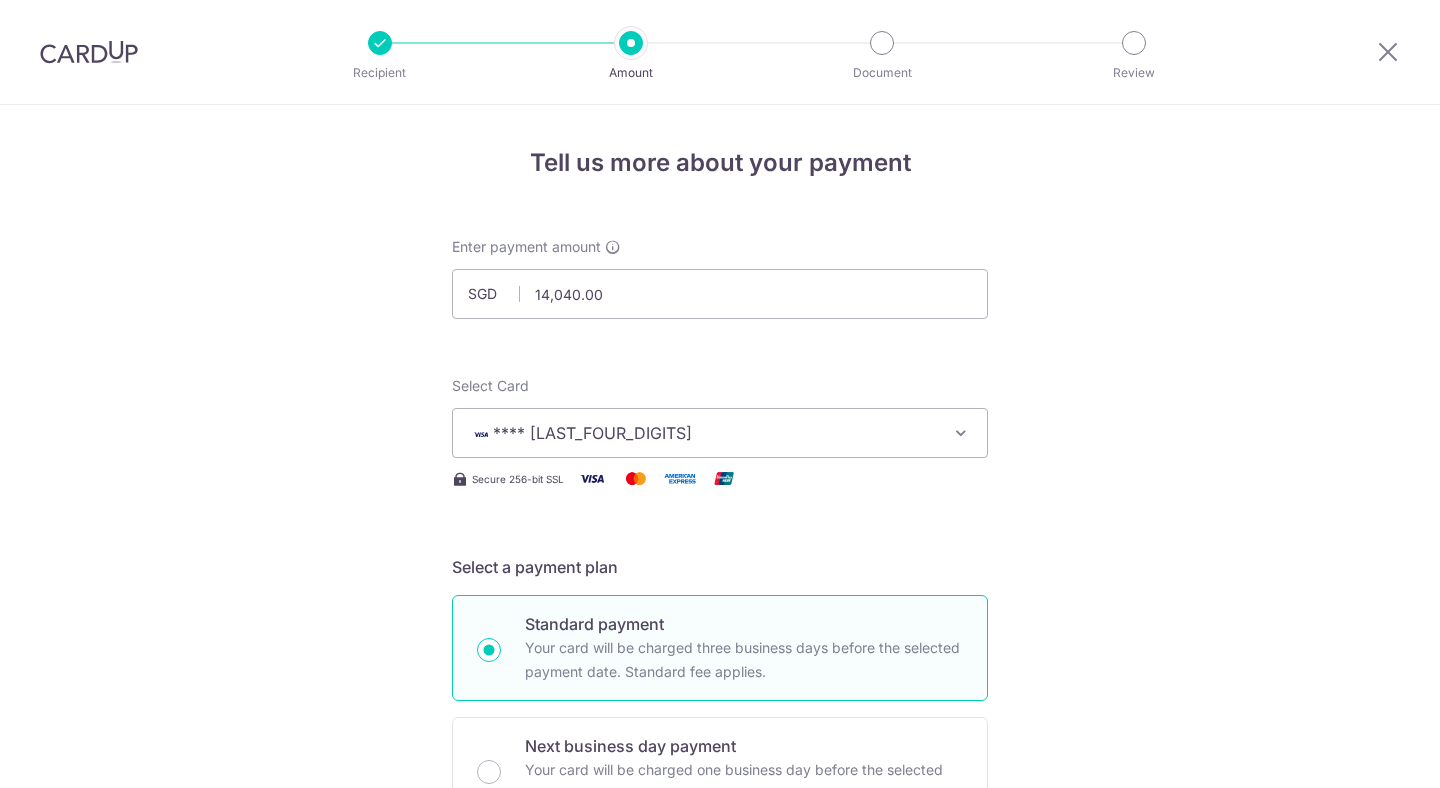 scroll, scrollTop: 0, scrollLeft: 0, axis: both 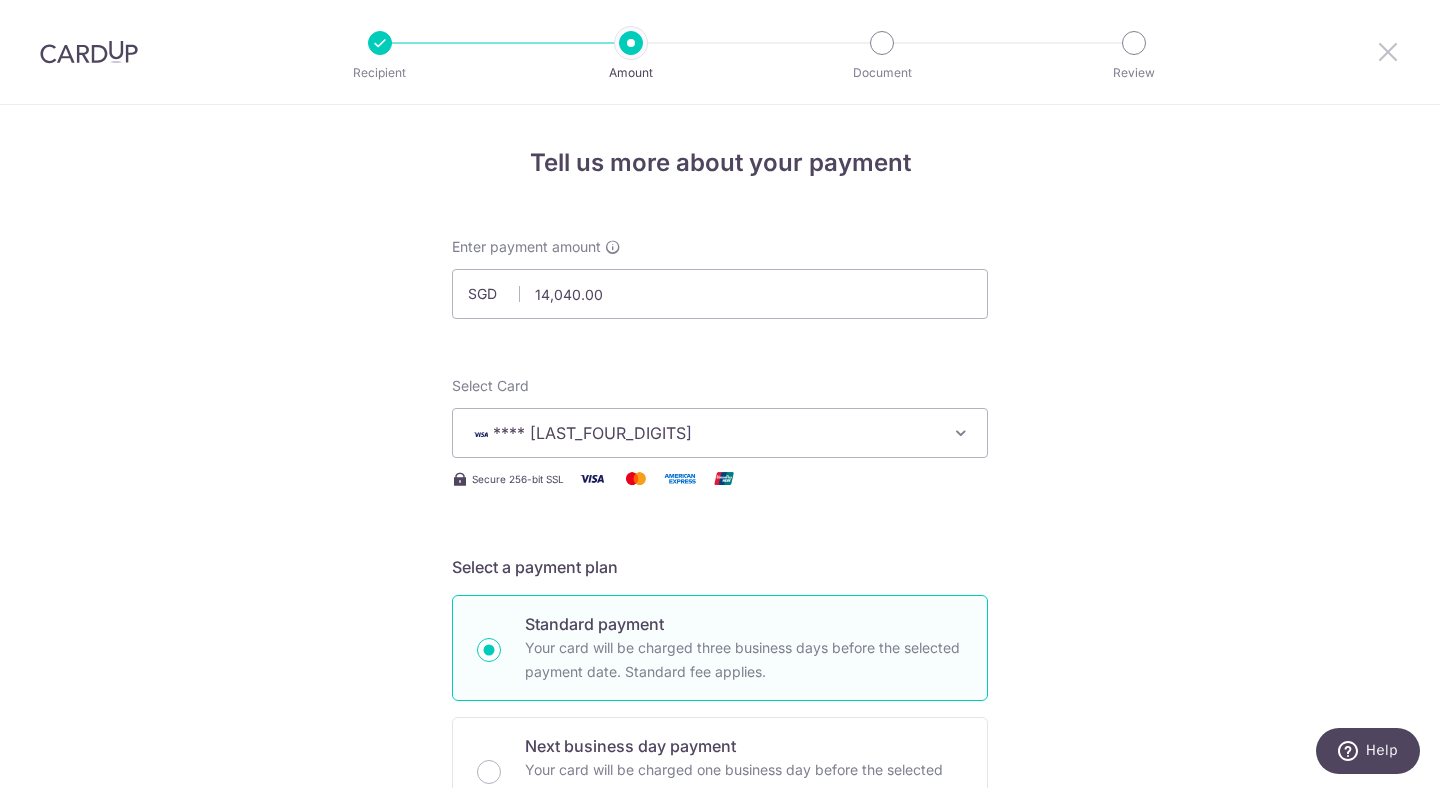 click at bounding box center [1388, 51] 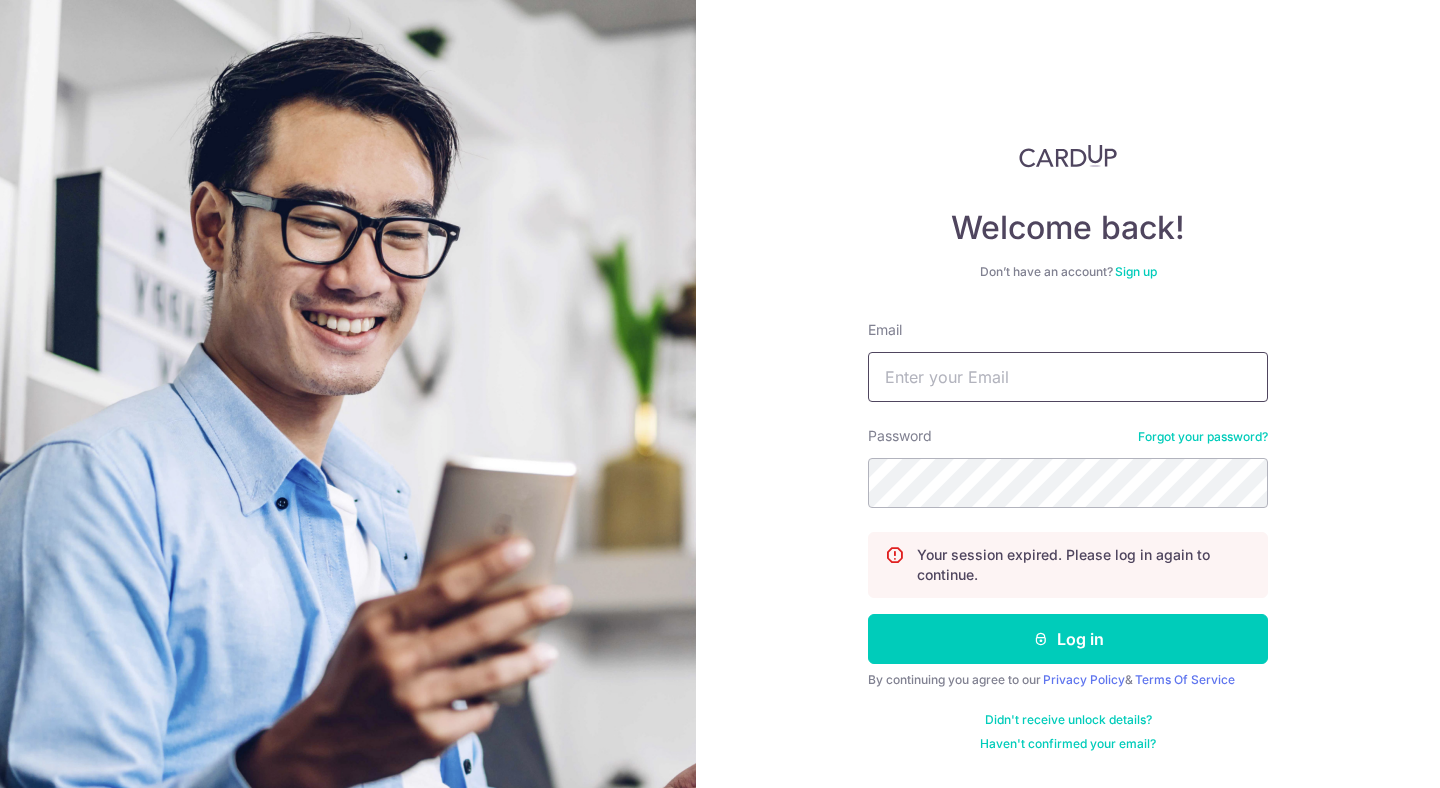 click on "Email" at bounding box center (1068, 377) 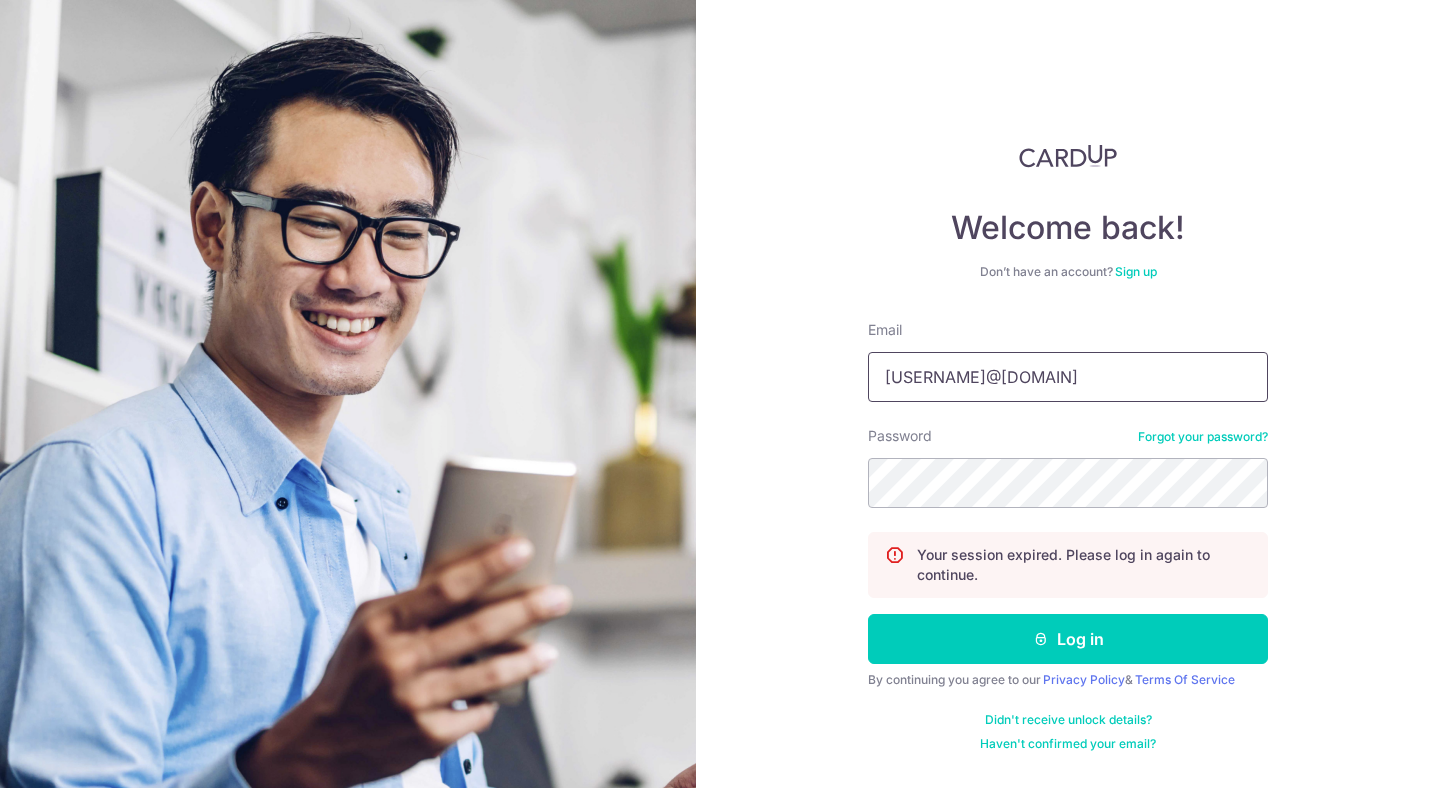 type on "karthikpgowda@gmail.com" 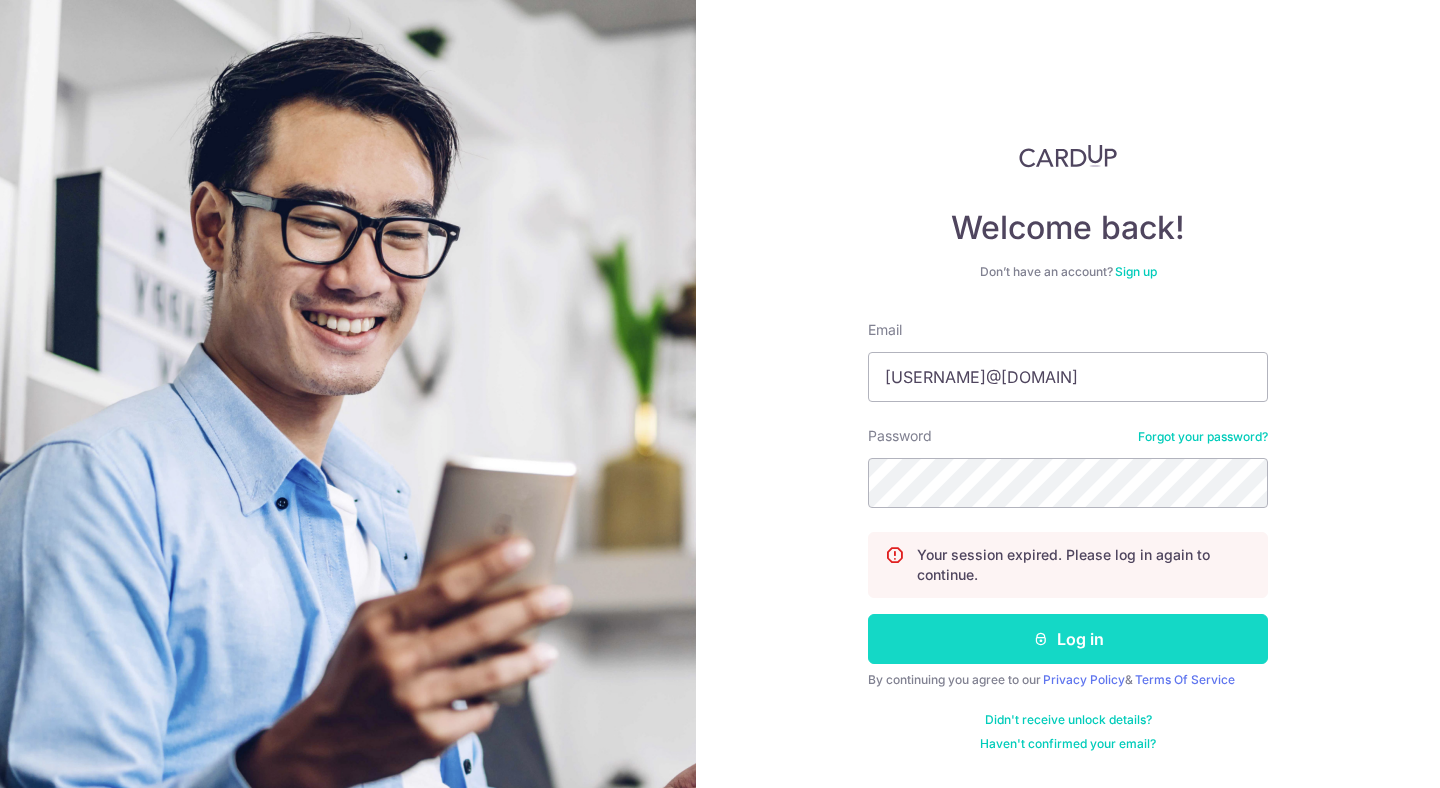 click at bounding box center [1041, 639] 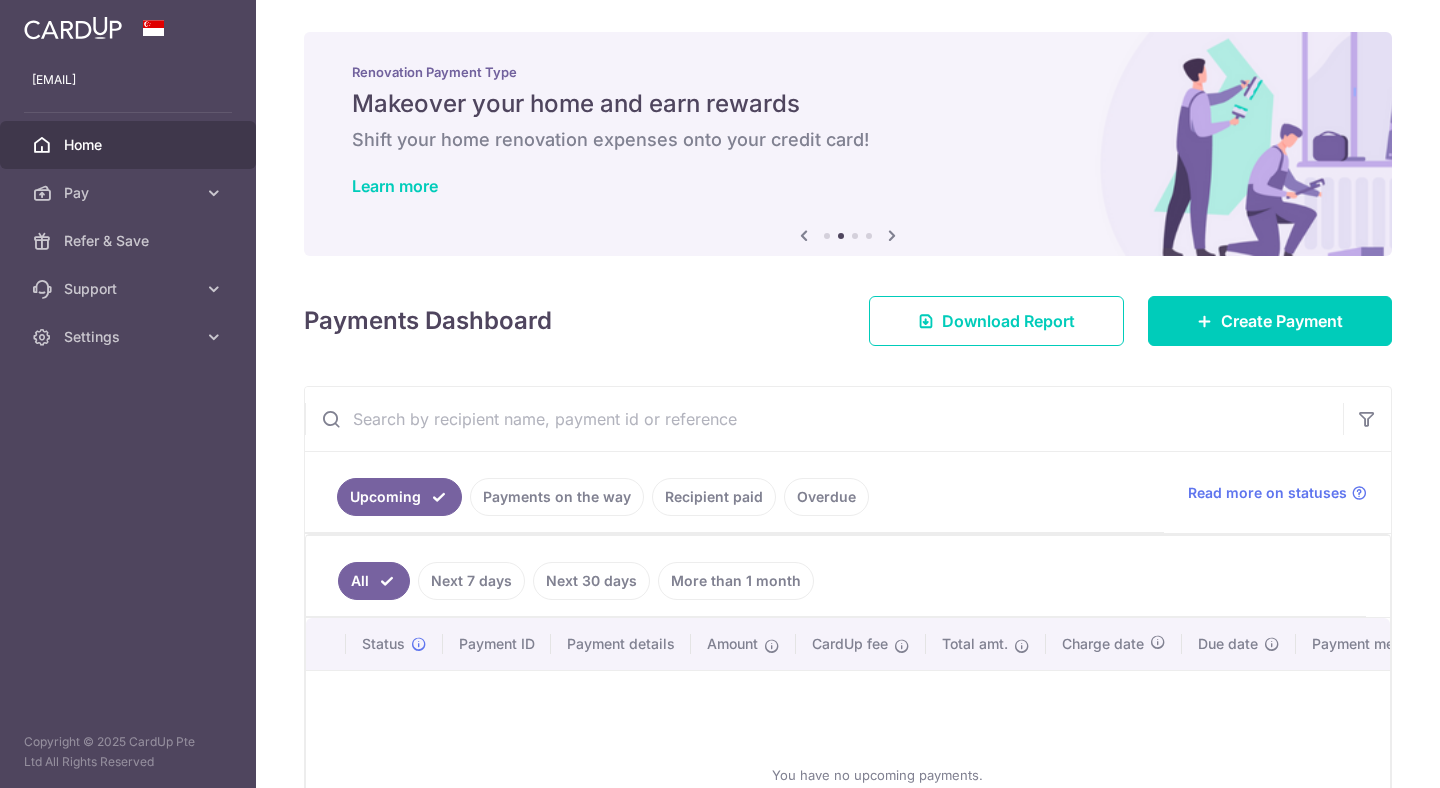 scroll, scrollTop: 0, scrollLeft: 0, axis: both 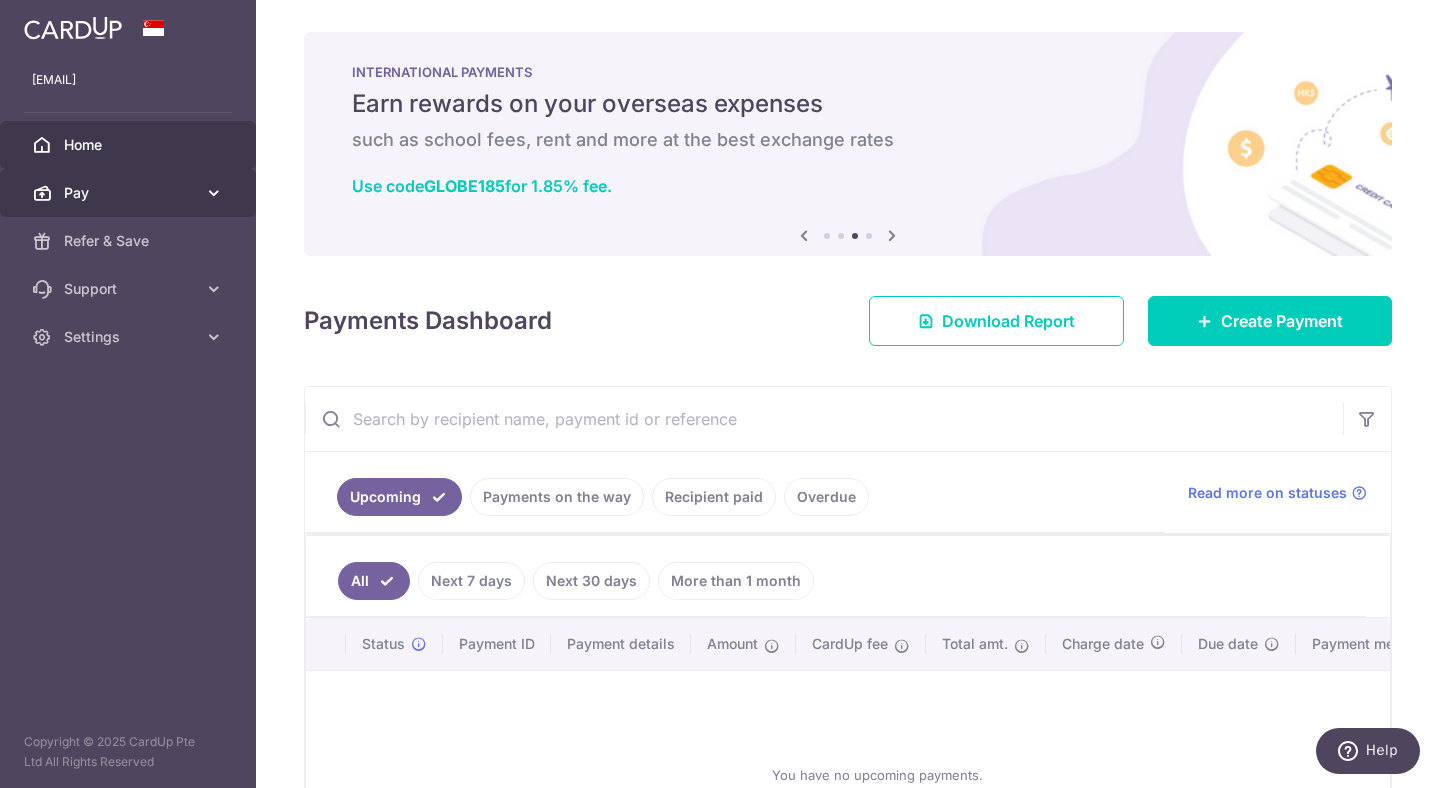 click on "Pay" at bounding box center (130, 193) 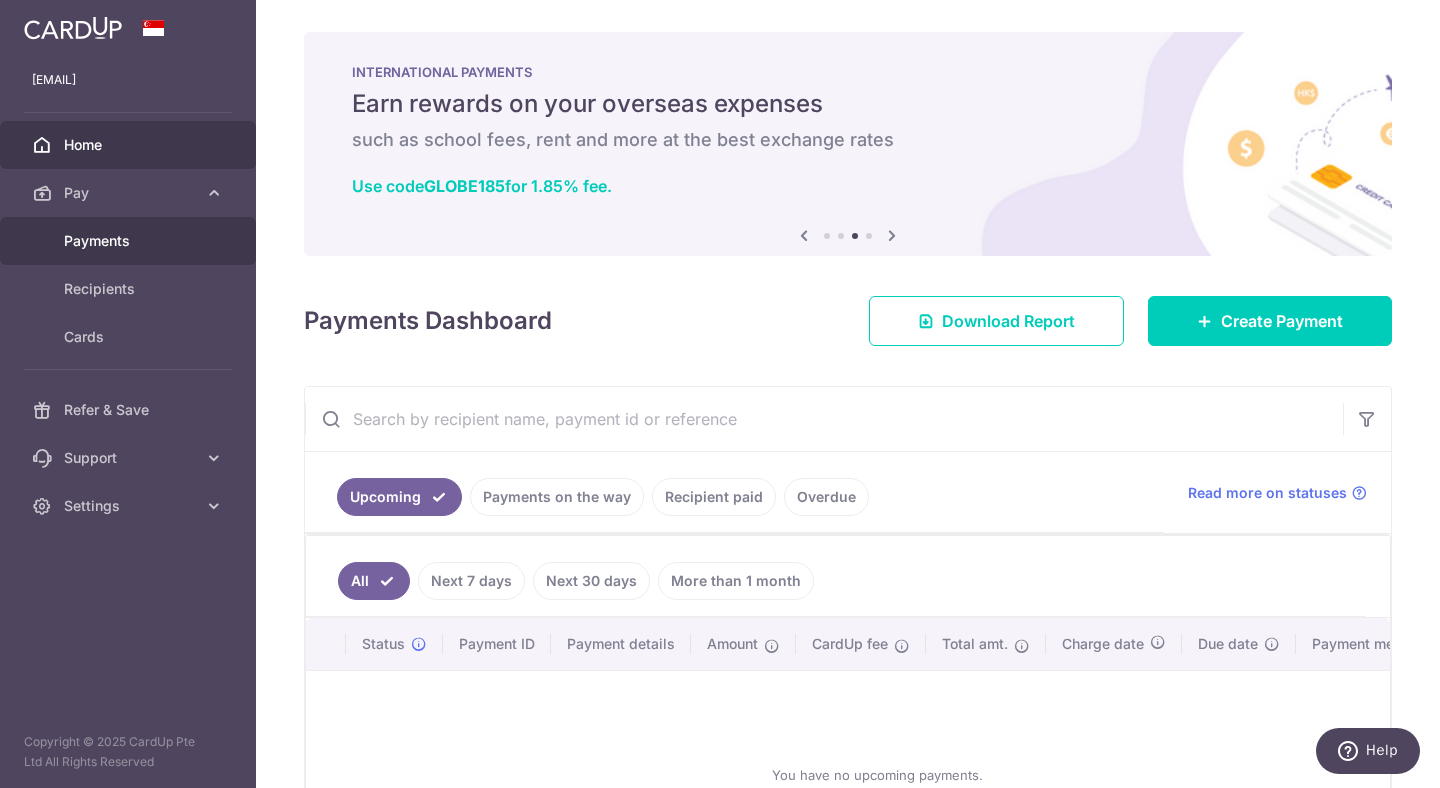 click on "Payments" at bounding box center [128, 241] 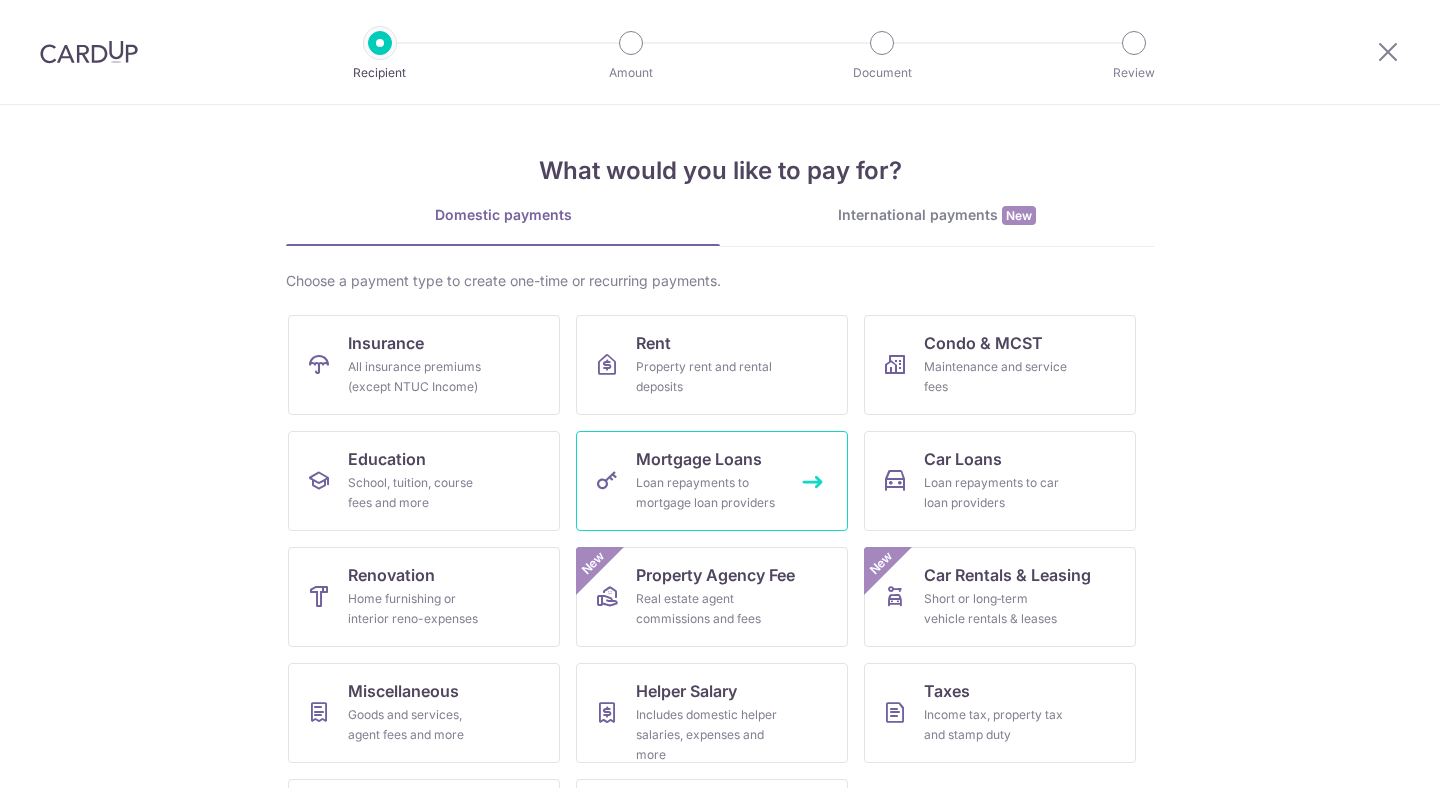 scroll, scrollTop: 0, scrollLeft: 0, axis: both 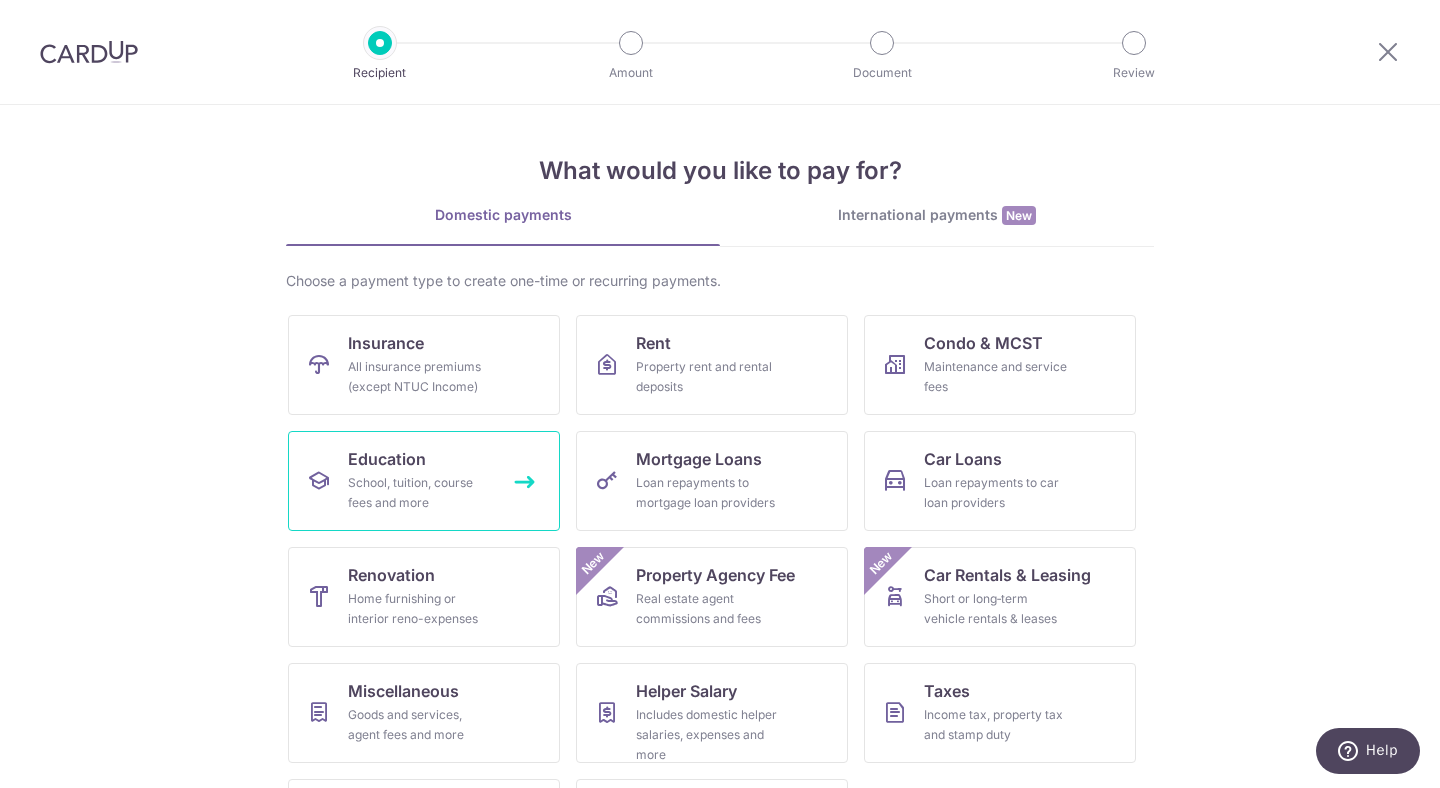 click on "Education School, tuition, course fees and more" at bounding box center (424, 481) 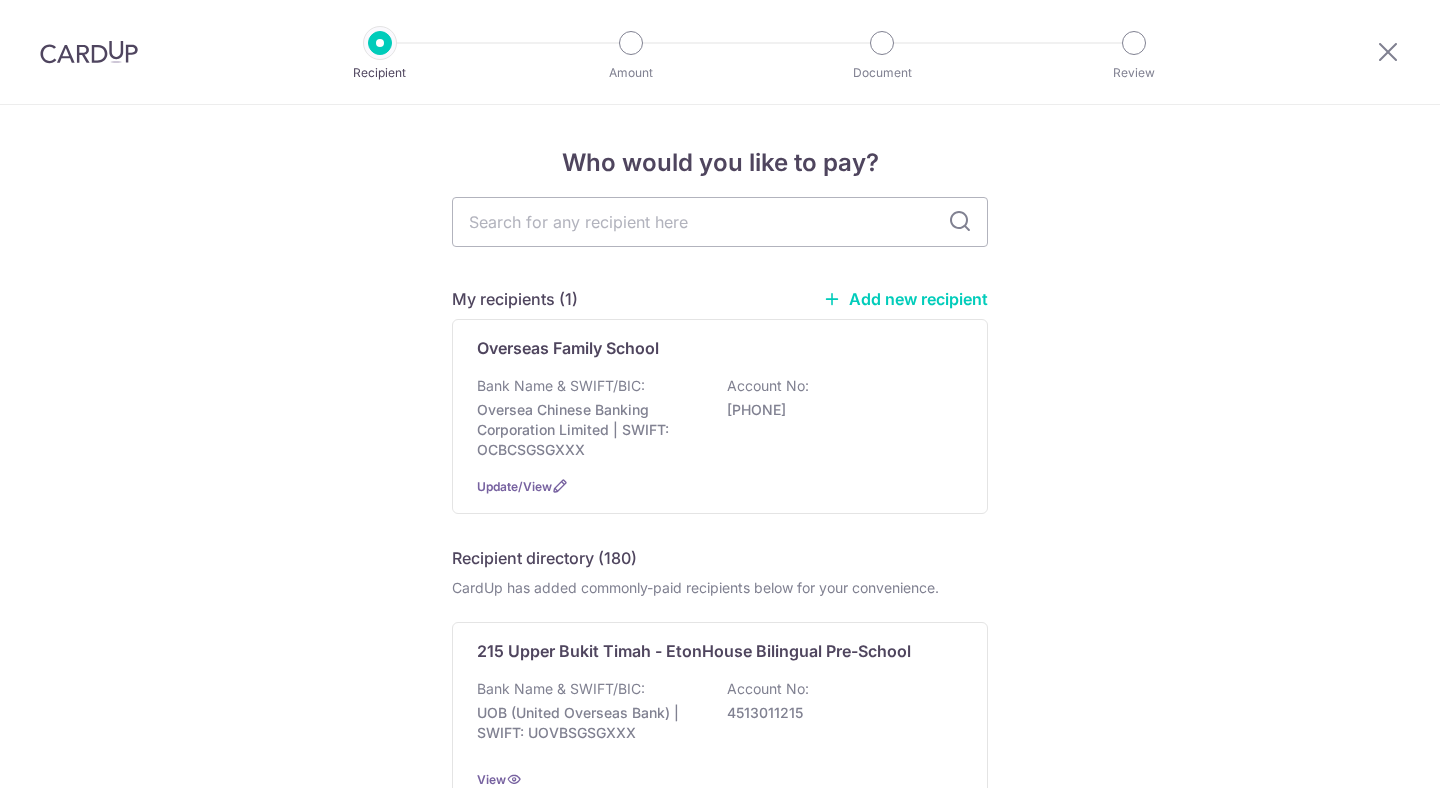 scroll, scrollTop: 0, scrollLeft: 0, axis: both 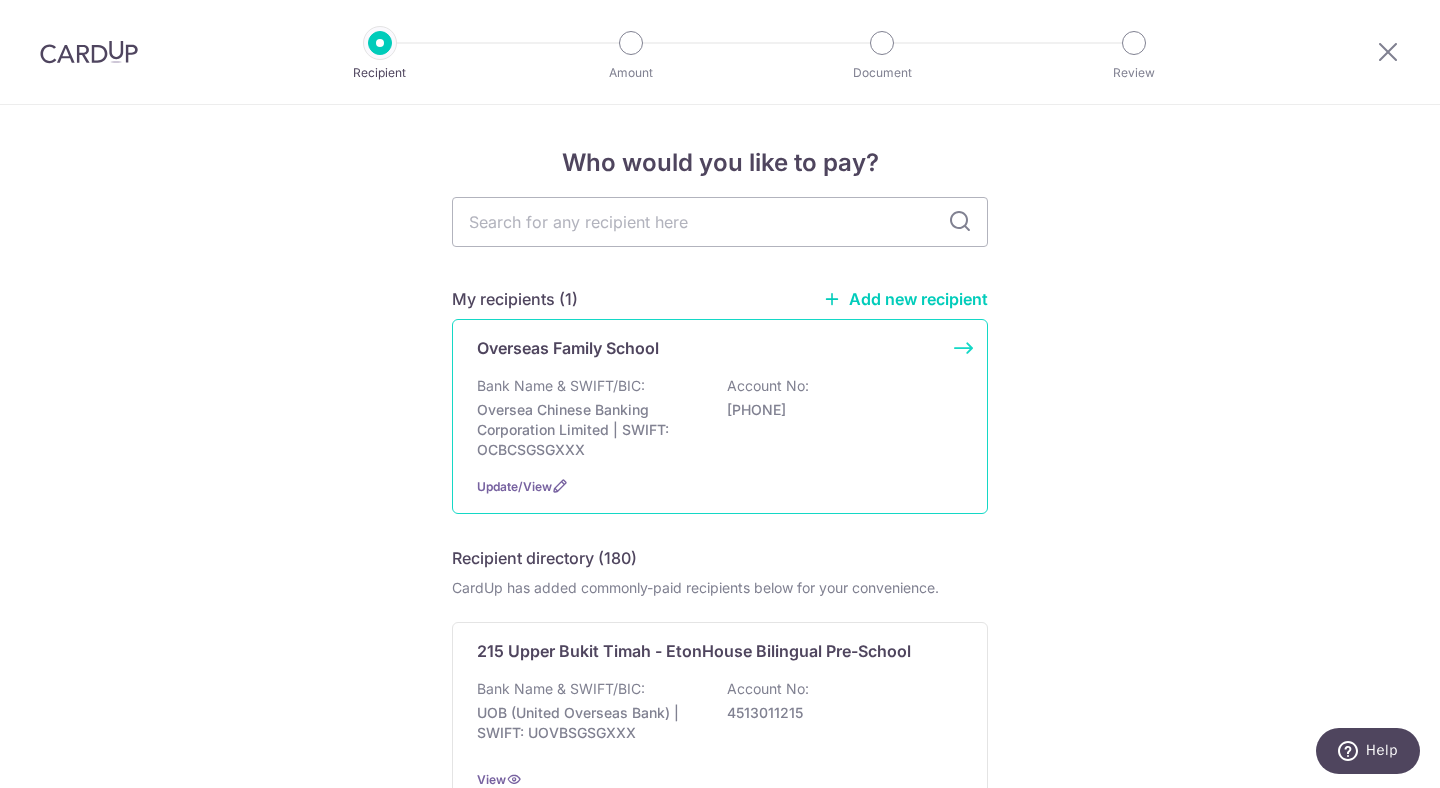 click on "Bank Name & SWIFT/BIC:" at bounding box center [561, 386] 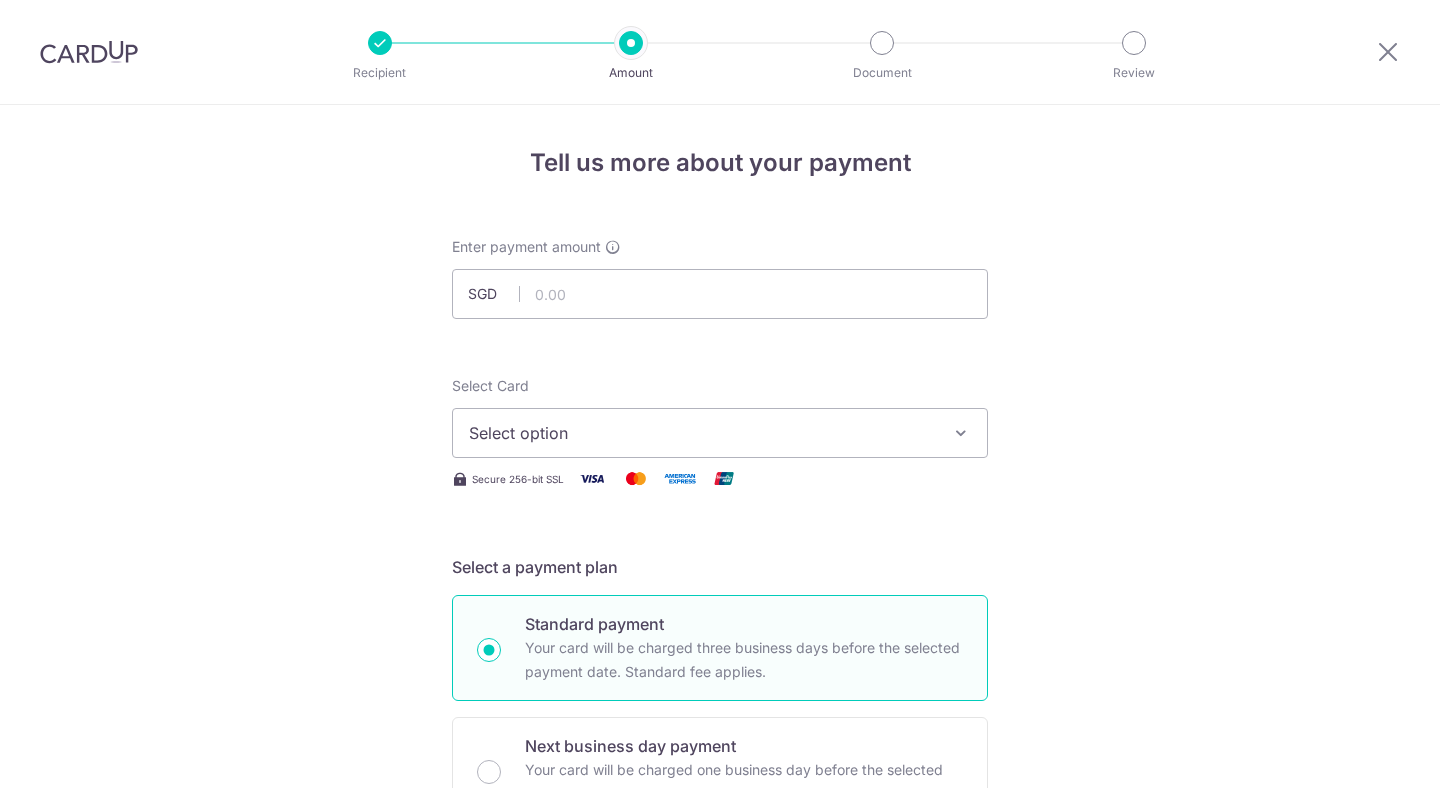 scroll, scrollTop: 0, scrollLeft: 0, axis: both 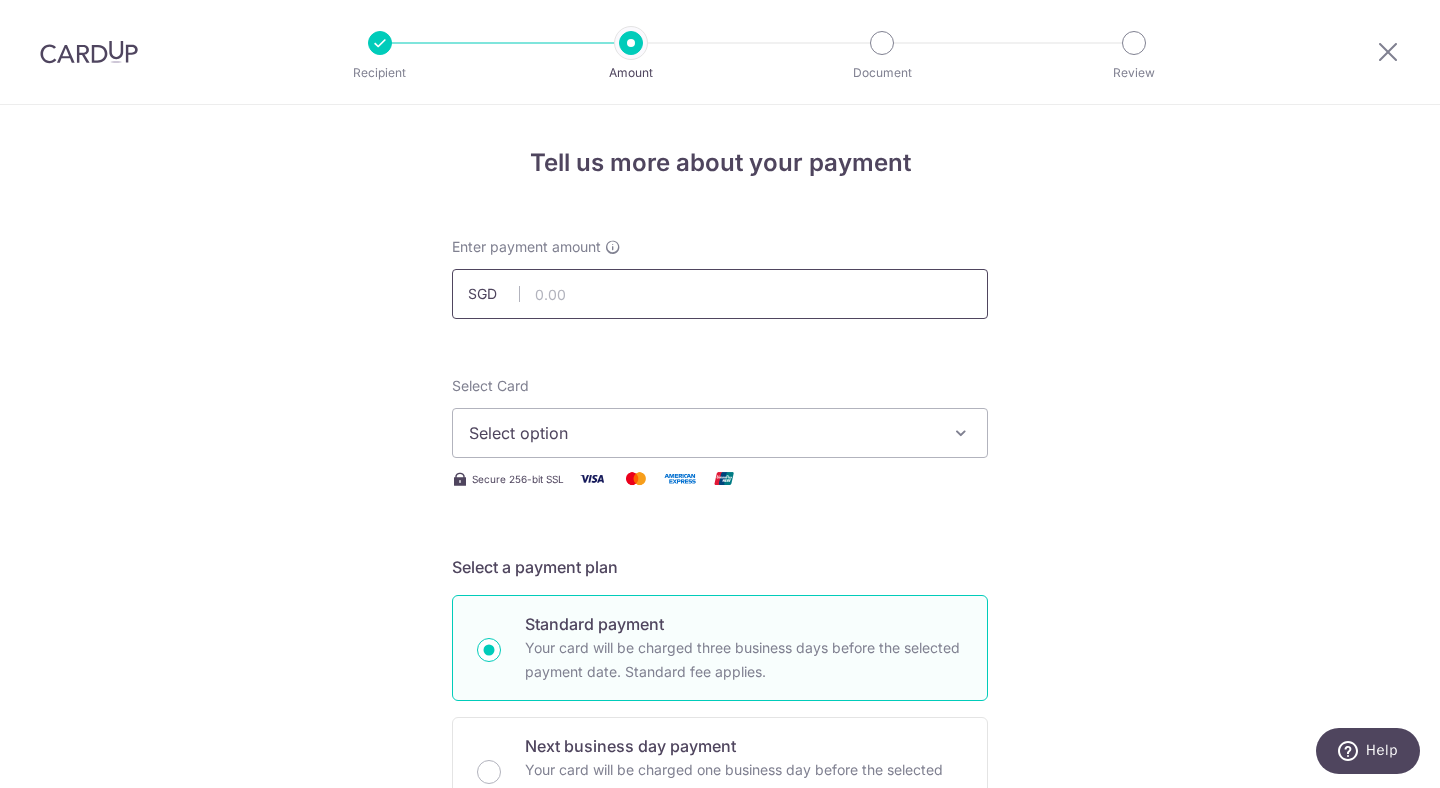 click at bounding box center (720, 294) 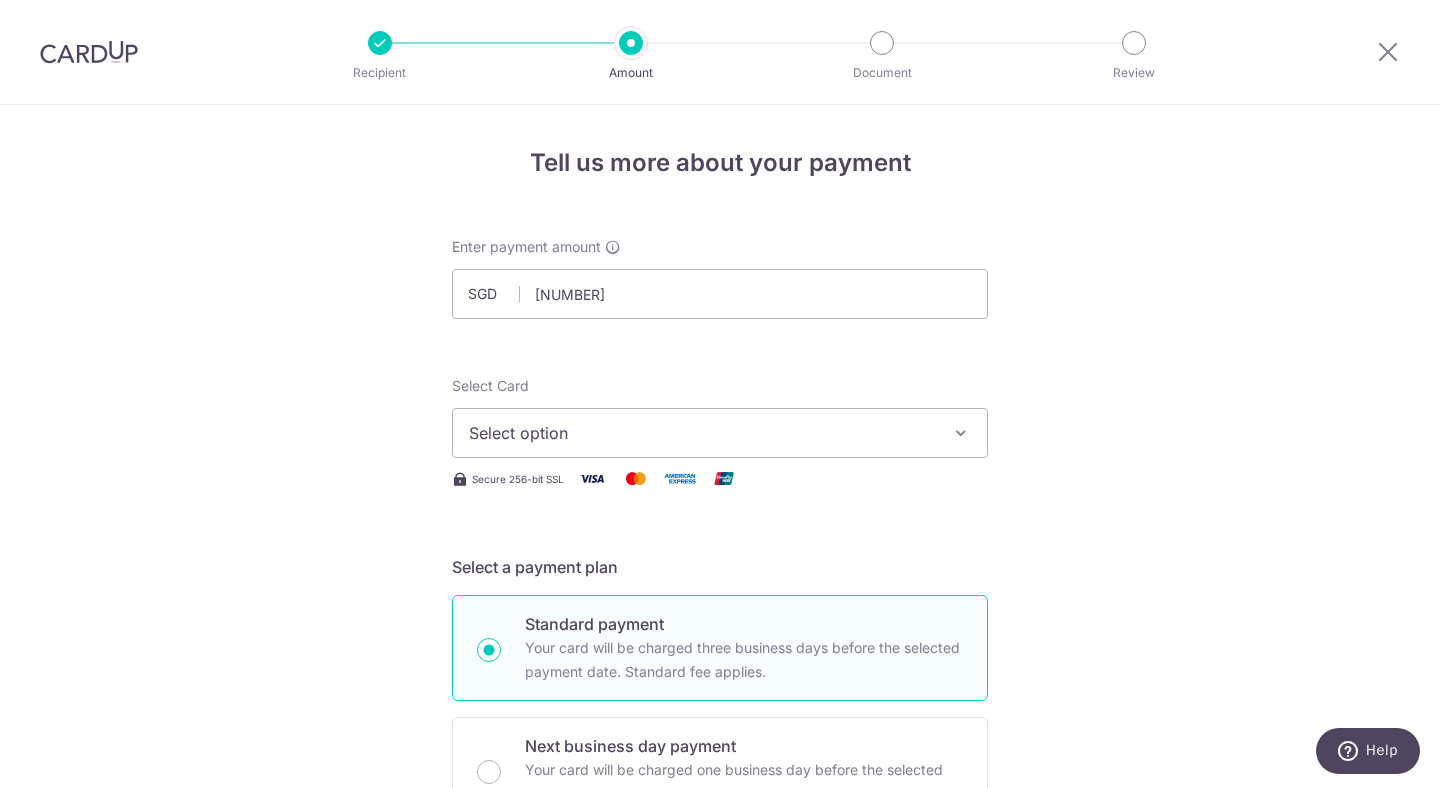 type on "14,040.00" 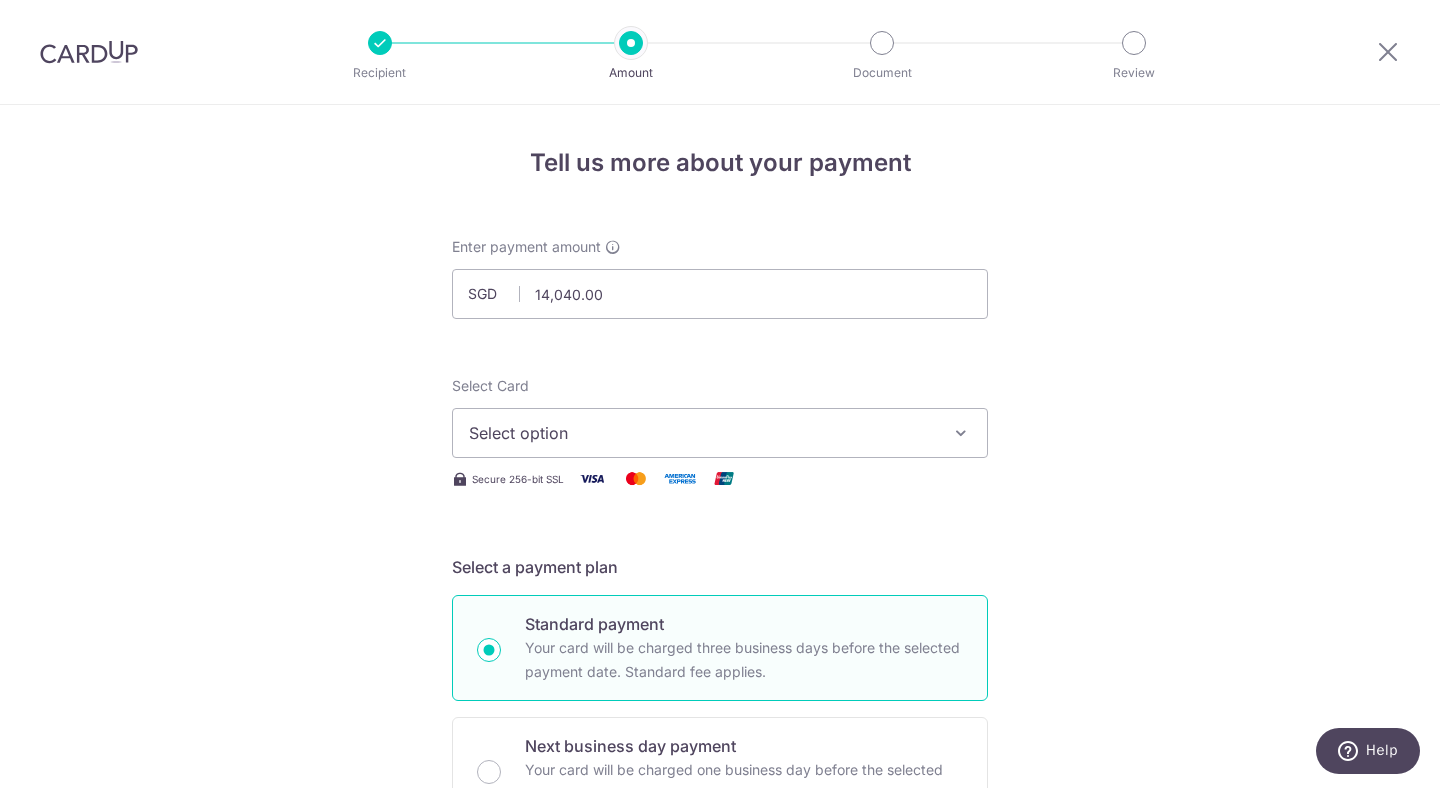 click on "Tell us more about your payment
Enter payment amount
SGD
14,040.00
14040.00
Select Card
Select option
Add credit card
Your Cards
**** 5234
**** 1003
**** 5327
**** 5413
**** 4442
**** 2001
Secure 256-bit SSL
Text" at bounding box center [720, 1009] 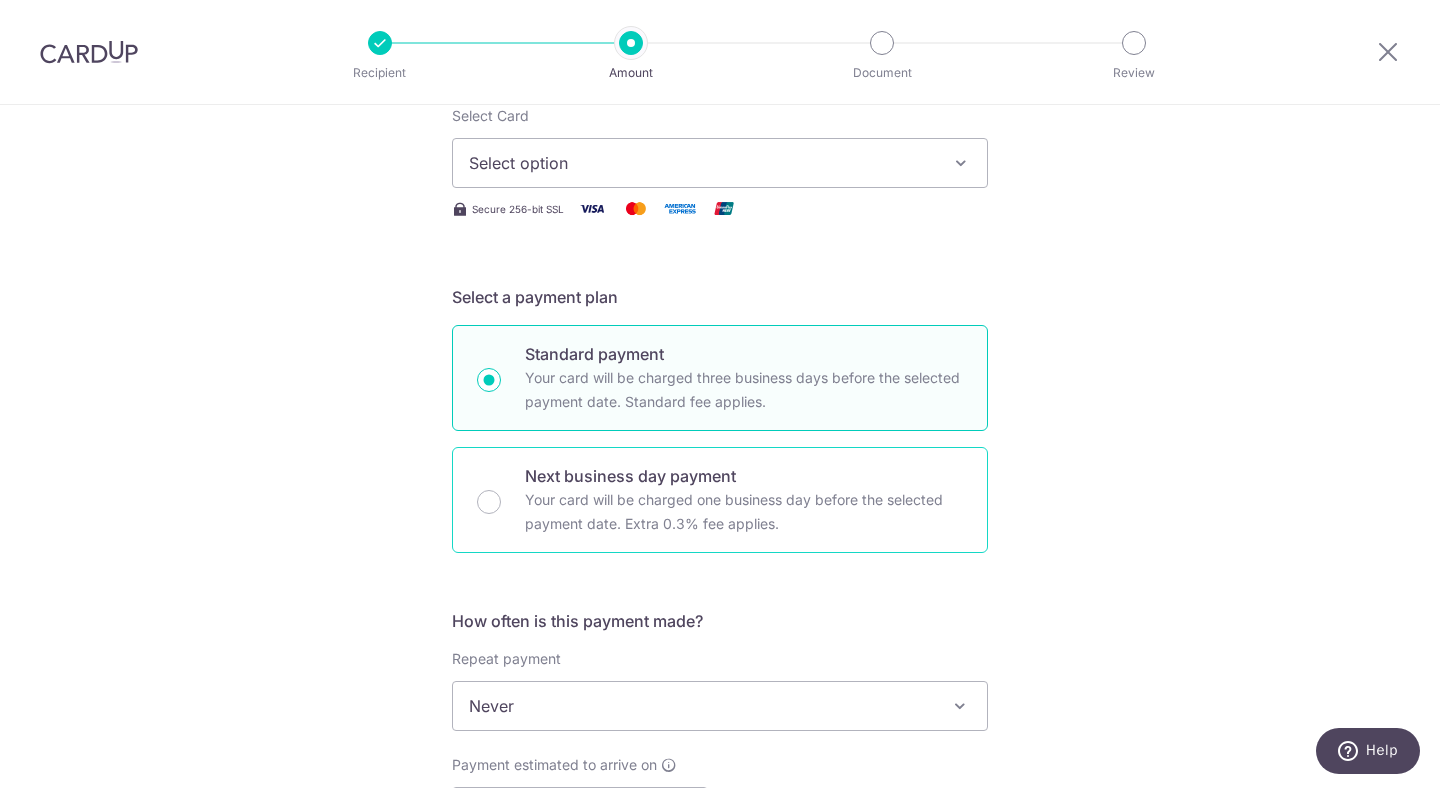 scroll, scrollTop: 0, scrollLeft: 0, axis: both 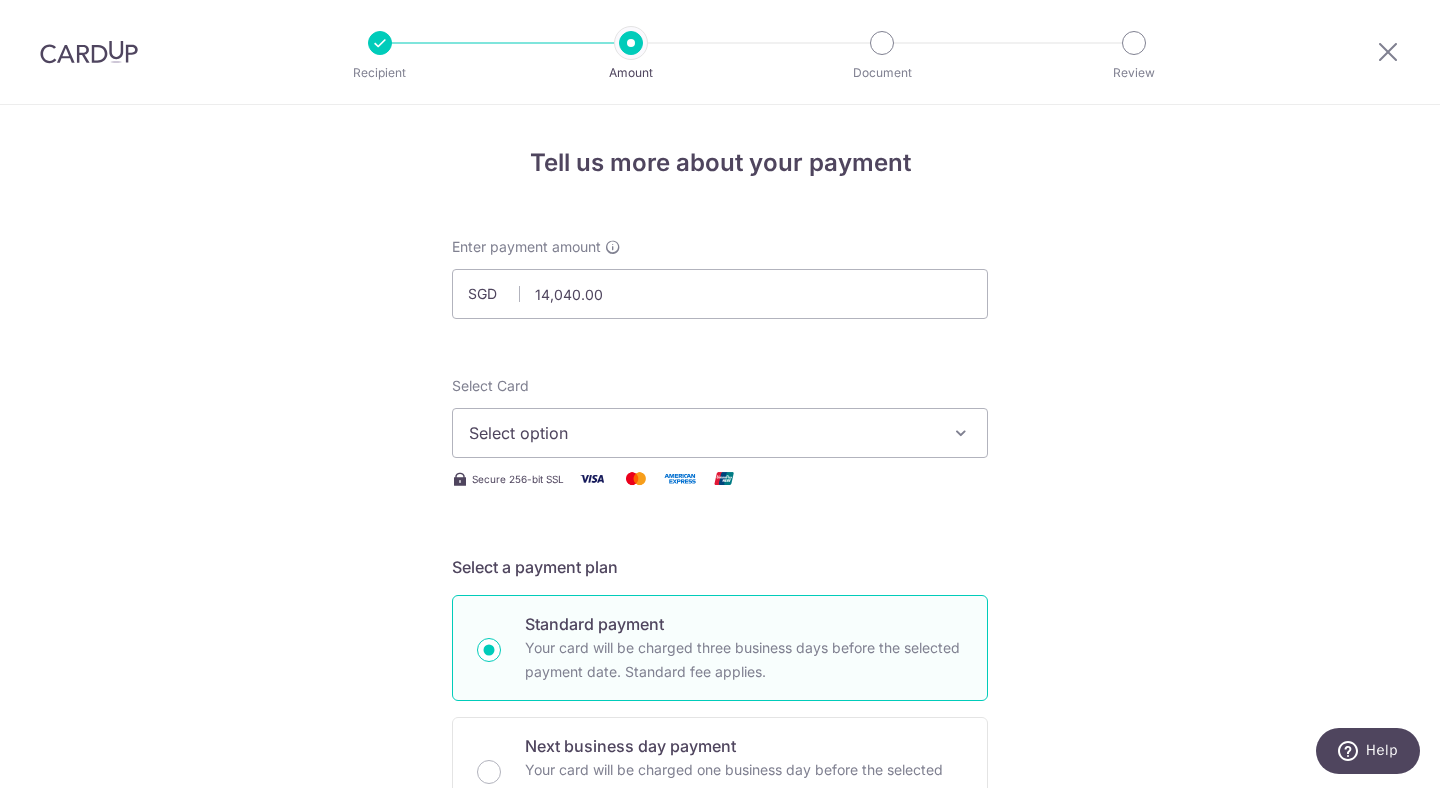 click on "Select option" at bounding box center (702, 433) 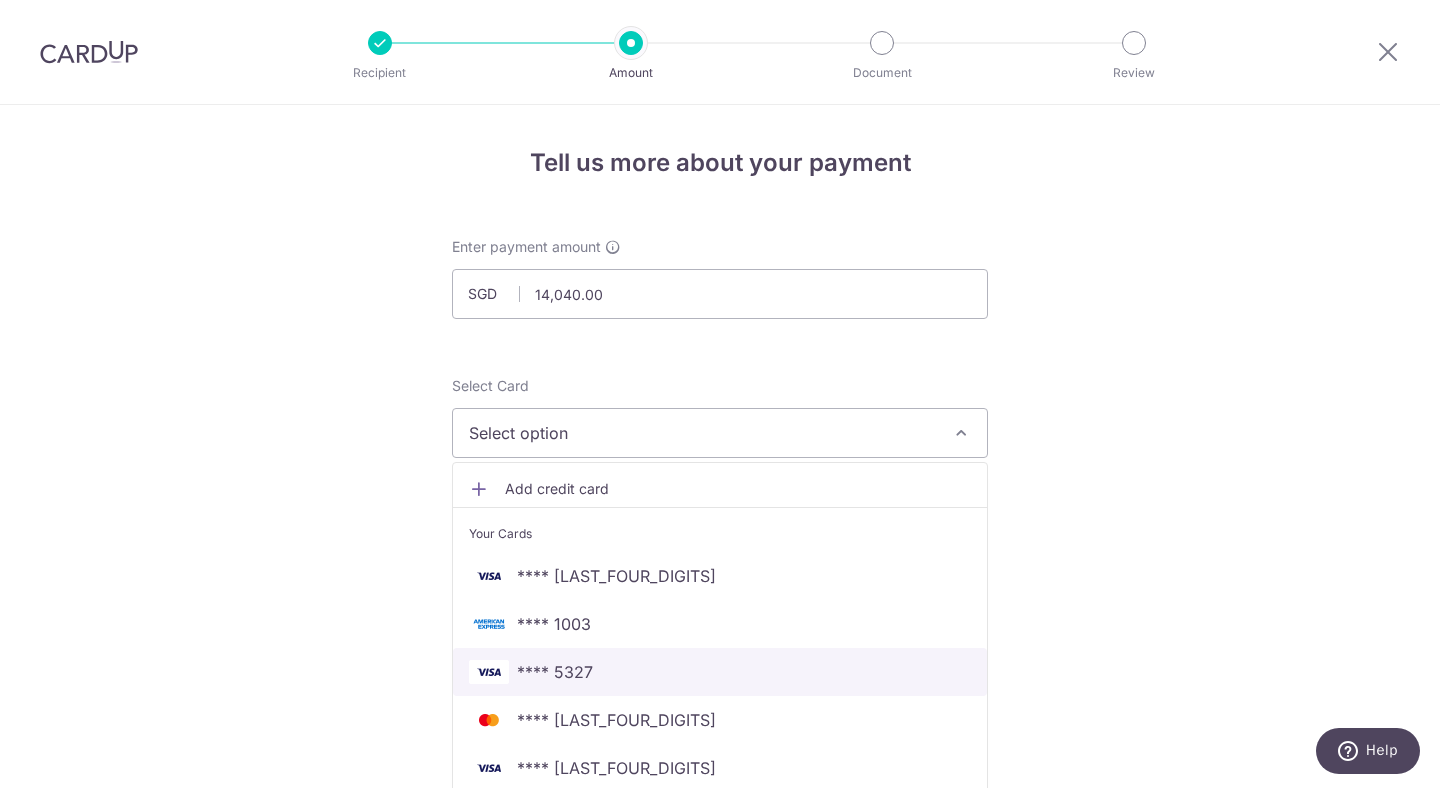 scroll, scrollTop: 244, scrollLeft: 0, axis: vertical 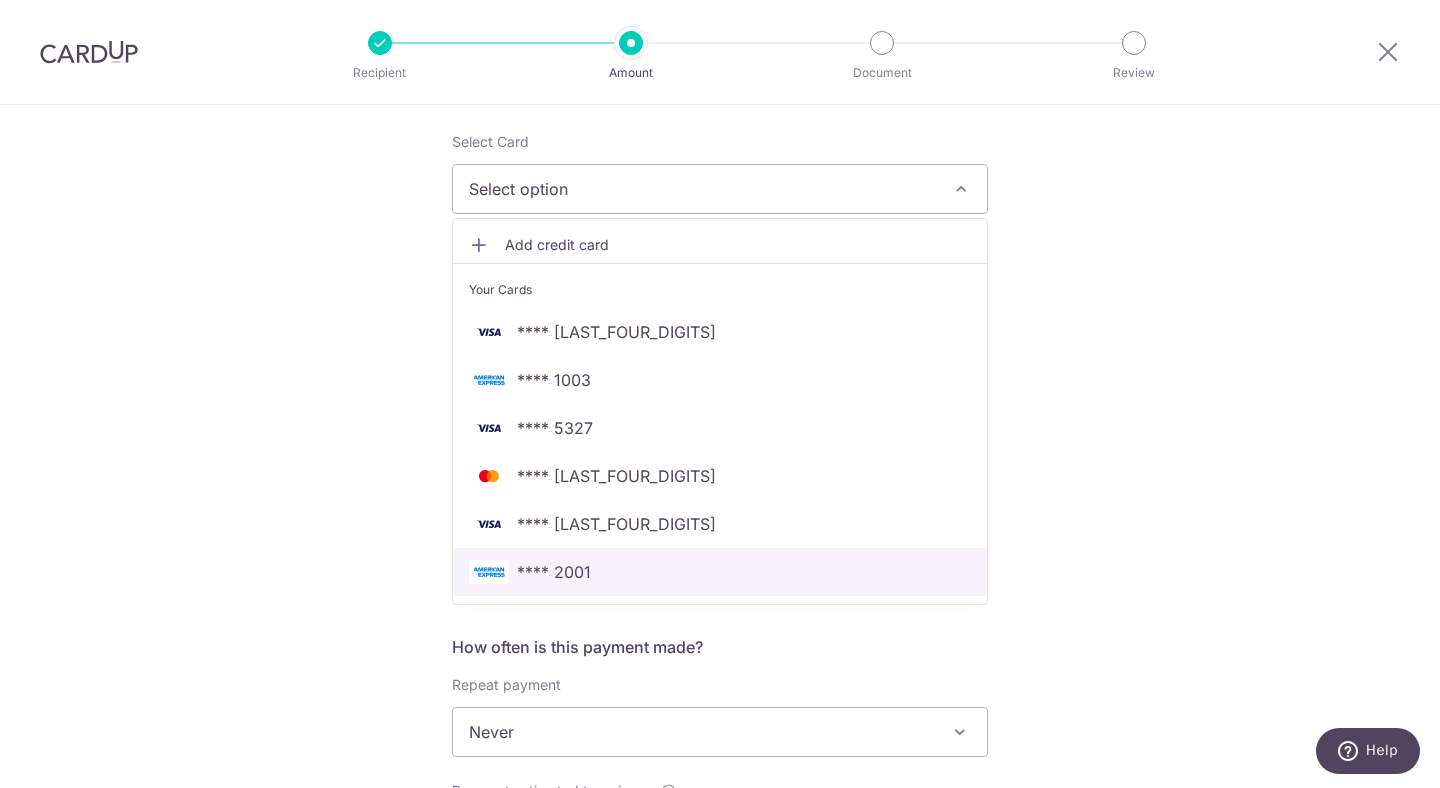 click on "**** 2001" at bounding box center [720, 572] 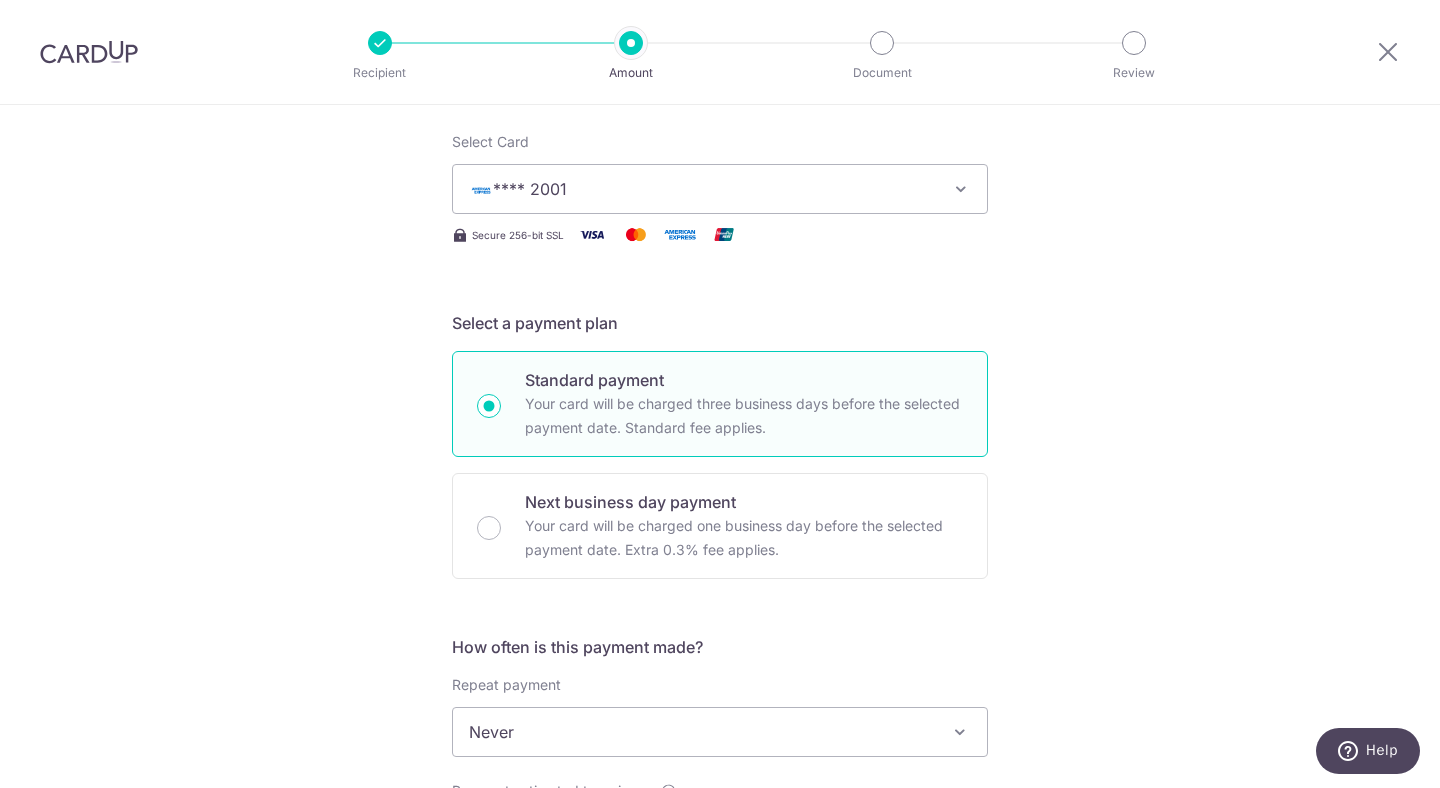 click on "Tell us more about your payment
Enter payment amount
SGD
14,040.00
14040.00
Select Card
**** 2001
Add credit card
Your Cards
**** 5234
**** 1003
**** 5327
**** 5413
**** 4442
**** 2001
Secure 256-bit SSL
Text" at bounding box center (720, 765) 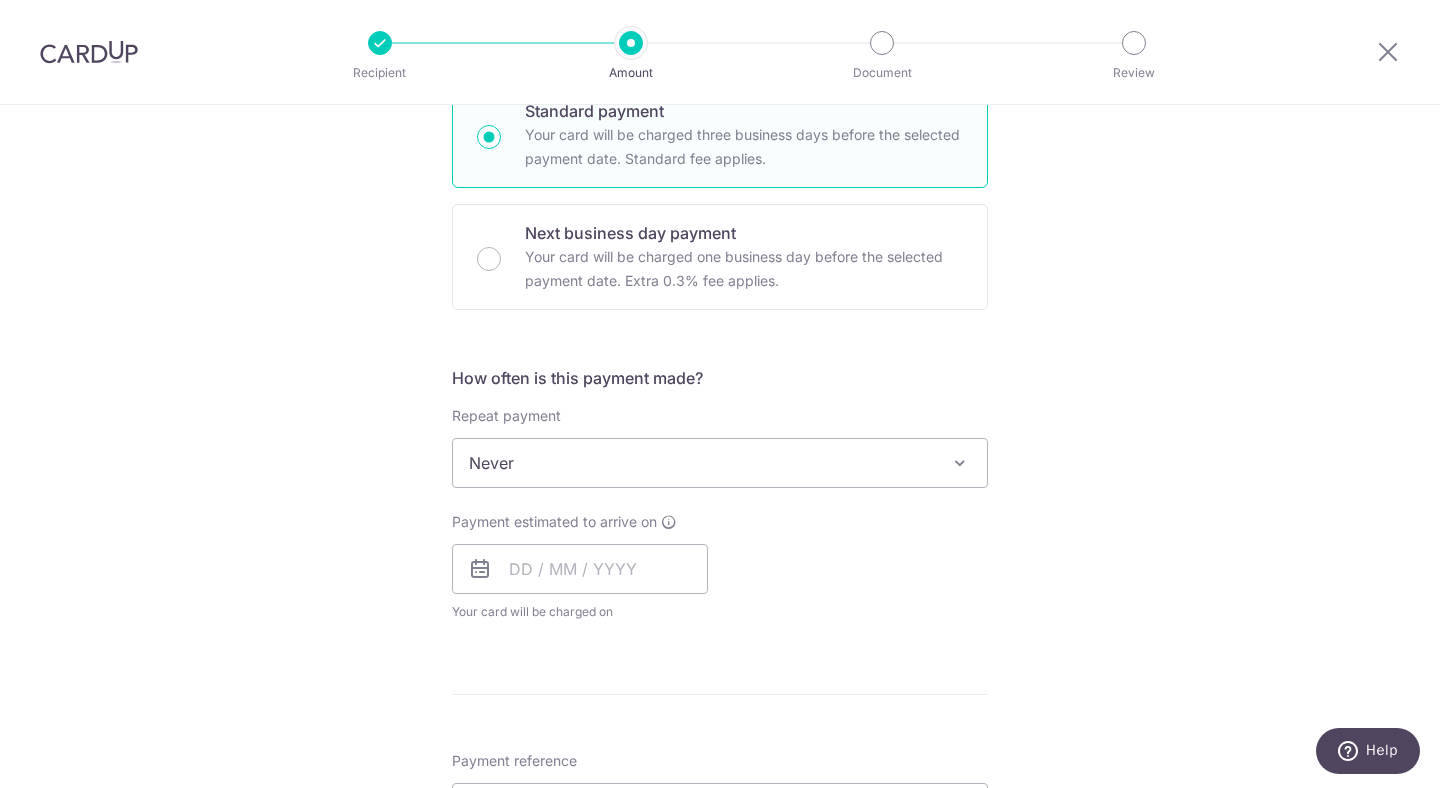 scroll, scrollTop: 518, scrollLeft: 0, axis: vertical 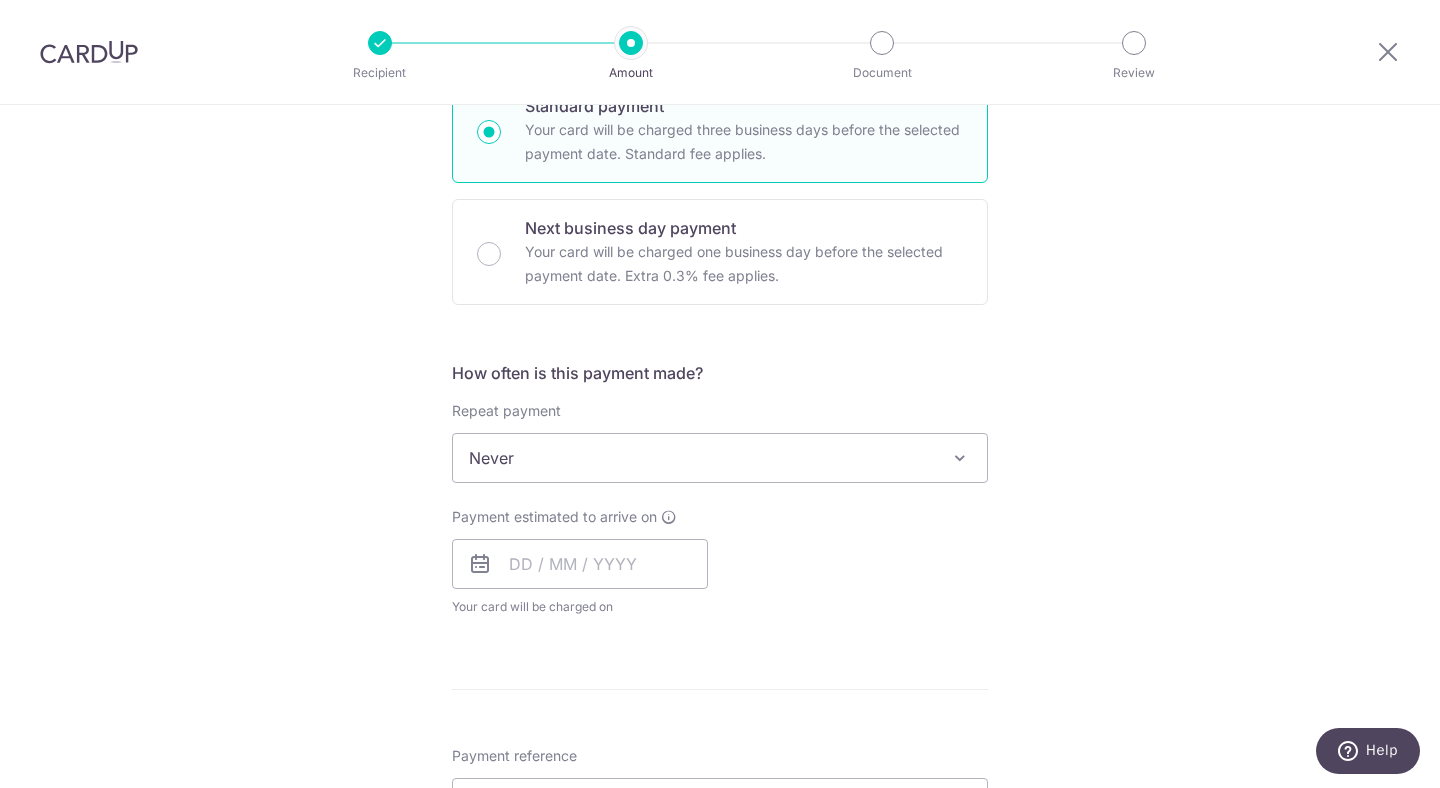 click on "Never" at bounding box center [720, 458] 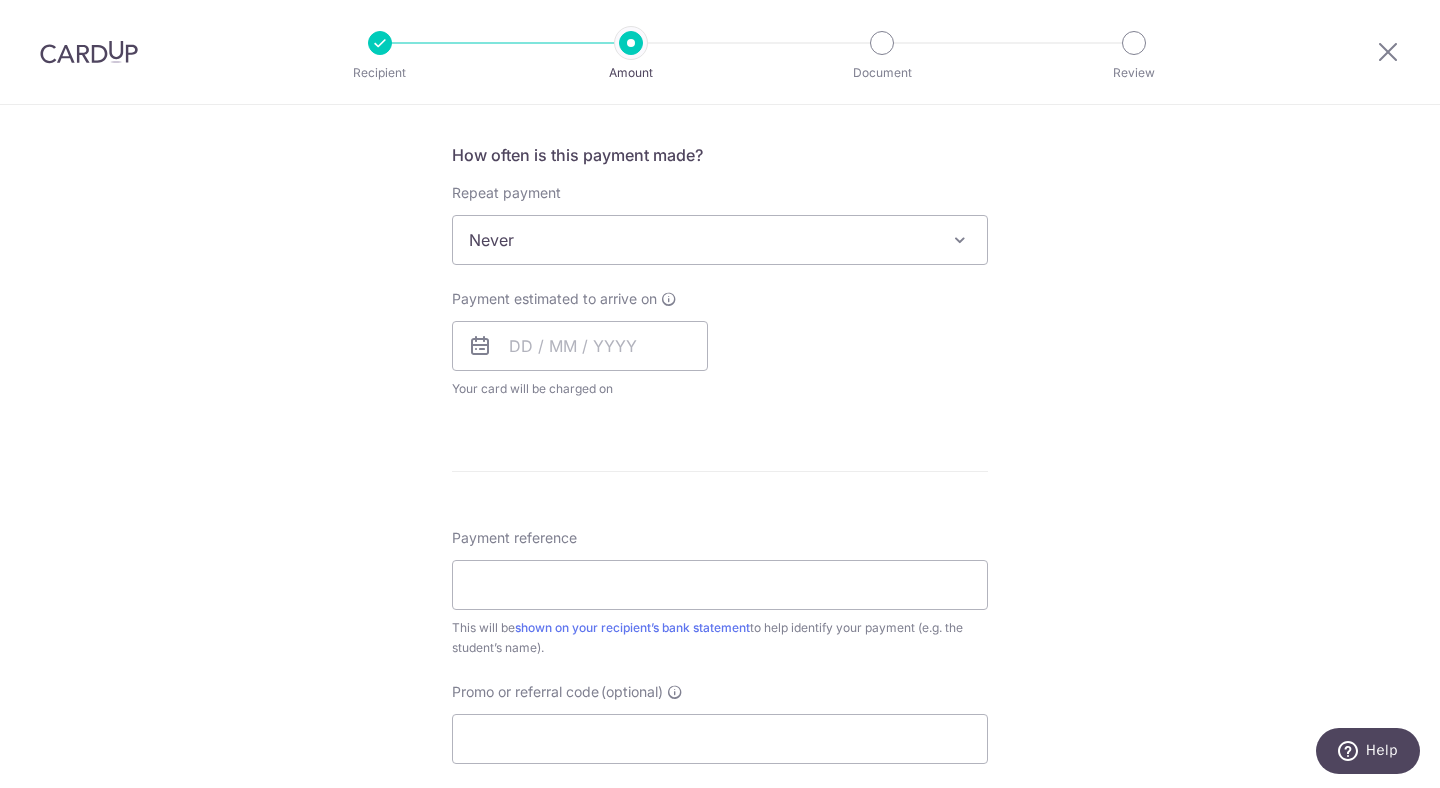 scroll, scrollTop: 777, scrollLeft: 0, axis: vertical 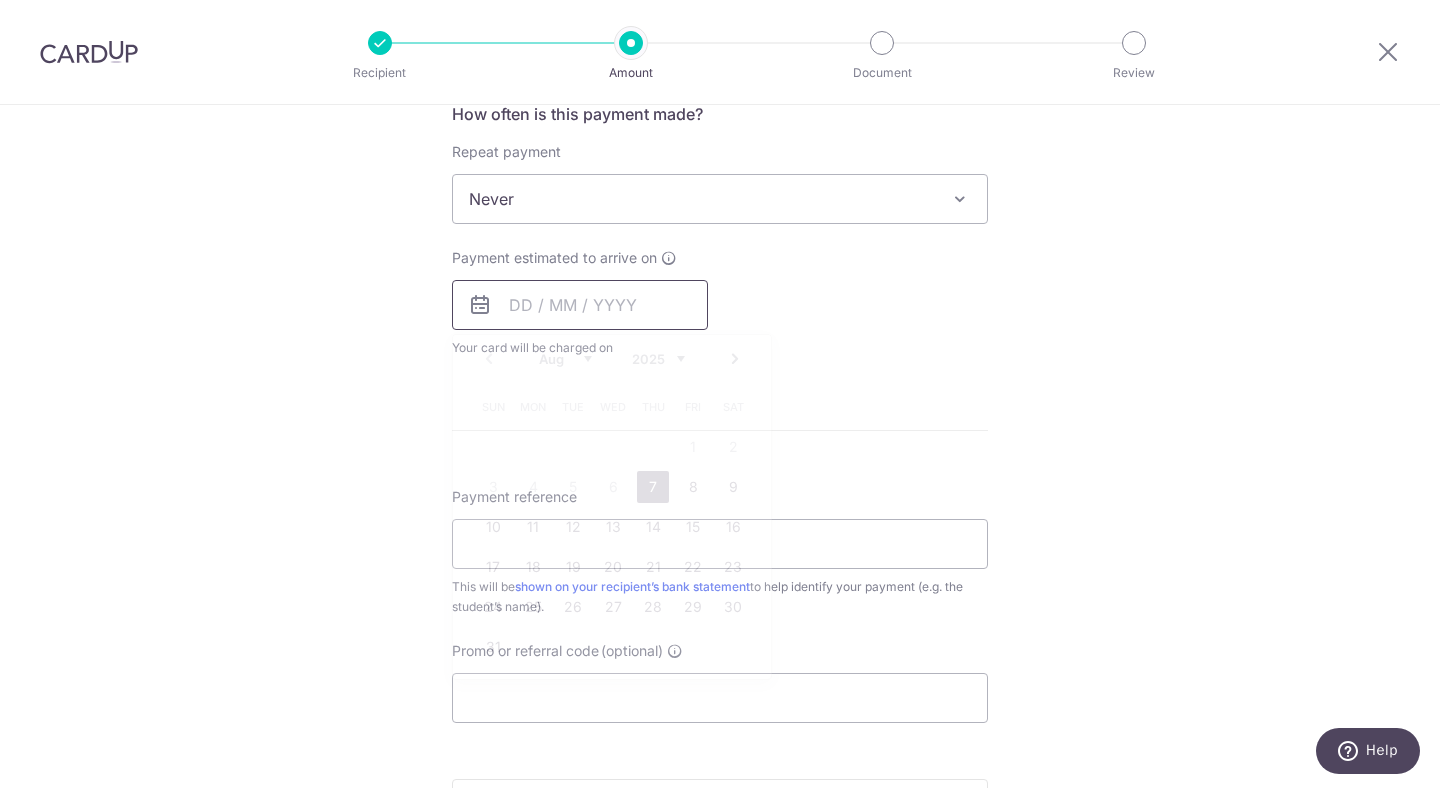 click at bounding box center [580, 305] 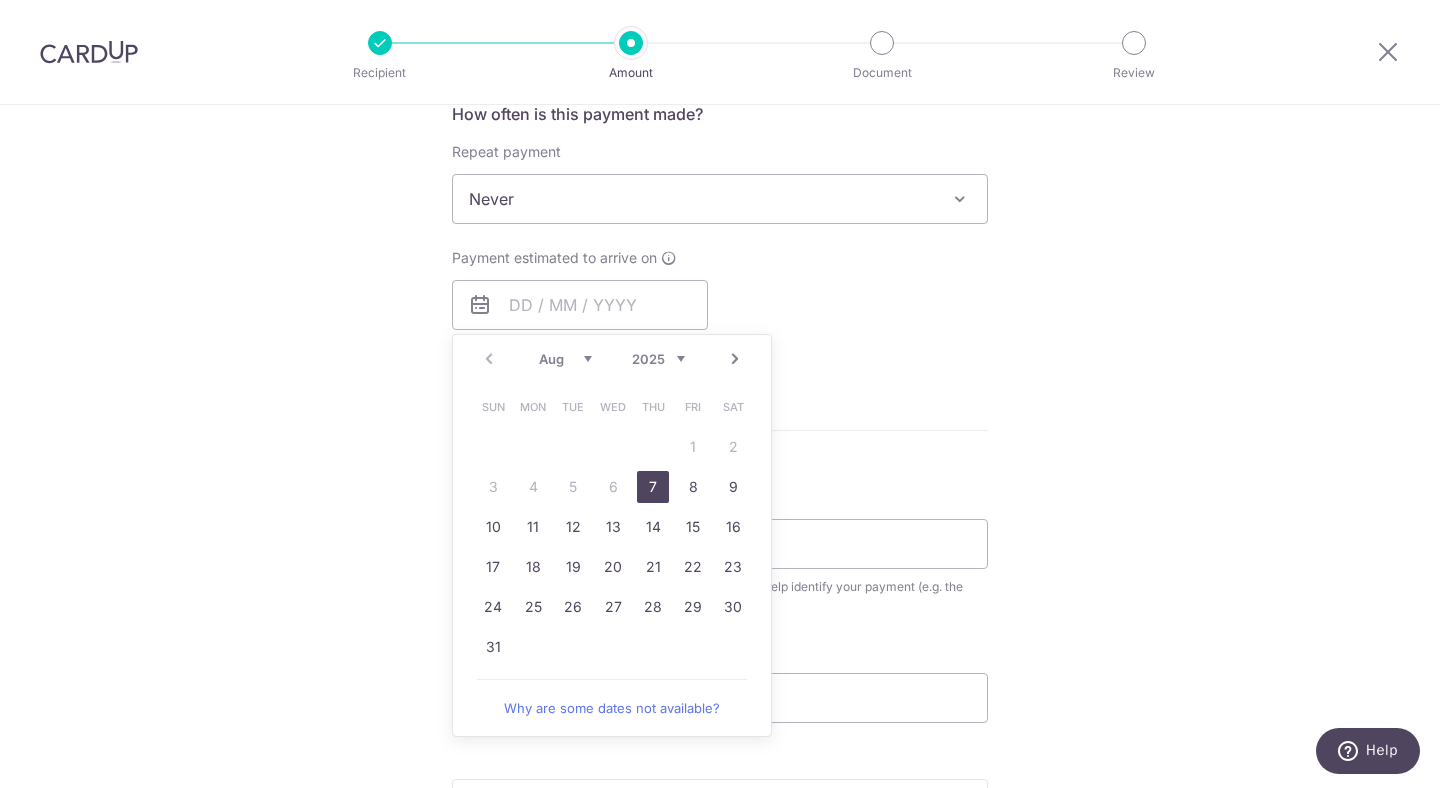 click on "7" at bounding box center [653, 487] 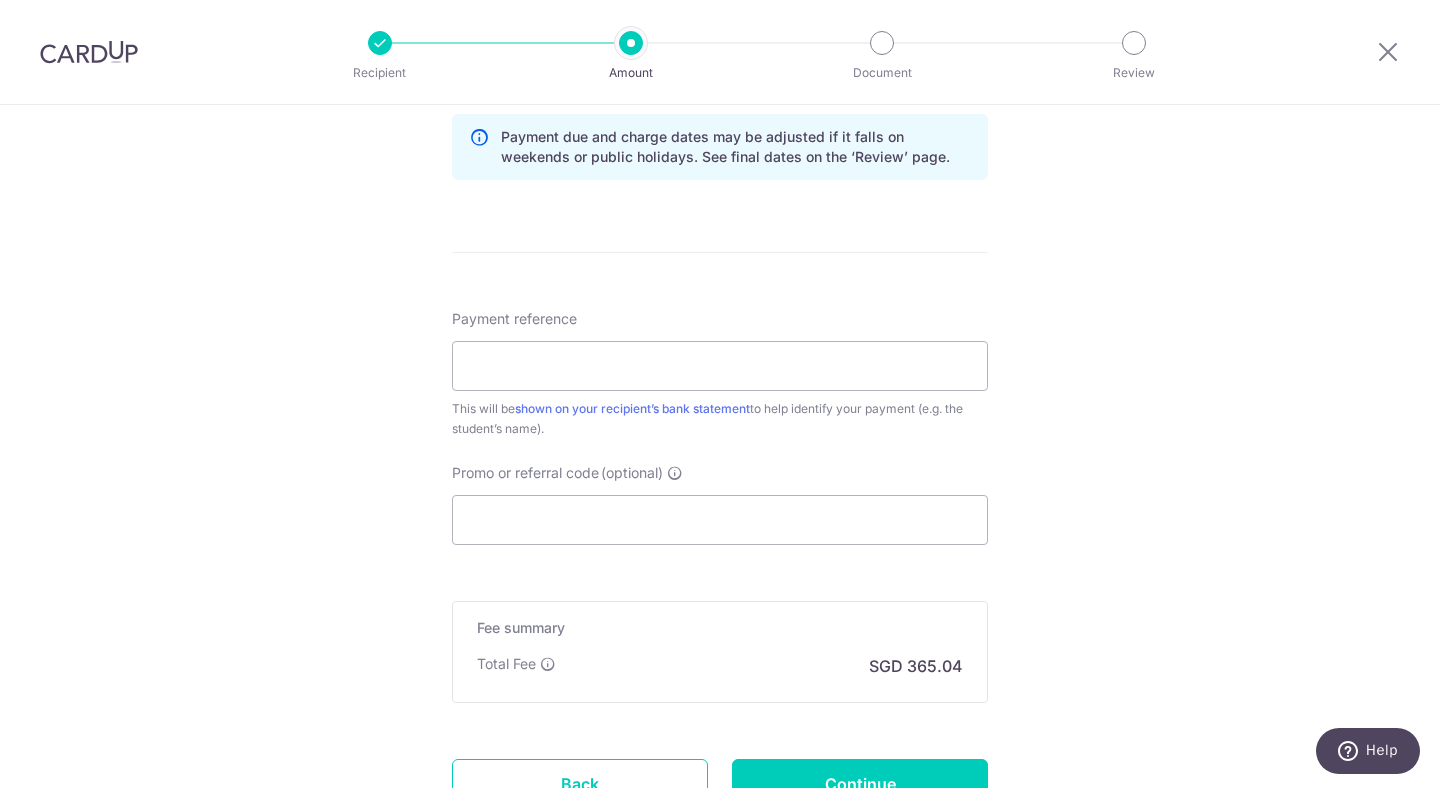 scroll, scrollTop: 1038, scrollLeft: 0, axis: vertical 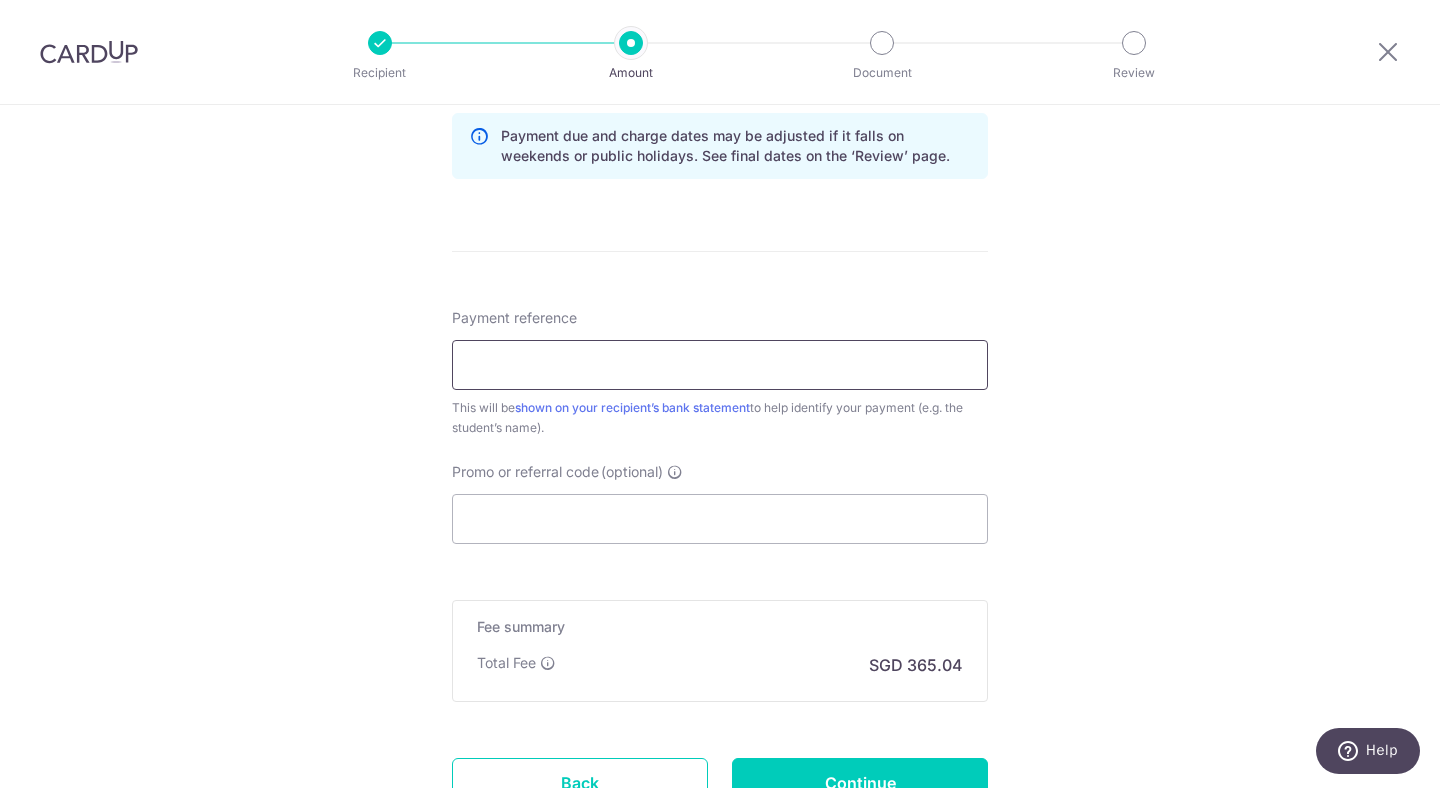 click on "Payment reference" at bounding box center (720, 365) 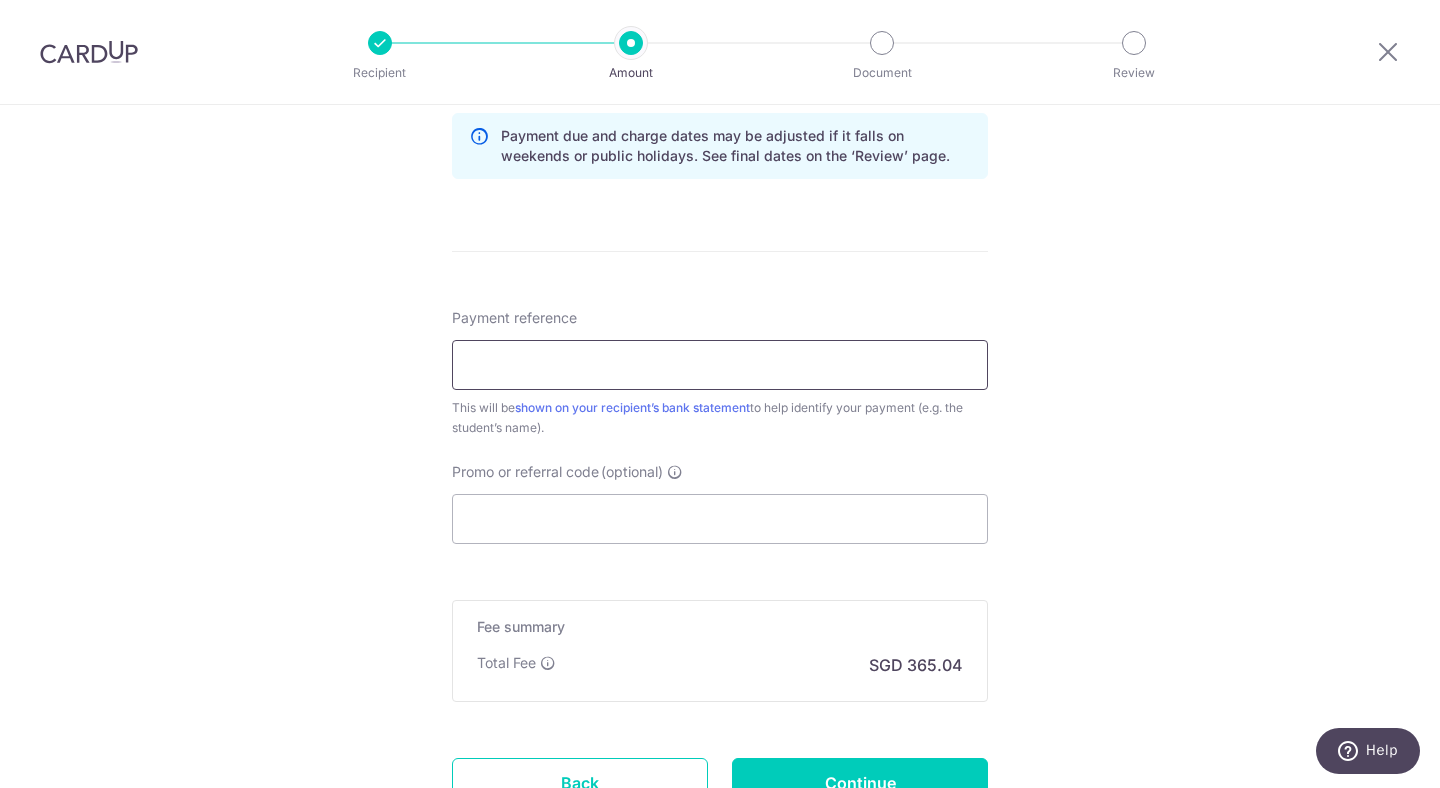 paste on "Anika Karthik Gowda" 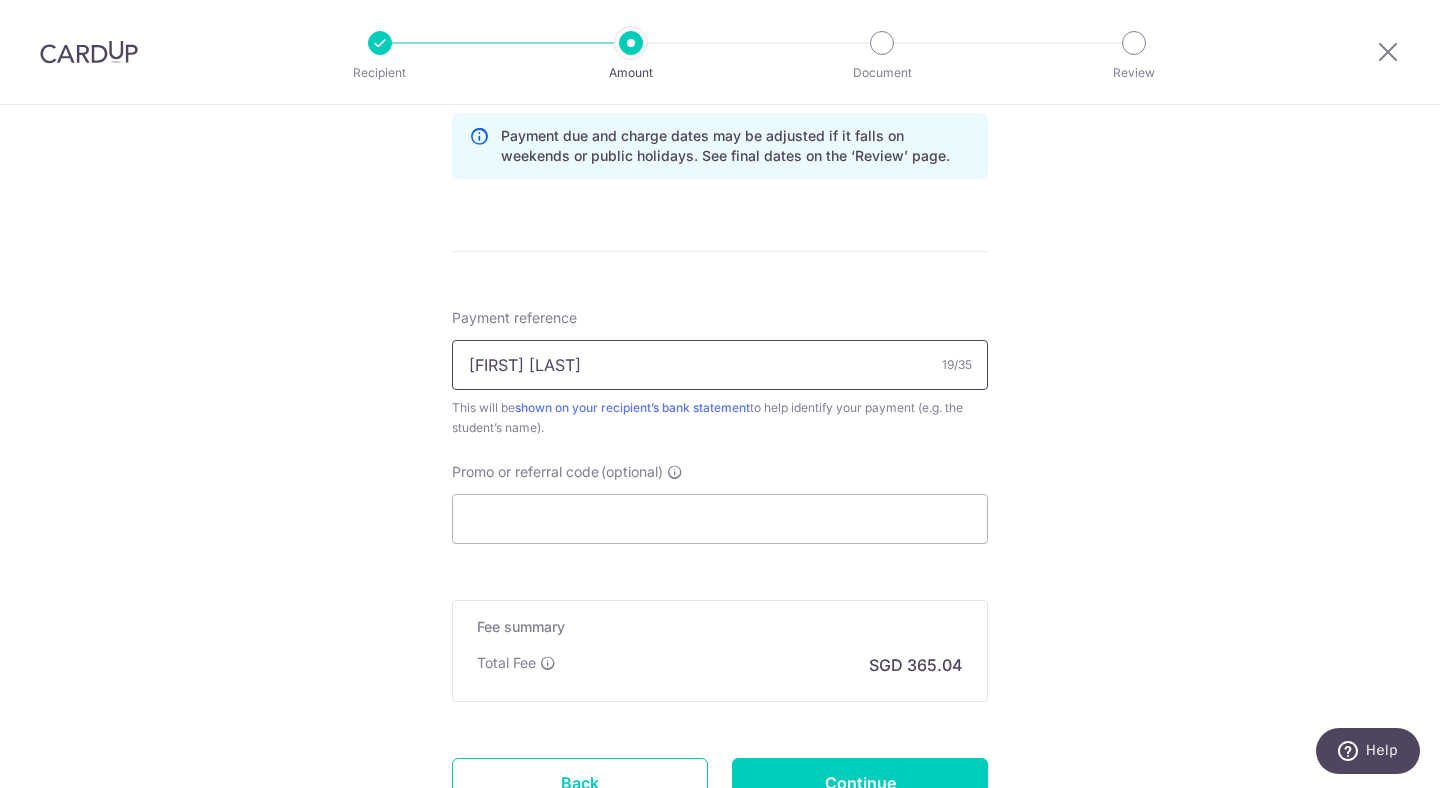 type on "Anika Karthik Gowda" 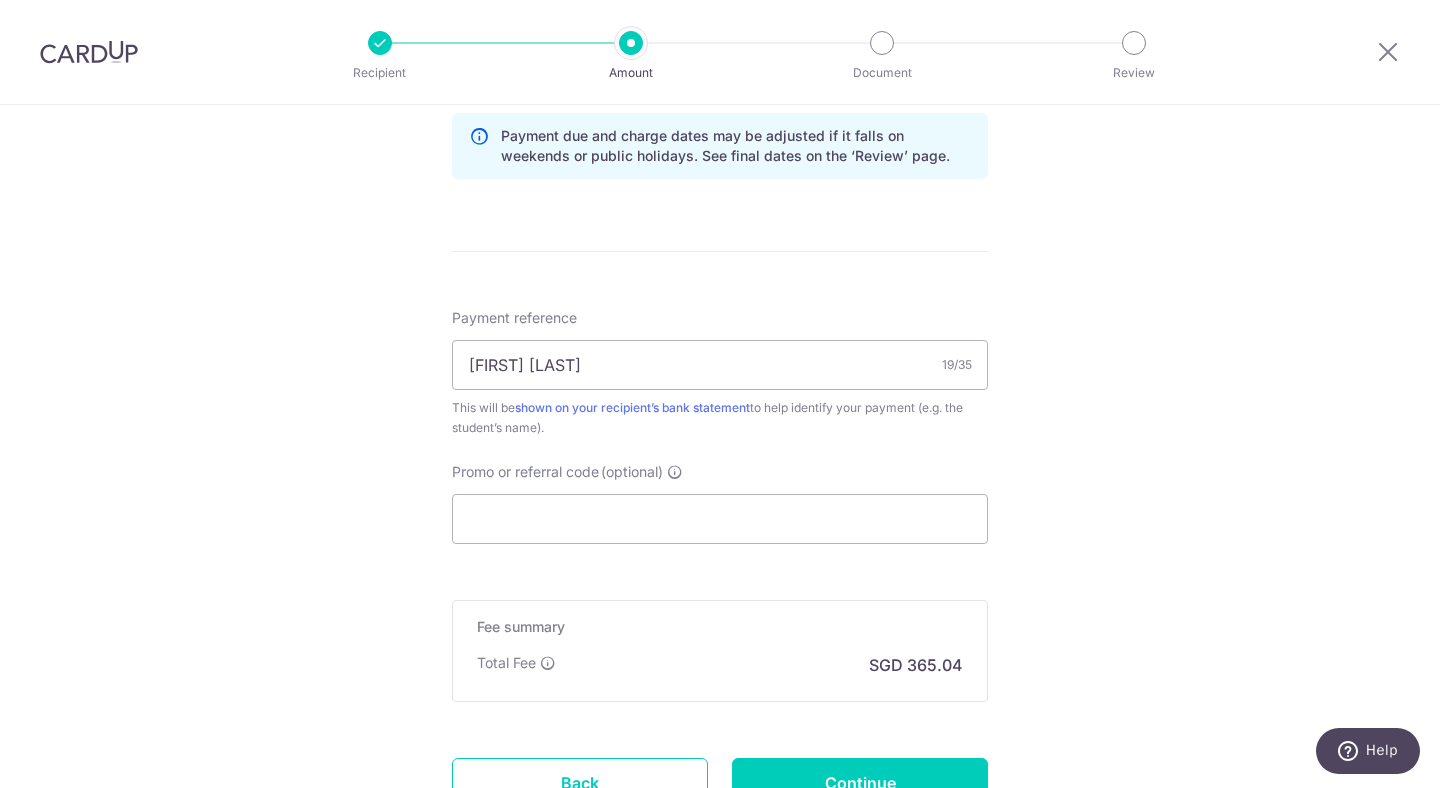 click on "Tell us more about your payment
Enter payment amount
SGD
14,040.00
14040.00
Select Card
**** 2001
Add credit card
Your Cards
**** 5234
**** 1003
**** 5327
**** 5413
**** 4442
**** 2001
Secure 256-bit SSL
Text" at bounding box center (720, 12) 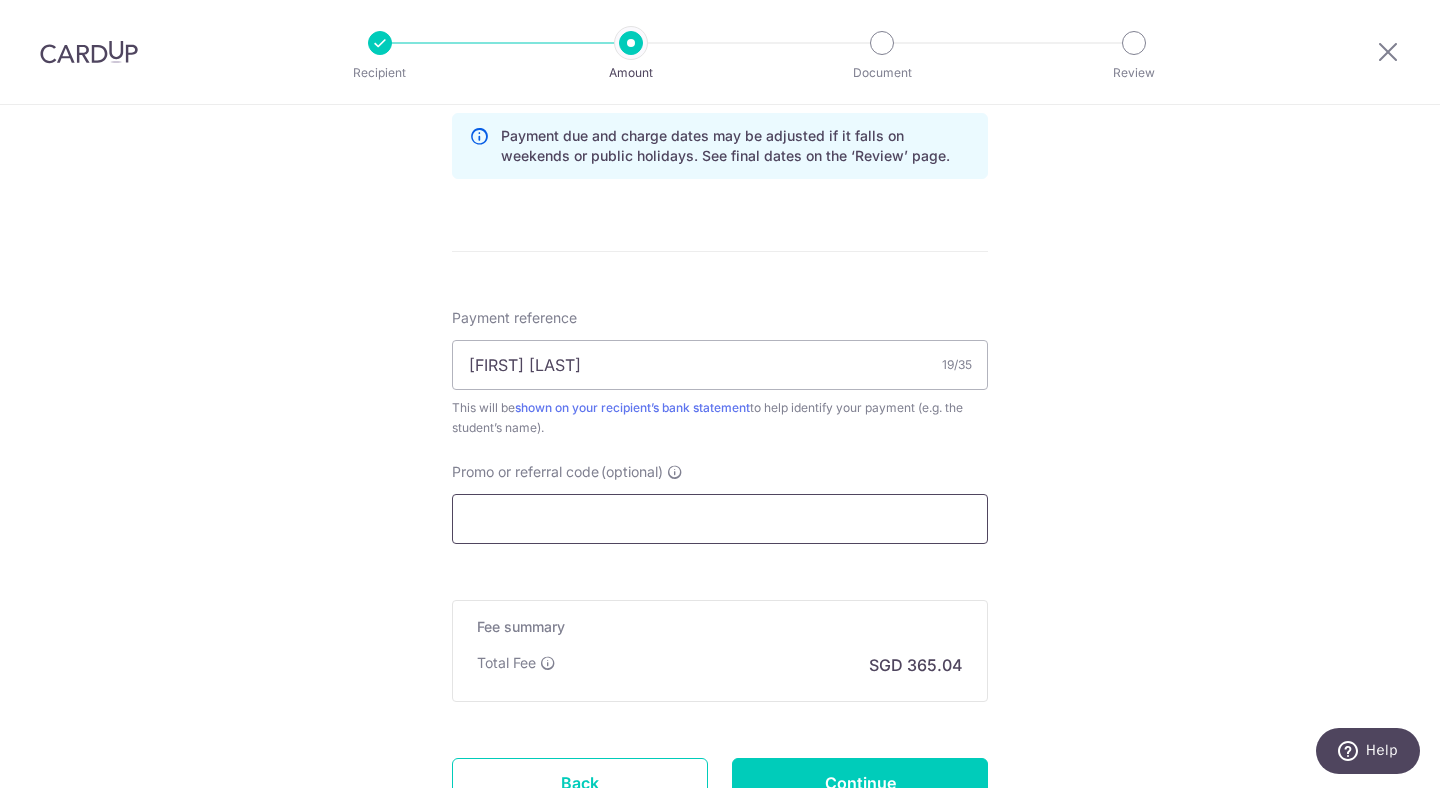 click on "Promo or referral code
(optional)" at bounding box center [720, 519] 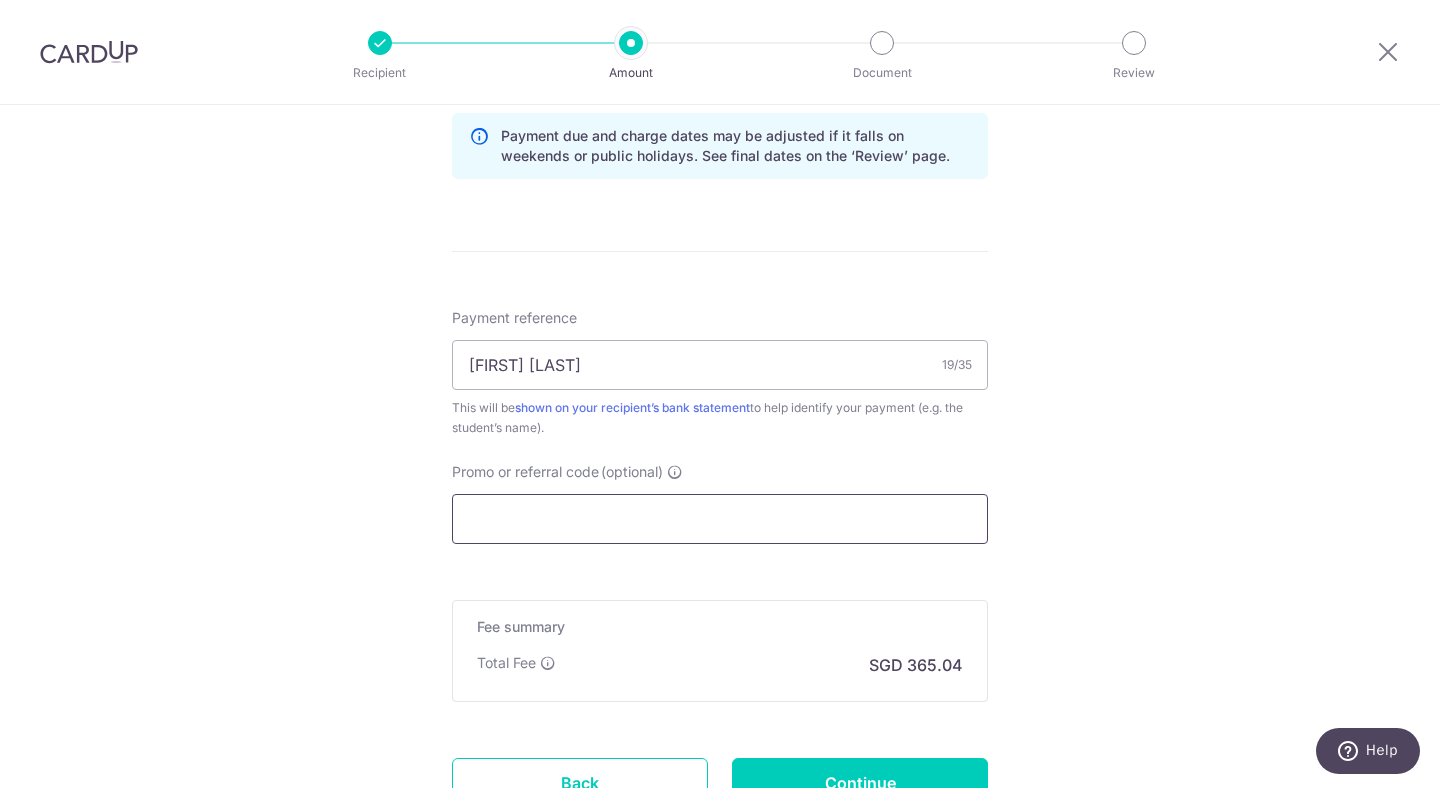 paste on "OFF225" 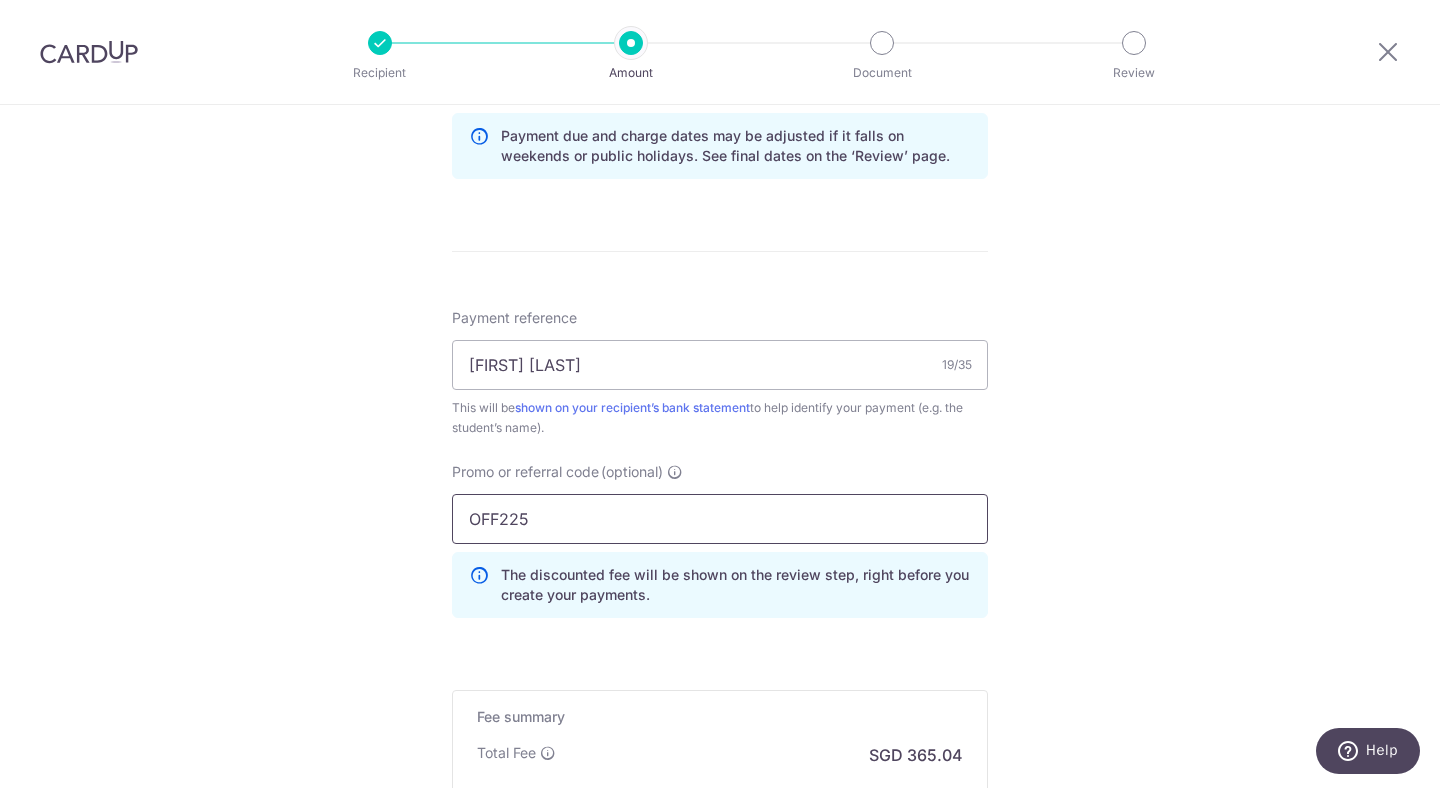 type on "OFF225" 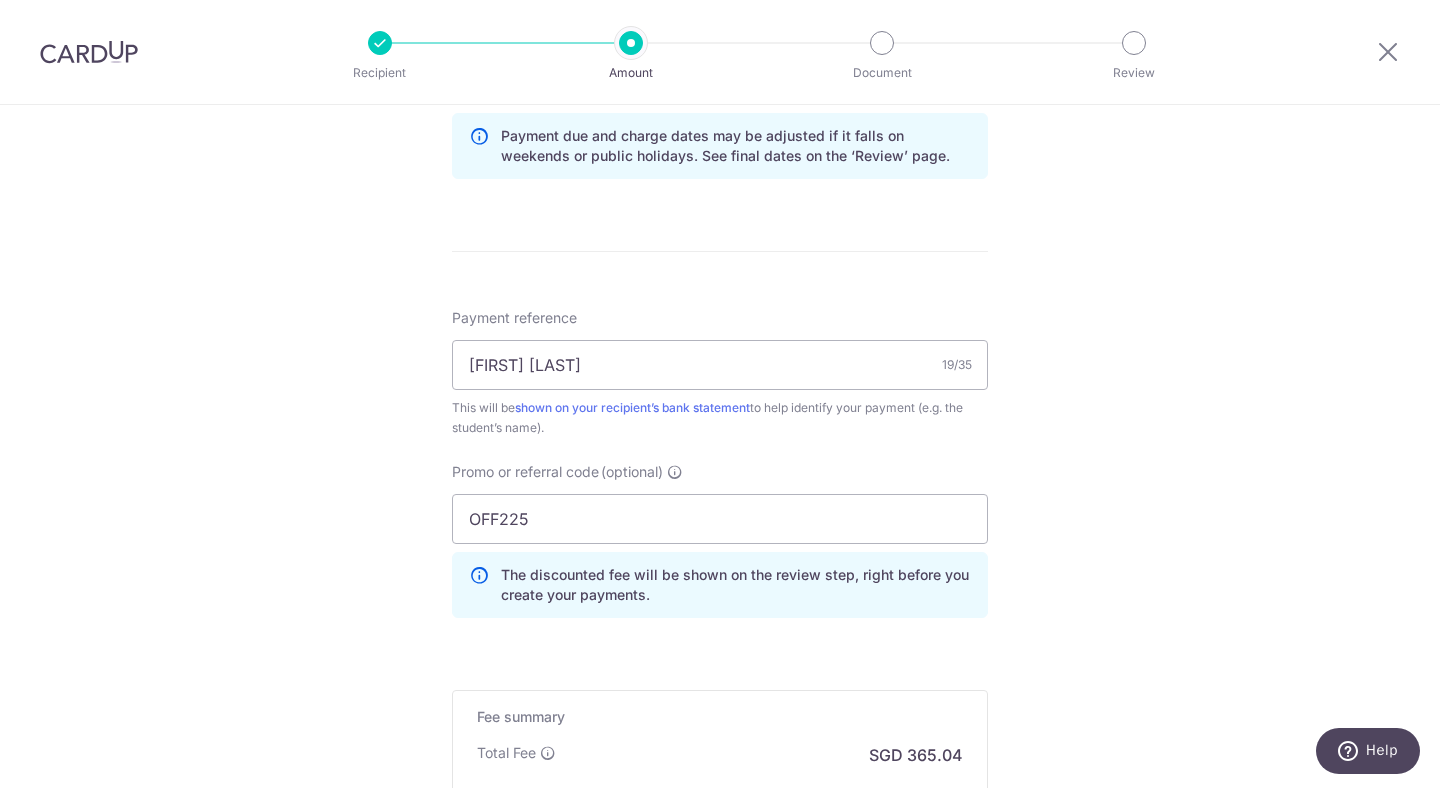 click on "Tell us more about your payment
Enter payment amount
SGD
14,040.00
14040.00
Select Card
**** 2001
Add credit card
Your Cards
**** 5234
**** 1003
**** 5327
**** 5413
**** 4442
**** 2001
Secure 256-bit SSL
Text" at bounding box center (720, 57) 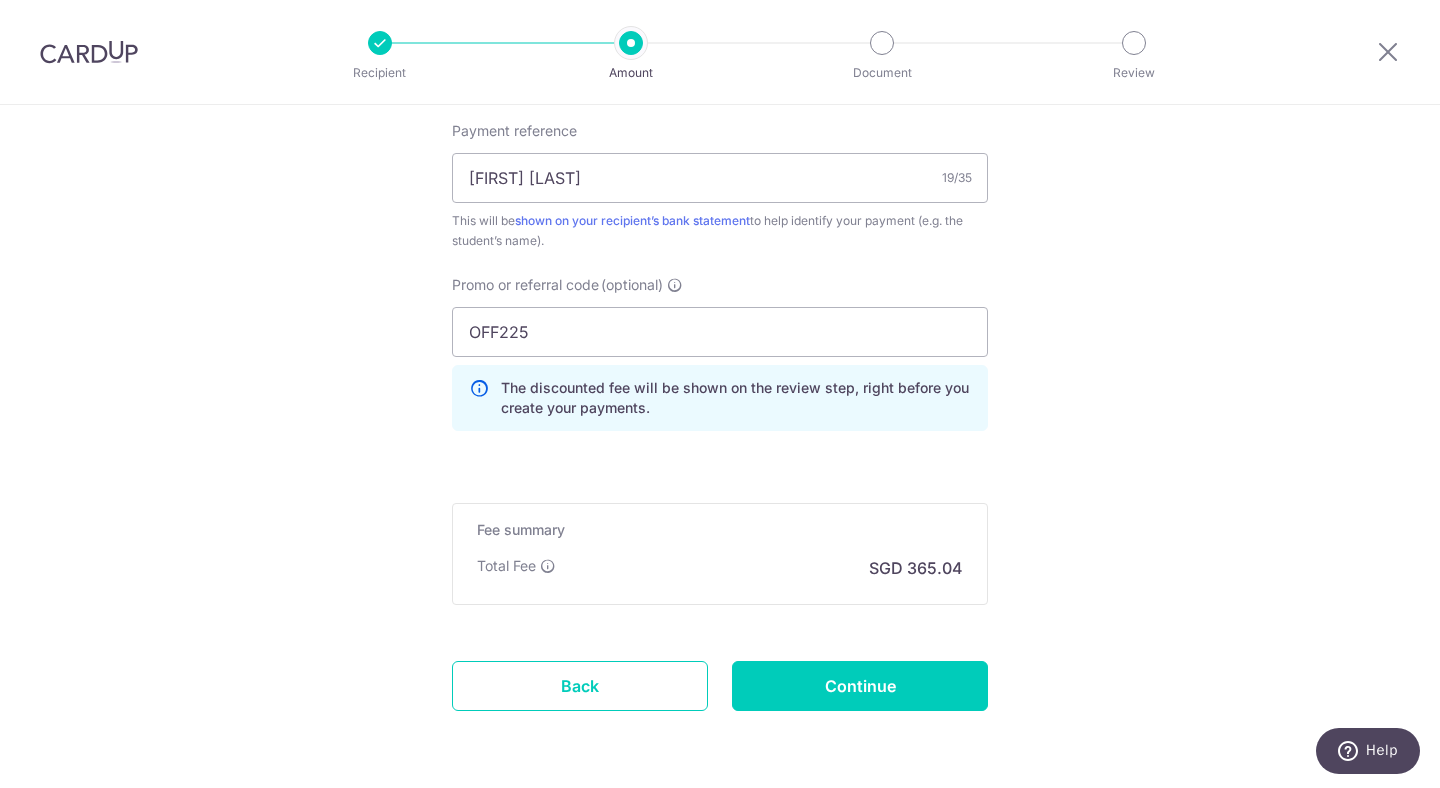 scroll, scrollTop: 1227, scrollLeft: 0, axis: vertical 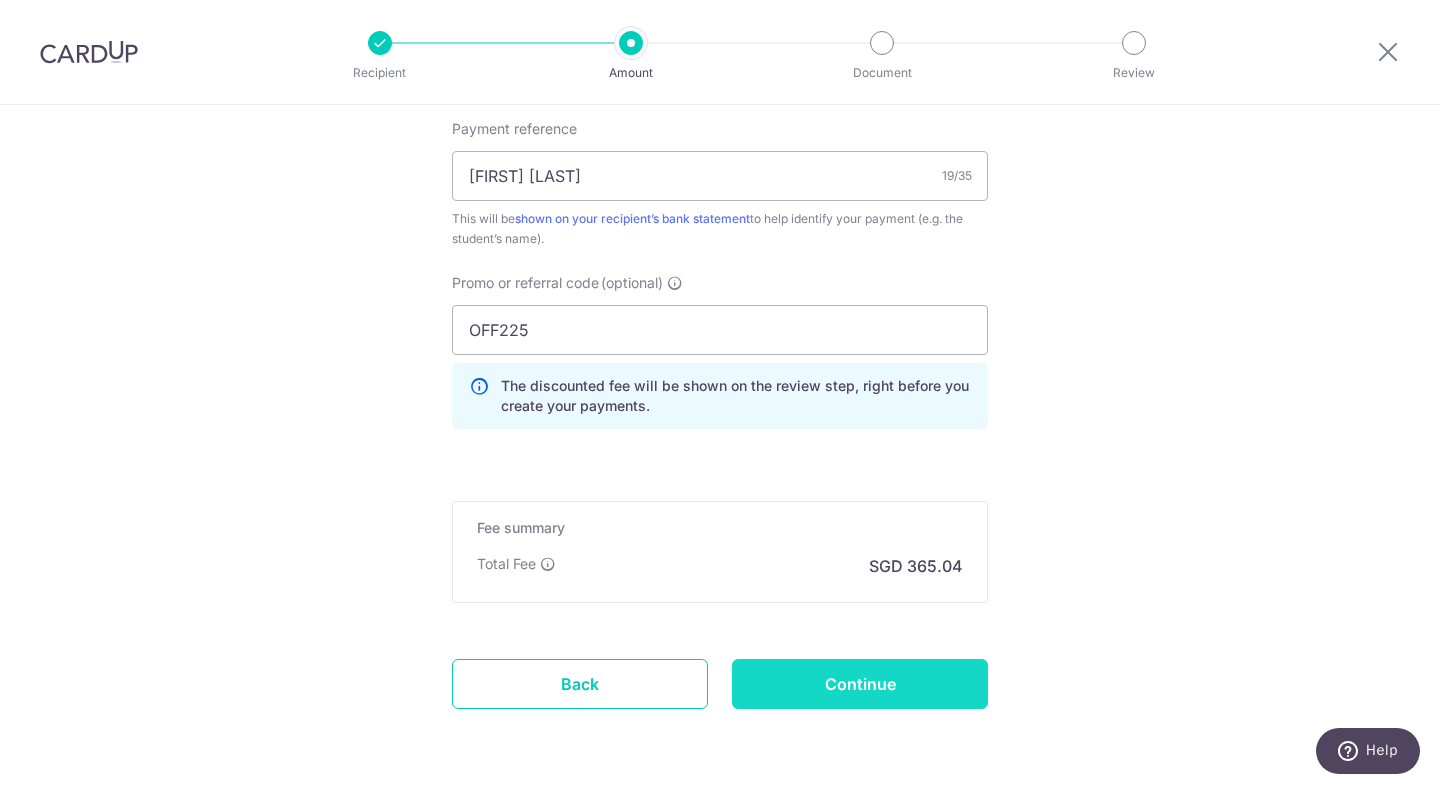 click on "Continue" at bounding box center (860, 684) 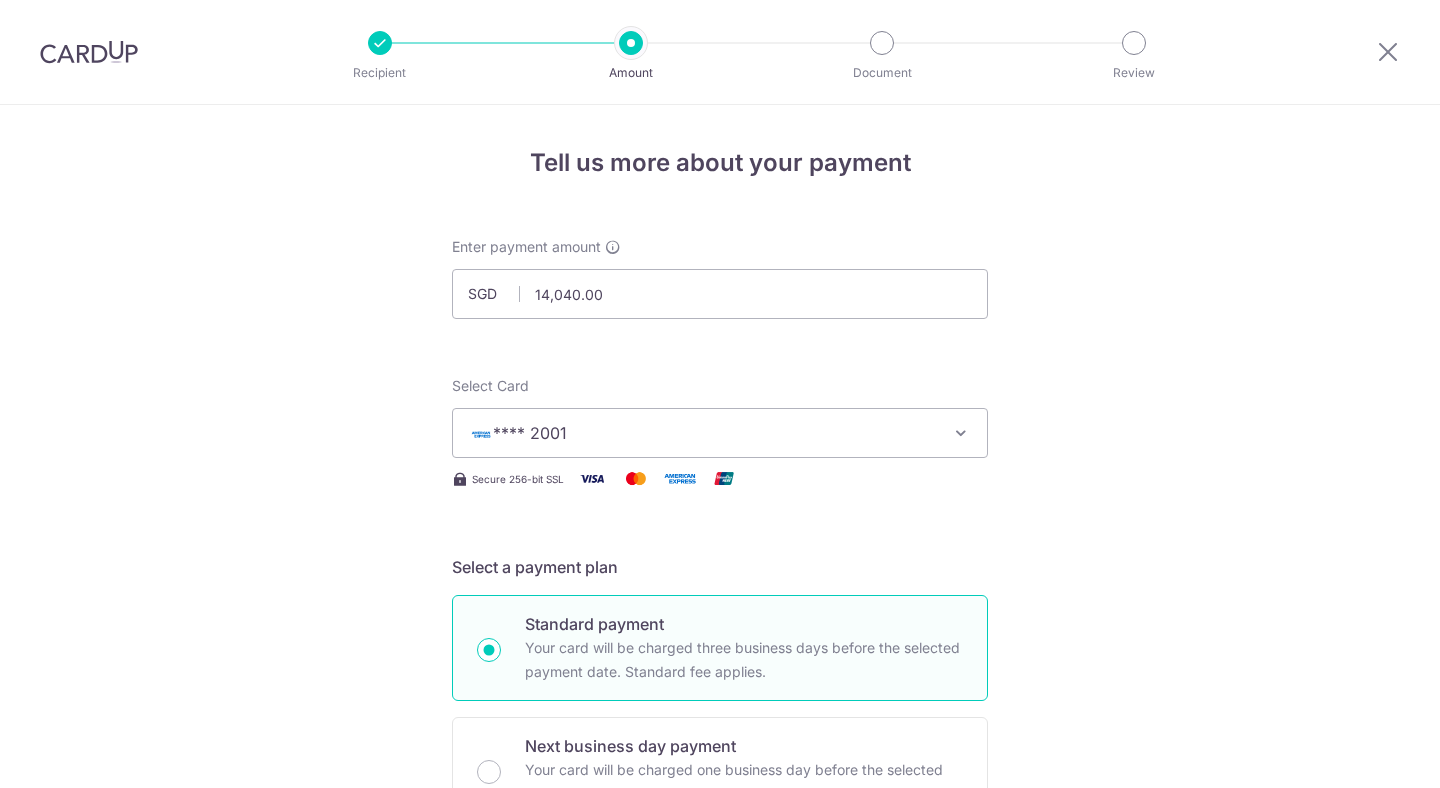 scroll, scrollTop: 0, scrollLeft: 0, axis: both 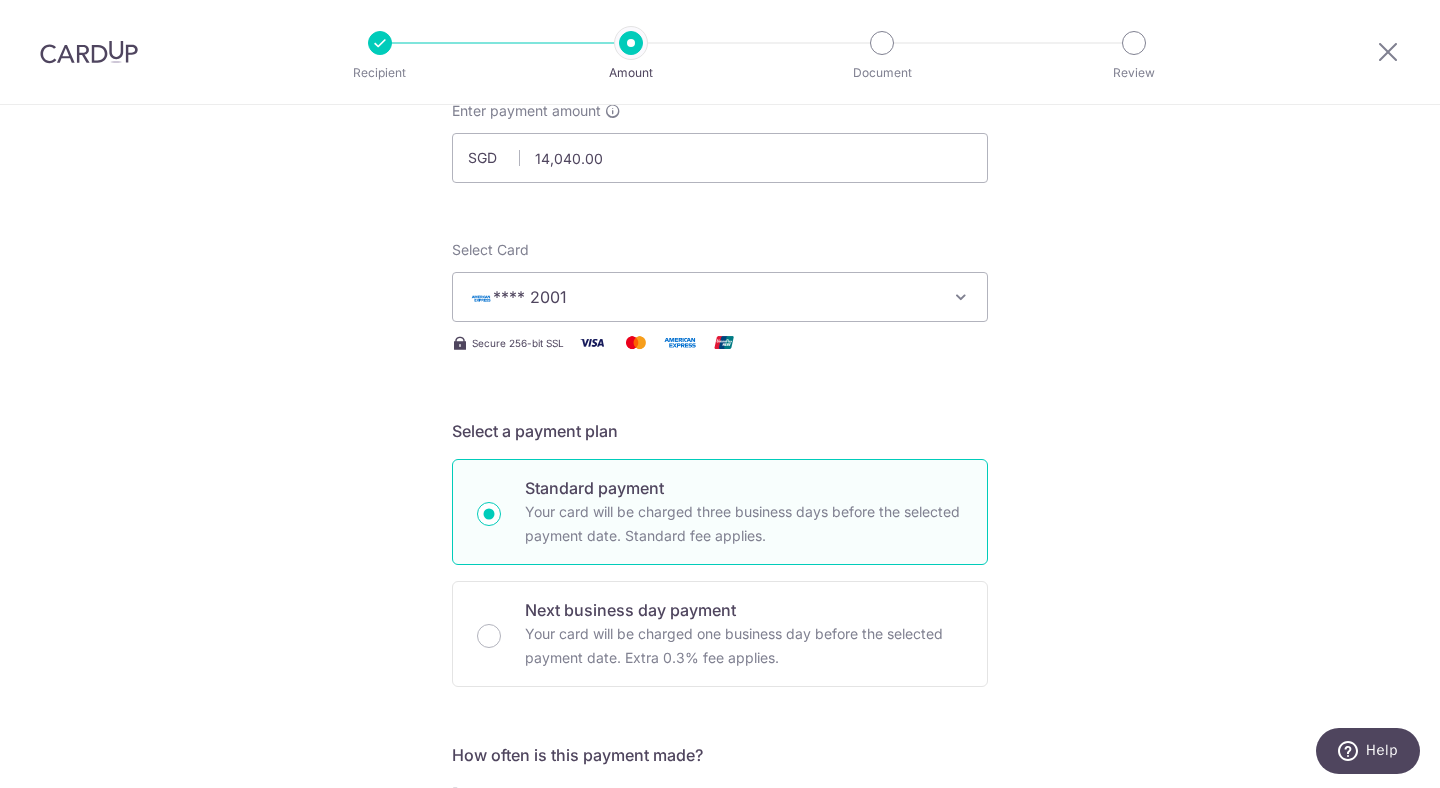 click on "**** 2001" at bounding box center [702, 297] 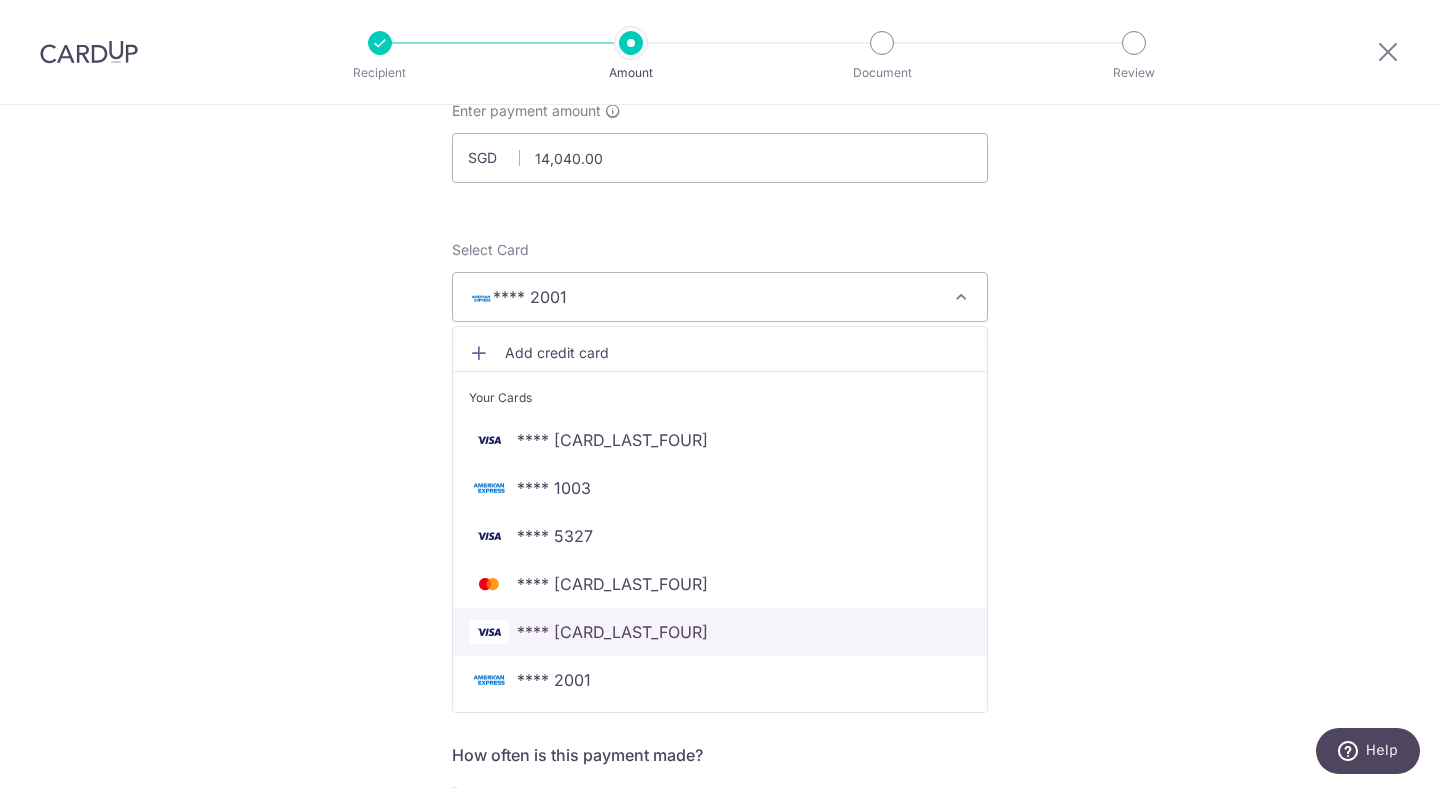 click on "**** [CARD_LAST_FOUR]" at bounding box center [612, 632] 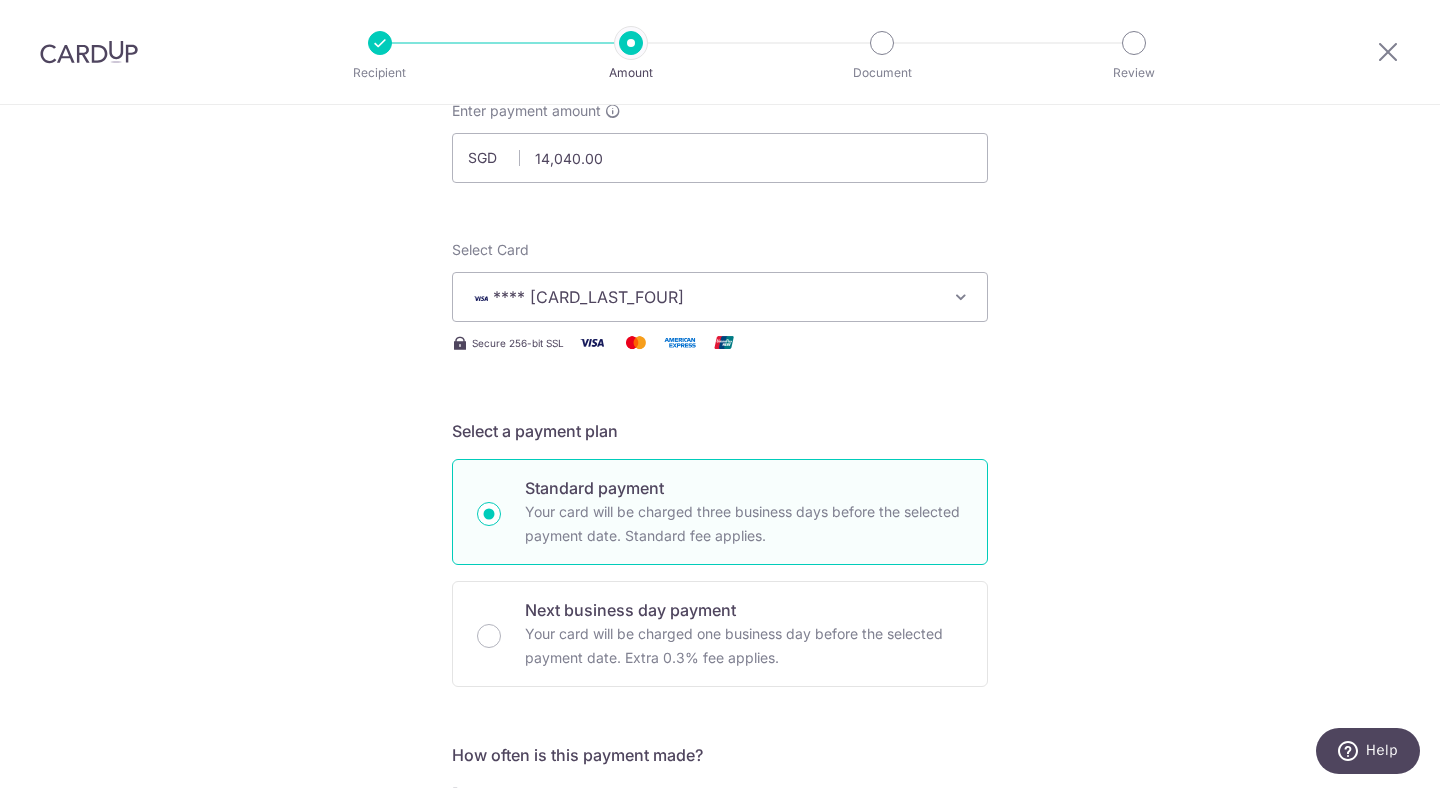 click on "Tell us more about your payment
Enter payment amount
SGD
14,040.00
14040.00
Select Card
**** [CARD_LAST_FOUR]
Add credit card
Your Cards
**** [CARD_LAST_FOUR]
**** [CARD_LAST_FOUR]
**** [CARD_LAST_FOUR]
**** [CARD_LAST_FOUR]
**** [CARD_LAST_FOUR]
**** [CARD_LAST_FOUR]
Secure 256-bit SSL
Text" at bounding box center (720, 973) 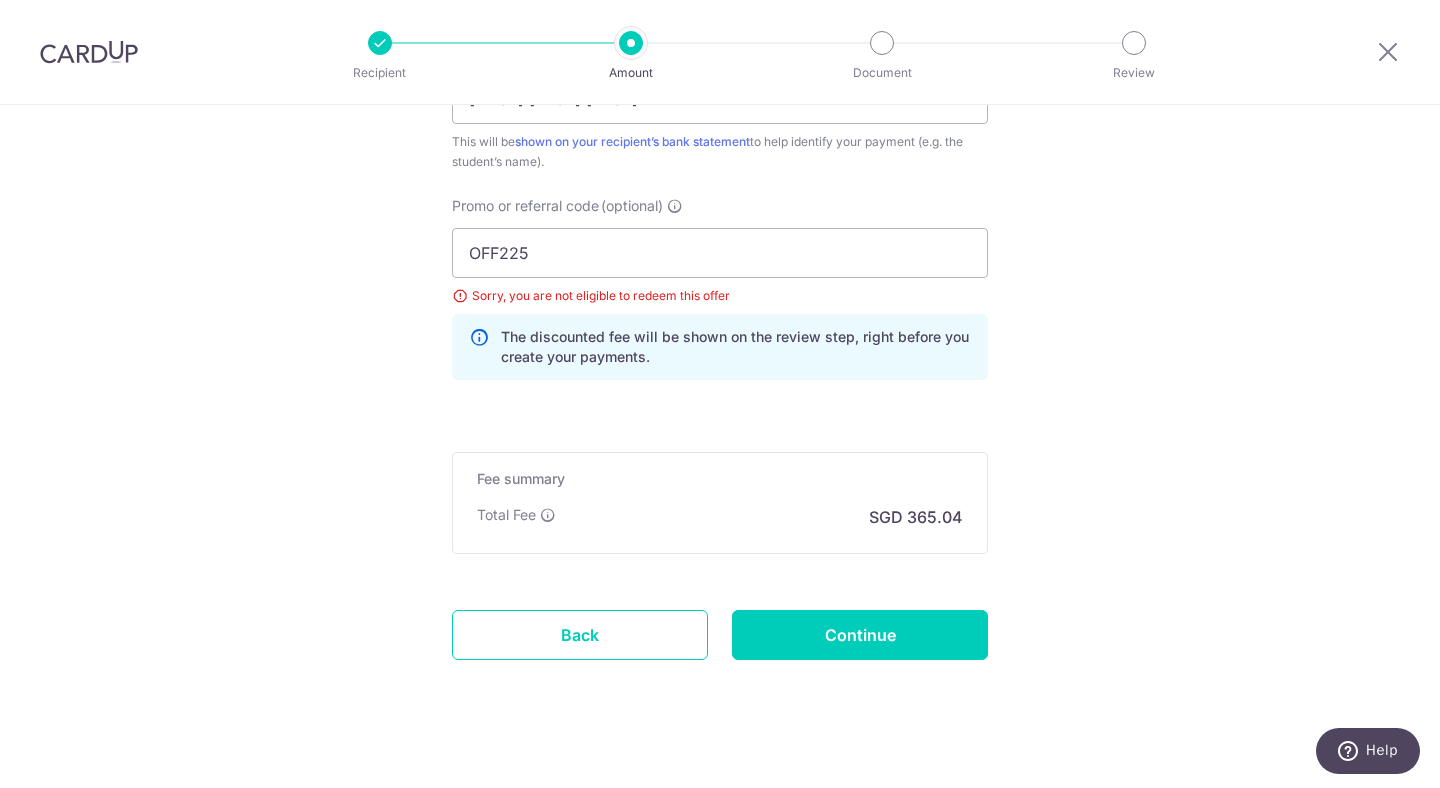 scroll, scrollTop: 1306, scrollLeft: 0, axis: vertical 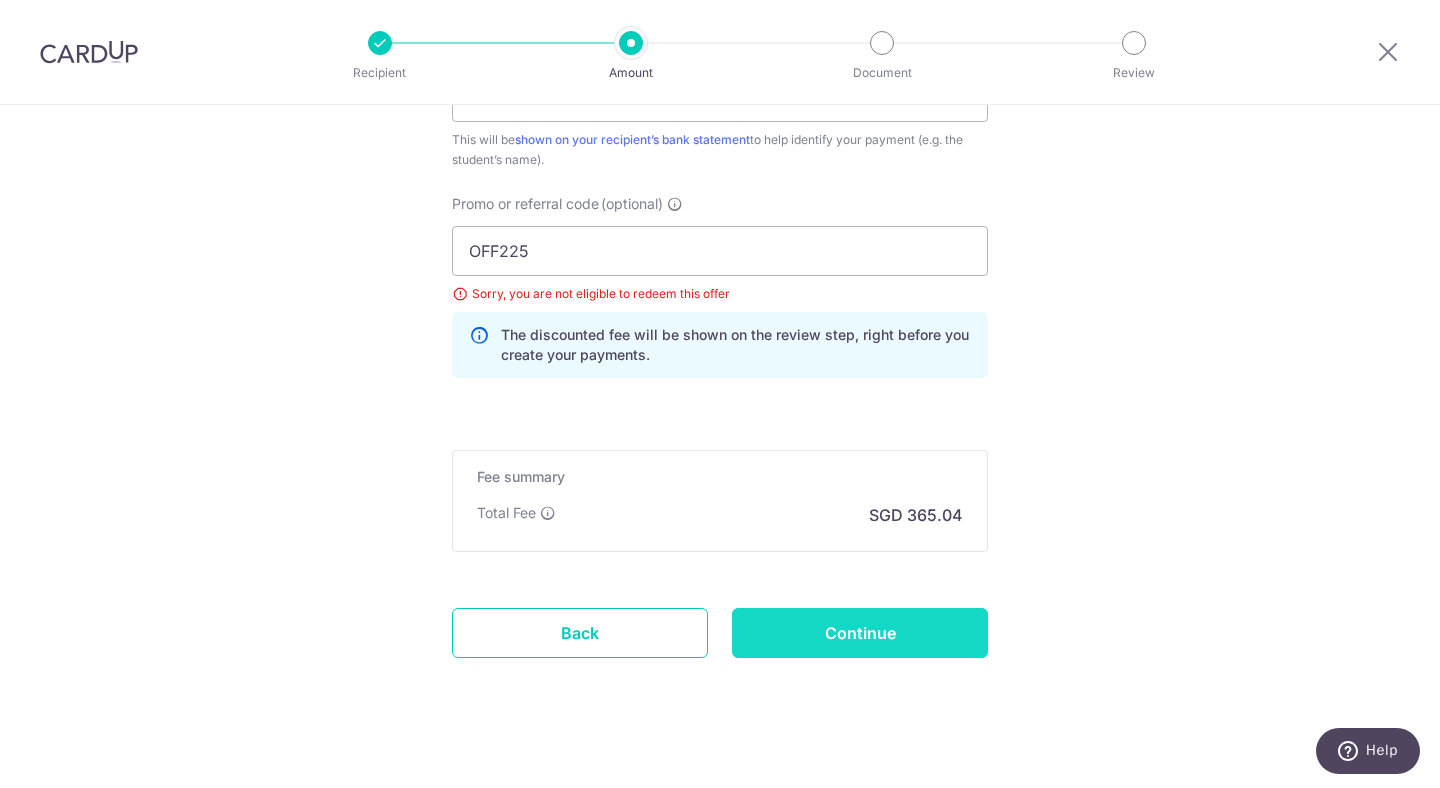 click on "Continue" at bounding box center [860, 633] 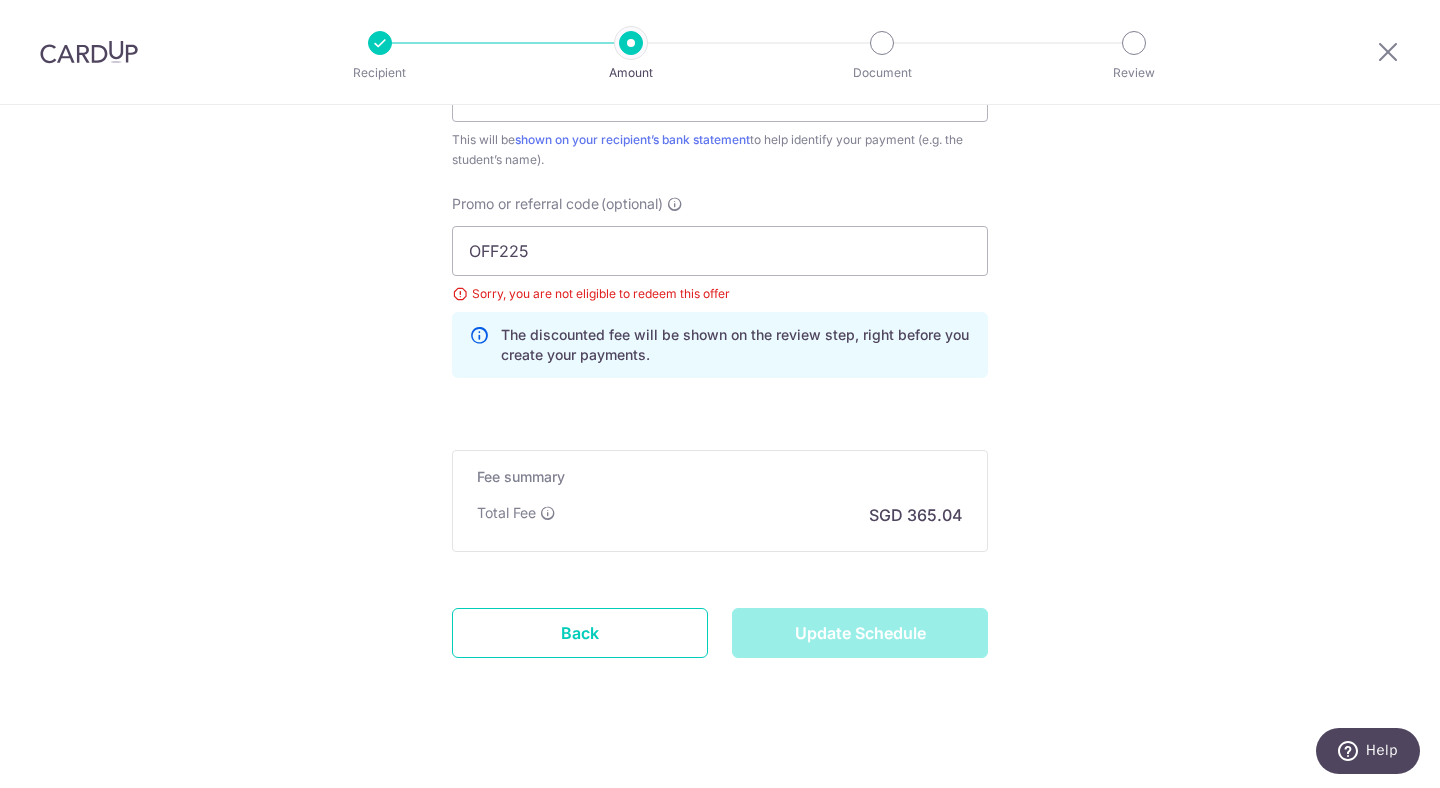 type on "Update Schedule" 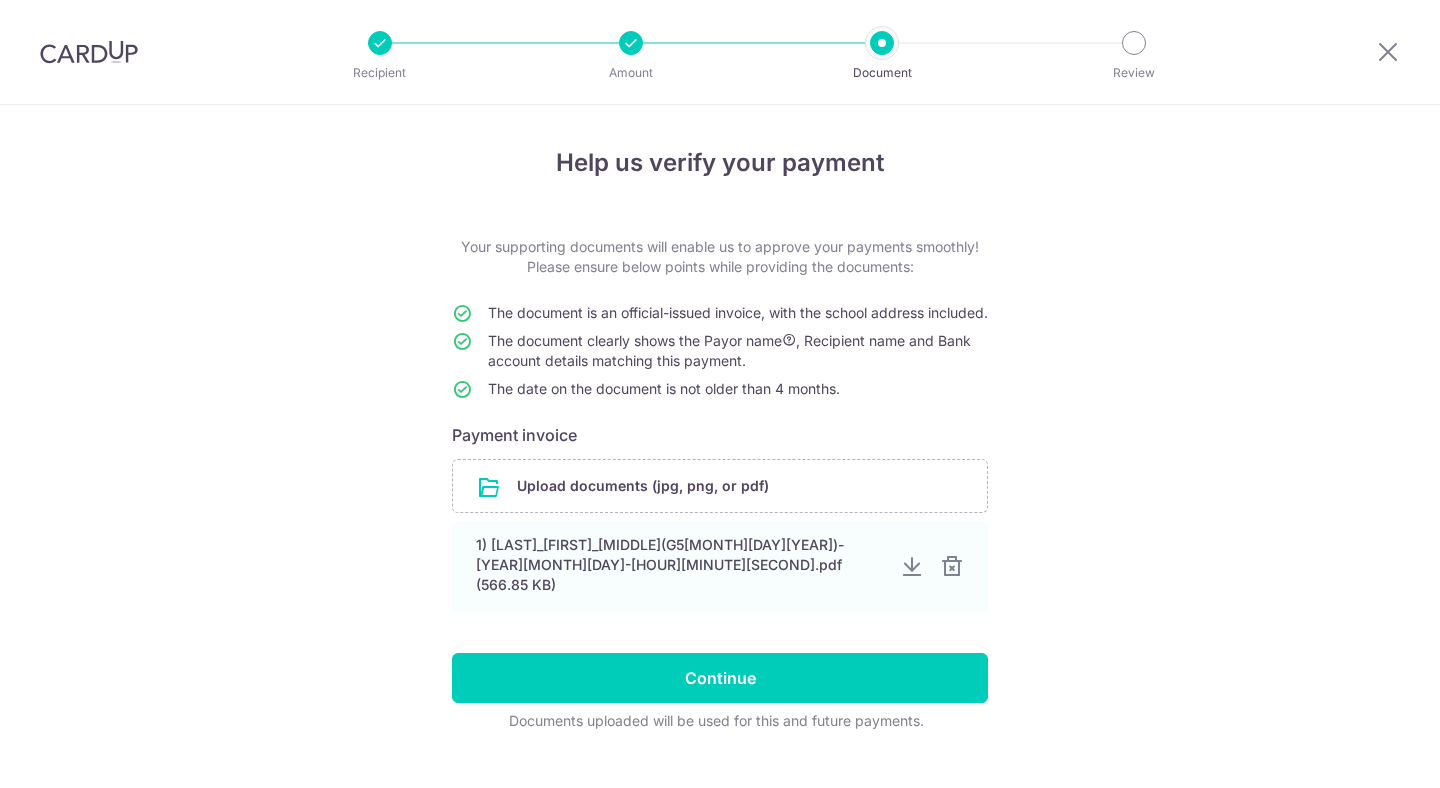 scroll, scrollTop: 0, scrollLeft: 0, axis: both 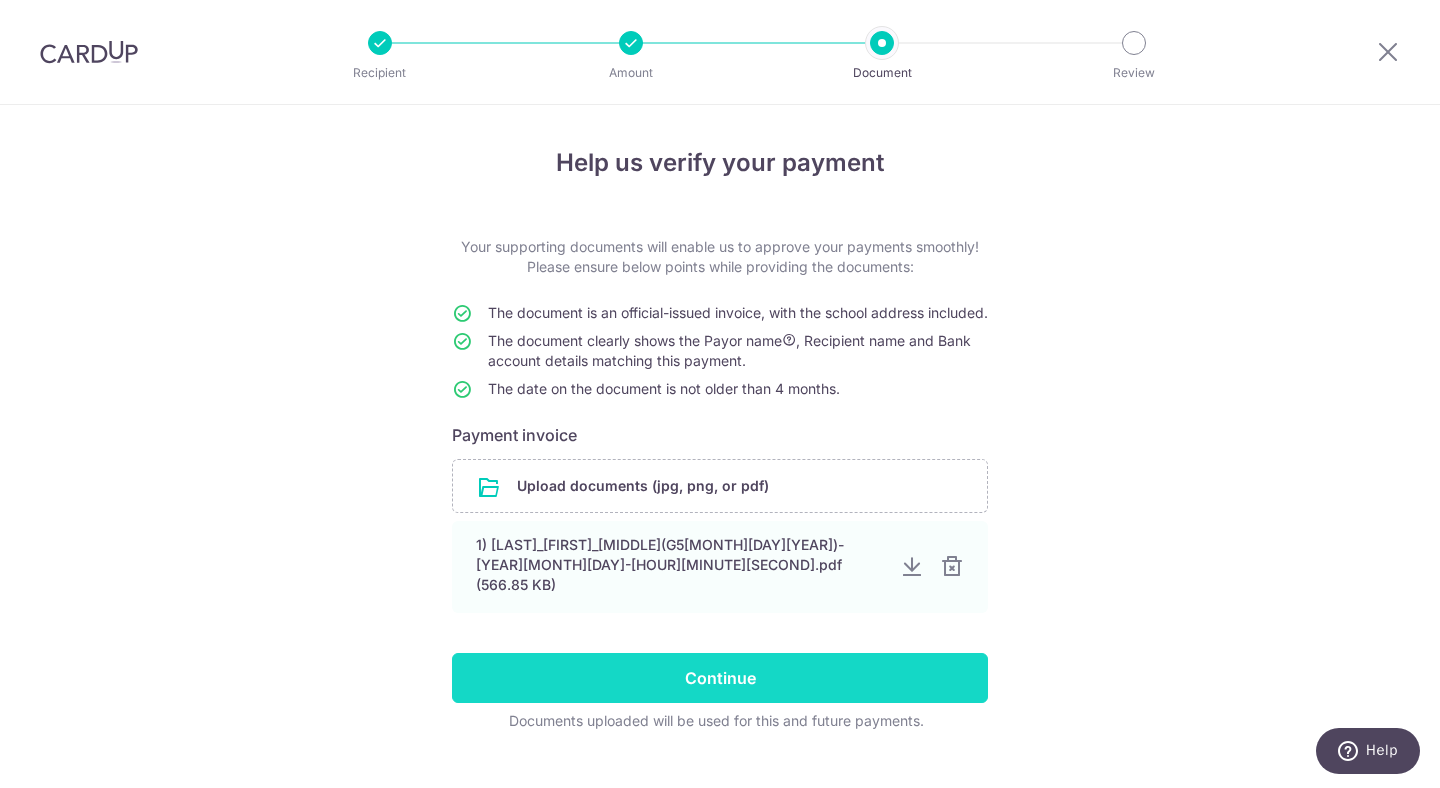 click on "Continue" at bounding box center (720, 678) 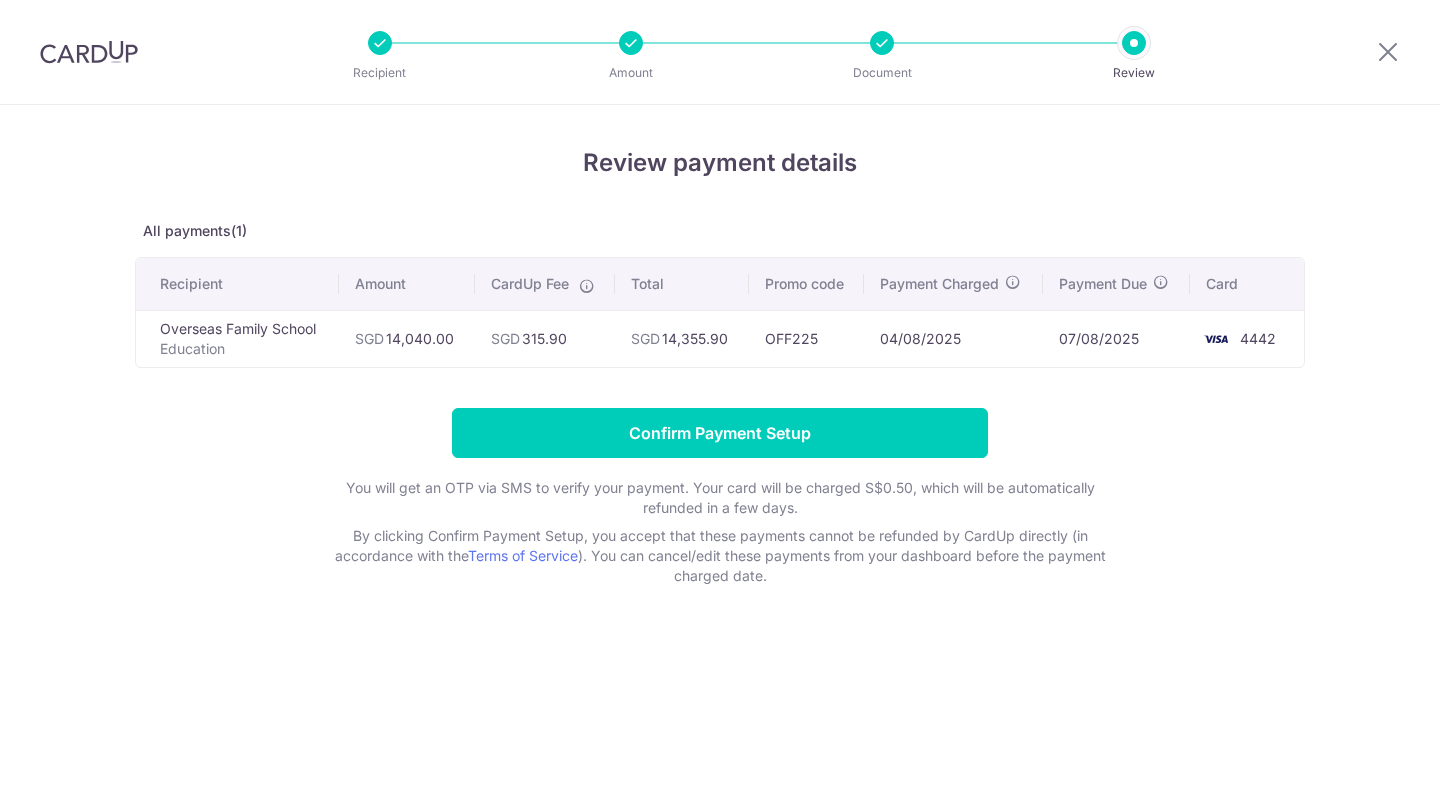 scroll, scrollTop: 0, scrollLeft: 0, axis: both 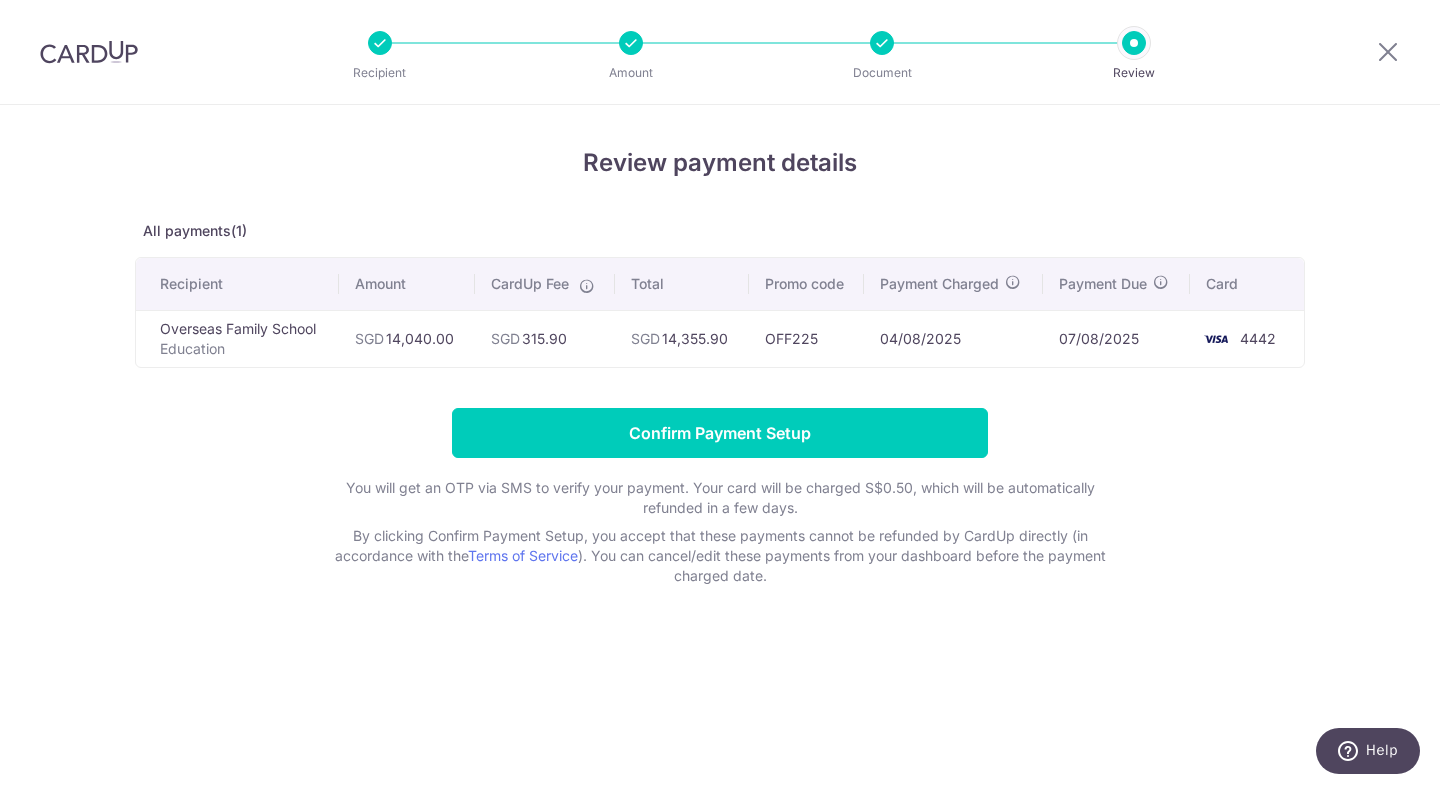 click on "[ORGANIZATION]
Education" at bounding box center [237, 338] 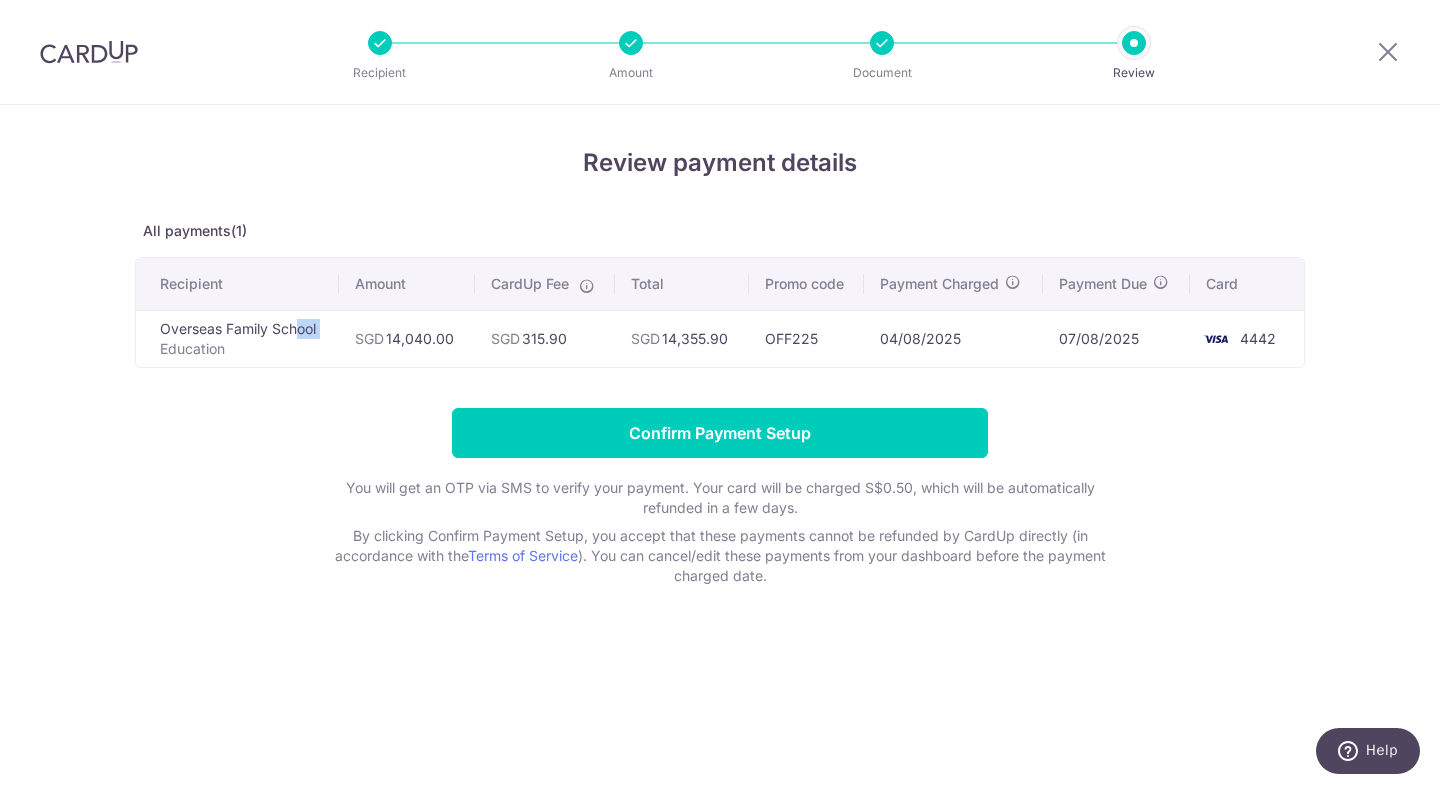 click on "Overseas Family School
Education" at bounding box center [237, 338] 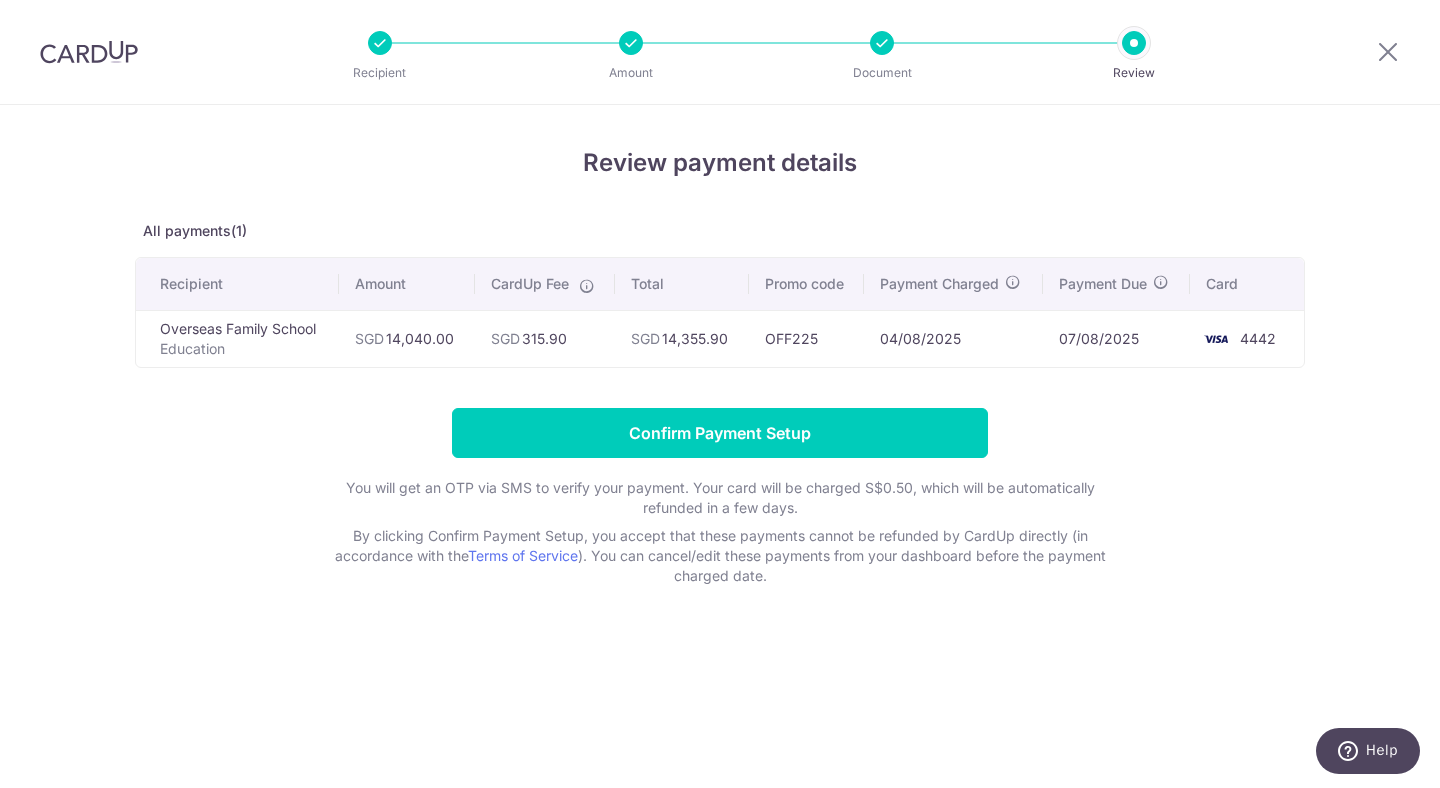 click on "Review payment details
All payments(1)
Recipient
Amount
CardUp Fee
Total
Promo code
Payment Charged
Payment Due
Card
Overseas Family School
Education
SGD   14,040.00
SGD   315.90
SGD" at bounding box center (720, 365) 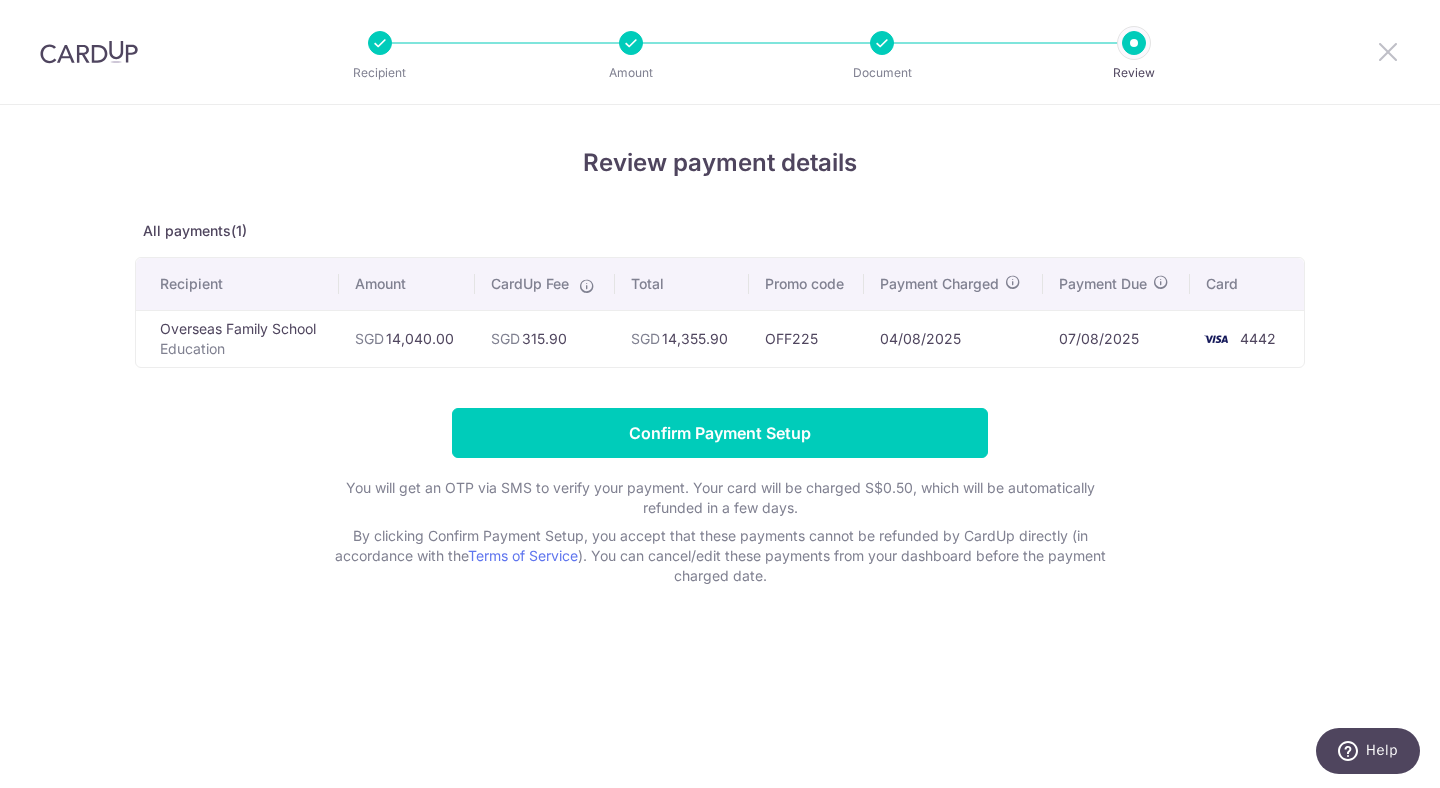 click at bounding box center [1388, 51] 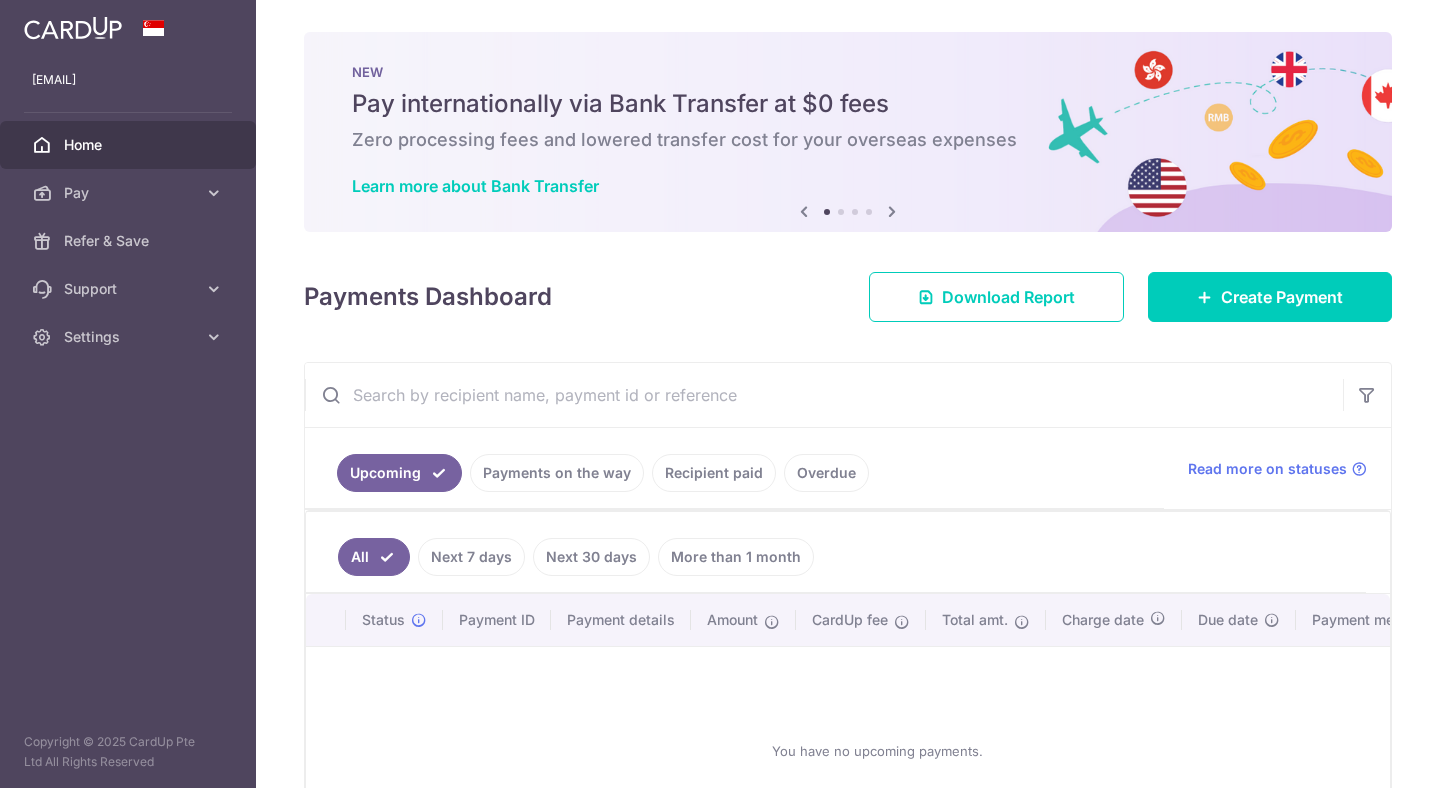 scroll, scrollTop: 0, scrollLeft: 0, axis: both 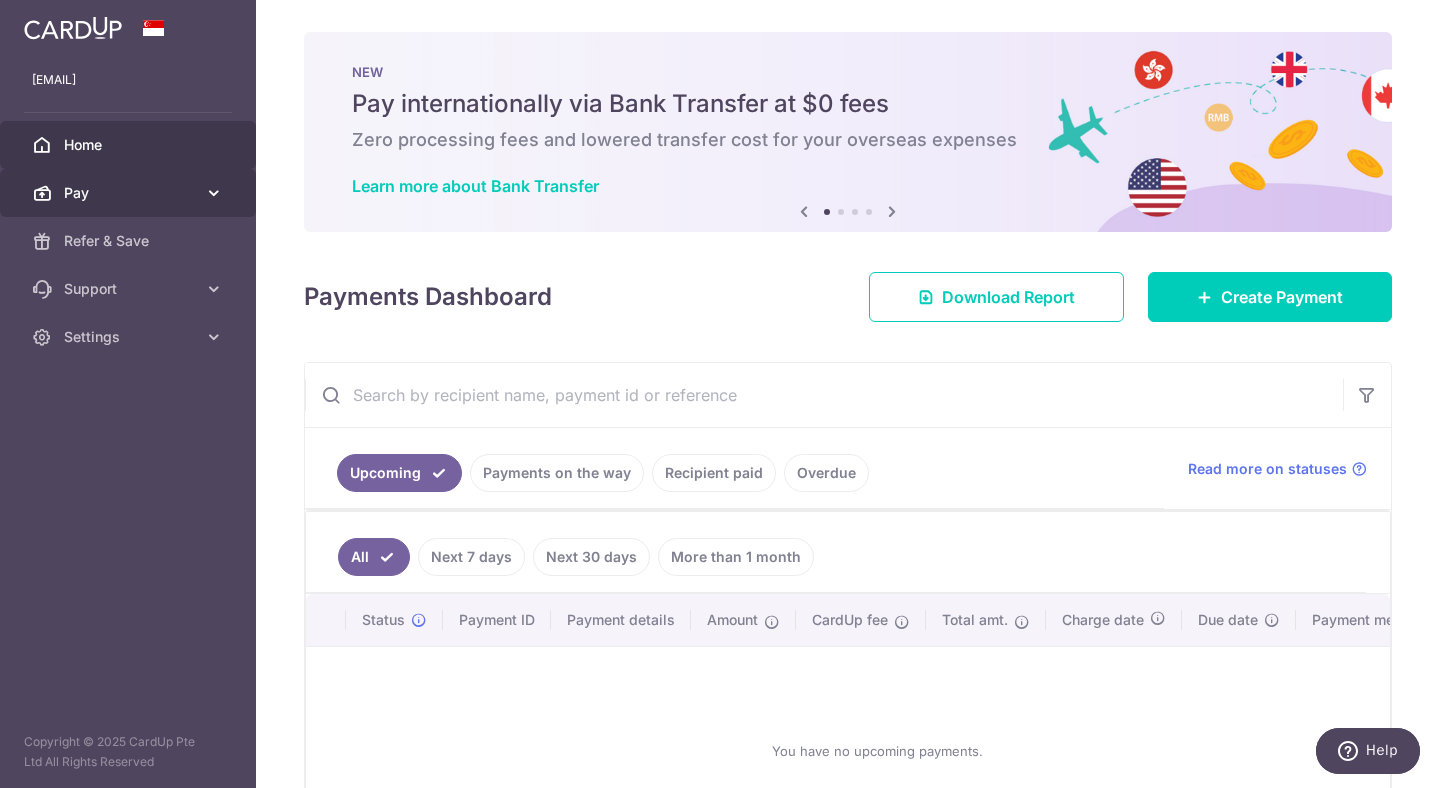 click on "Pay" at bounding box center [130, 193] 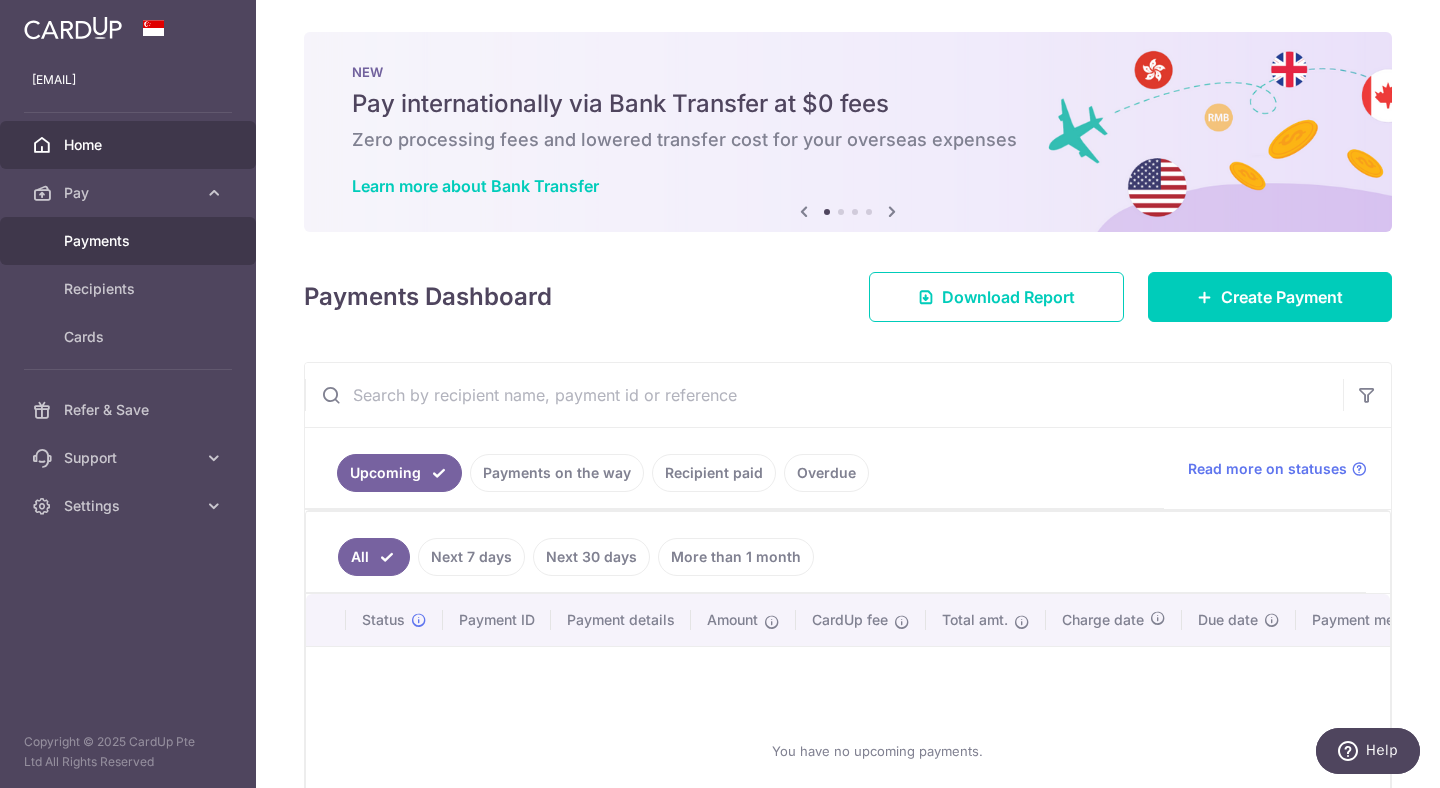 click on "Payments" at bounding box center (130, 241) 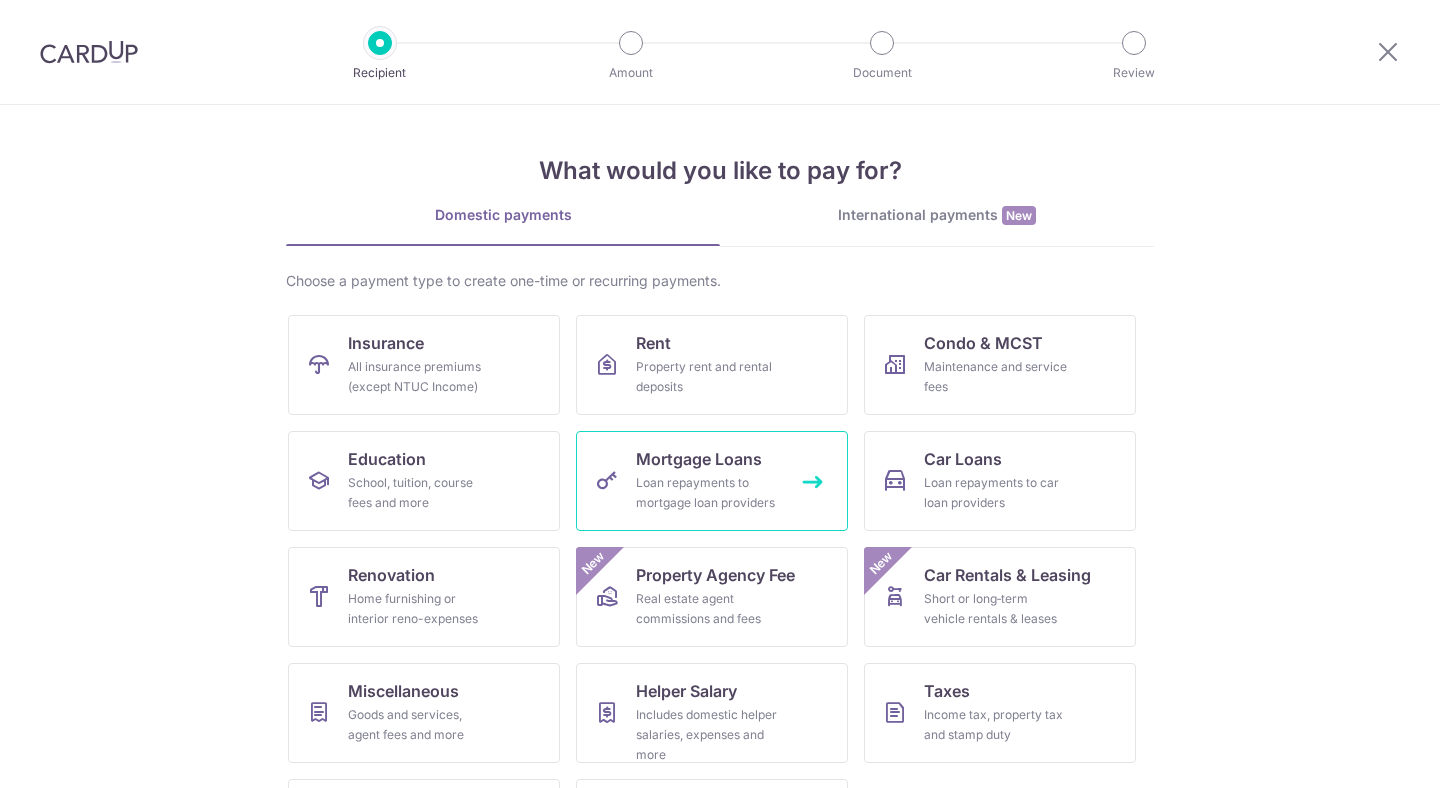 scroll, scrollTop: 0, scrollLeft: 0, axis: both 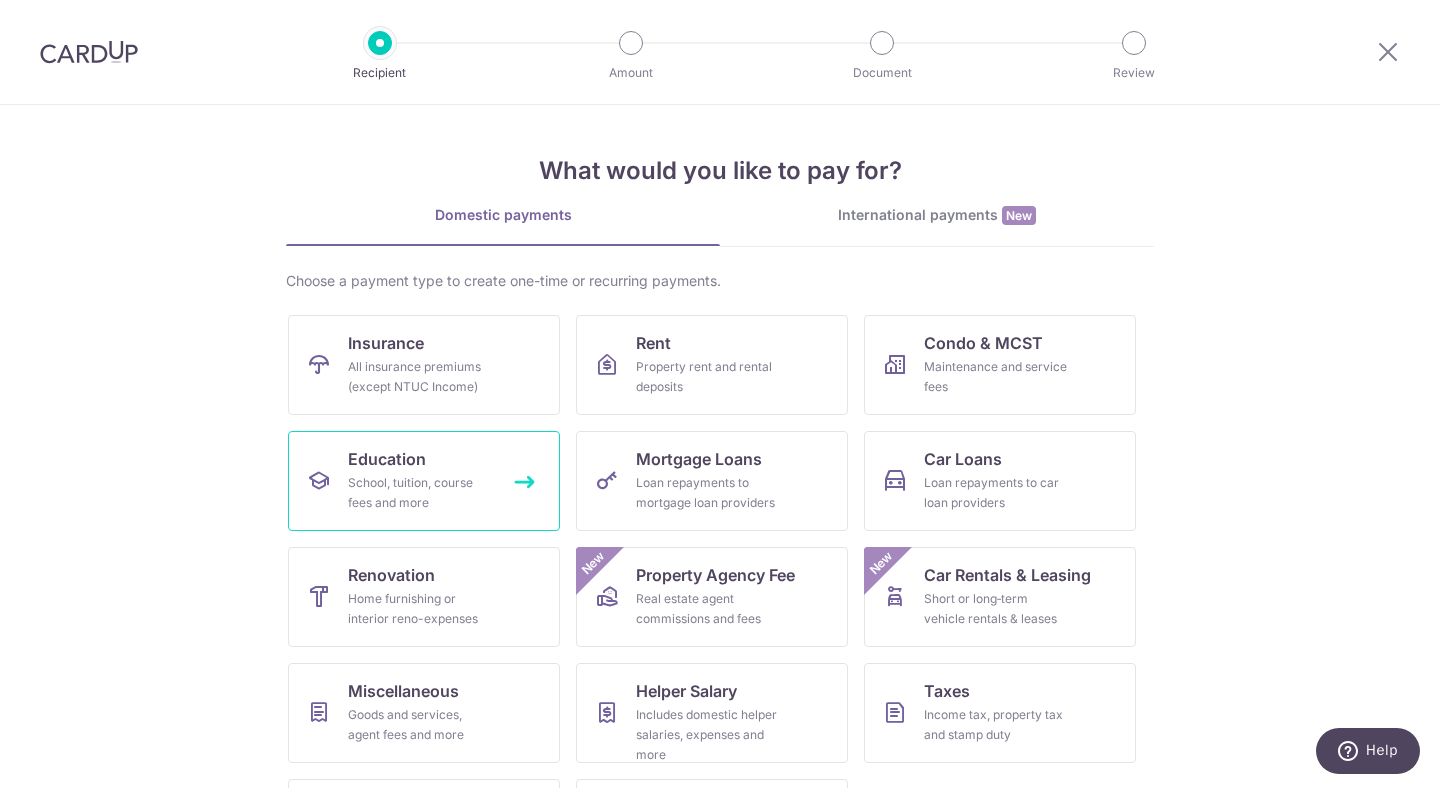click on "School, tuition, course fees and more" at bounding box center [420, 493] 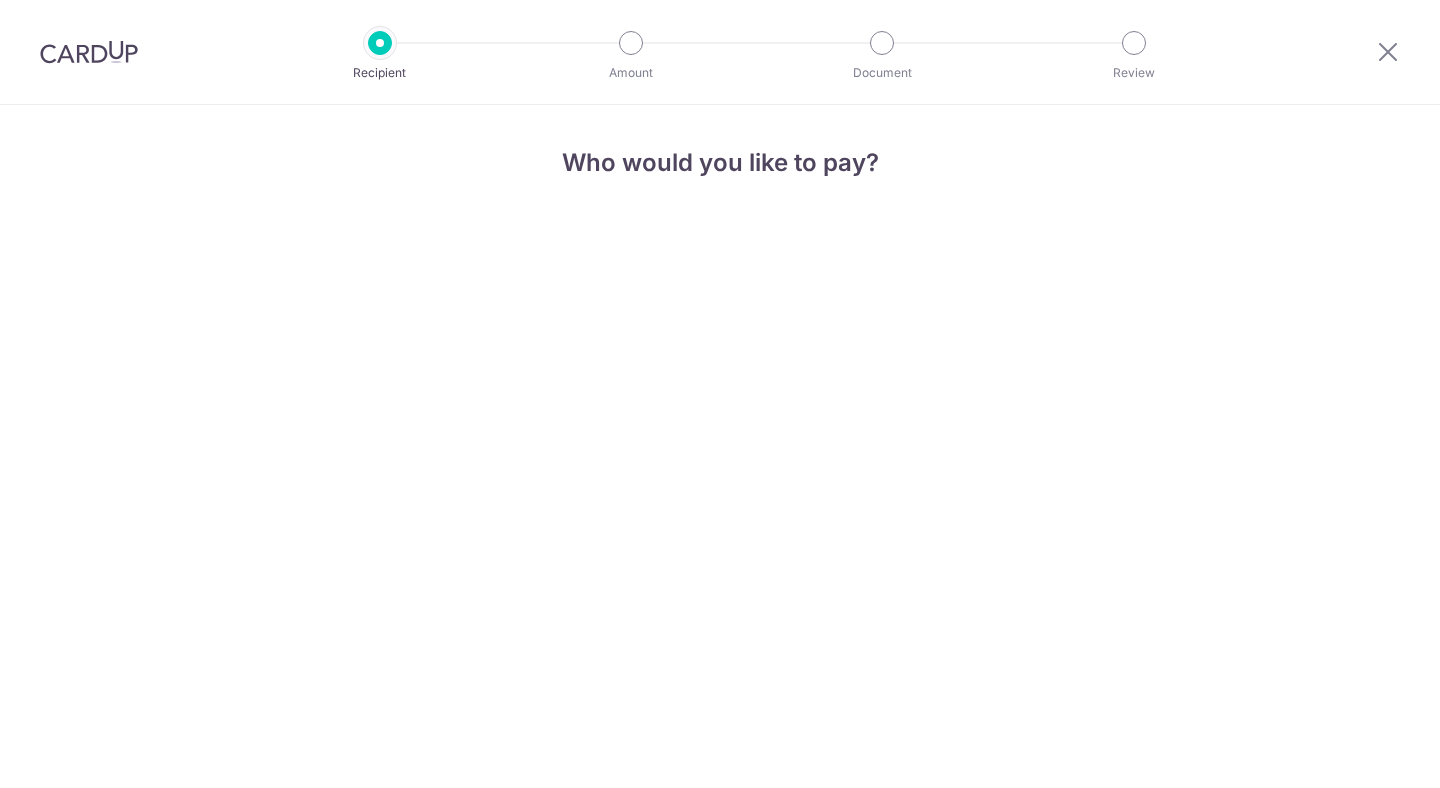 scroll, scrollTop: 0, scrollLeft: 0, axis: both 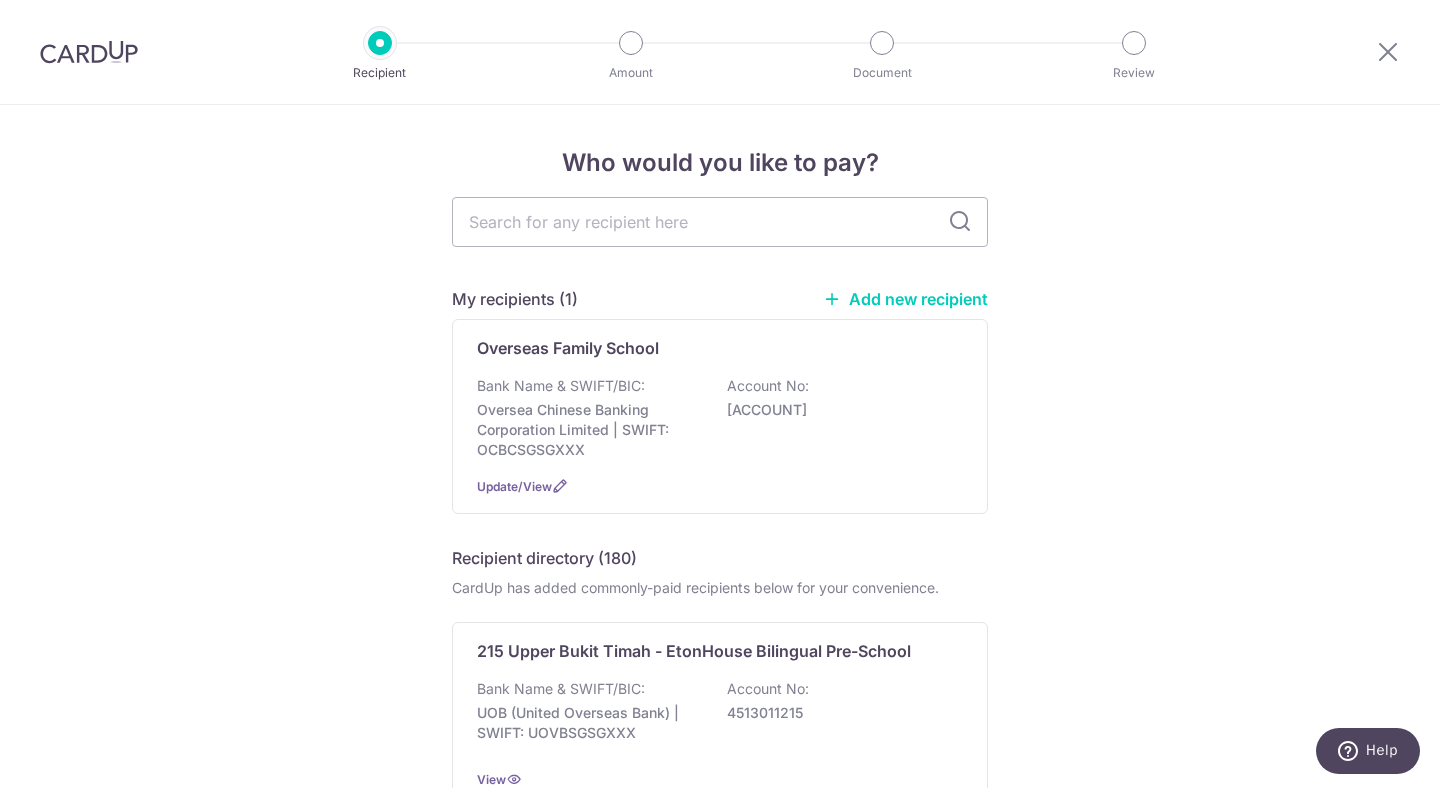 click on "Overseas Family School
Bank Name & SWIFT/BIC:
Oversea Chinese Banking Corporation Limited | SWIFT: OCBCSGSGXXX
Account No:
581299674001
Update/View" at bounding box center (720, 416) 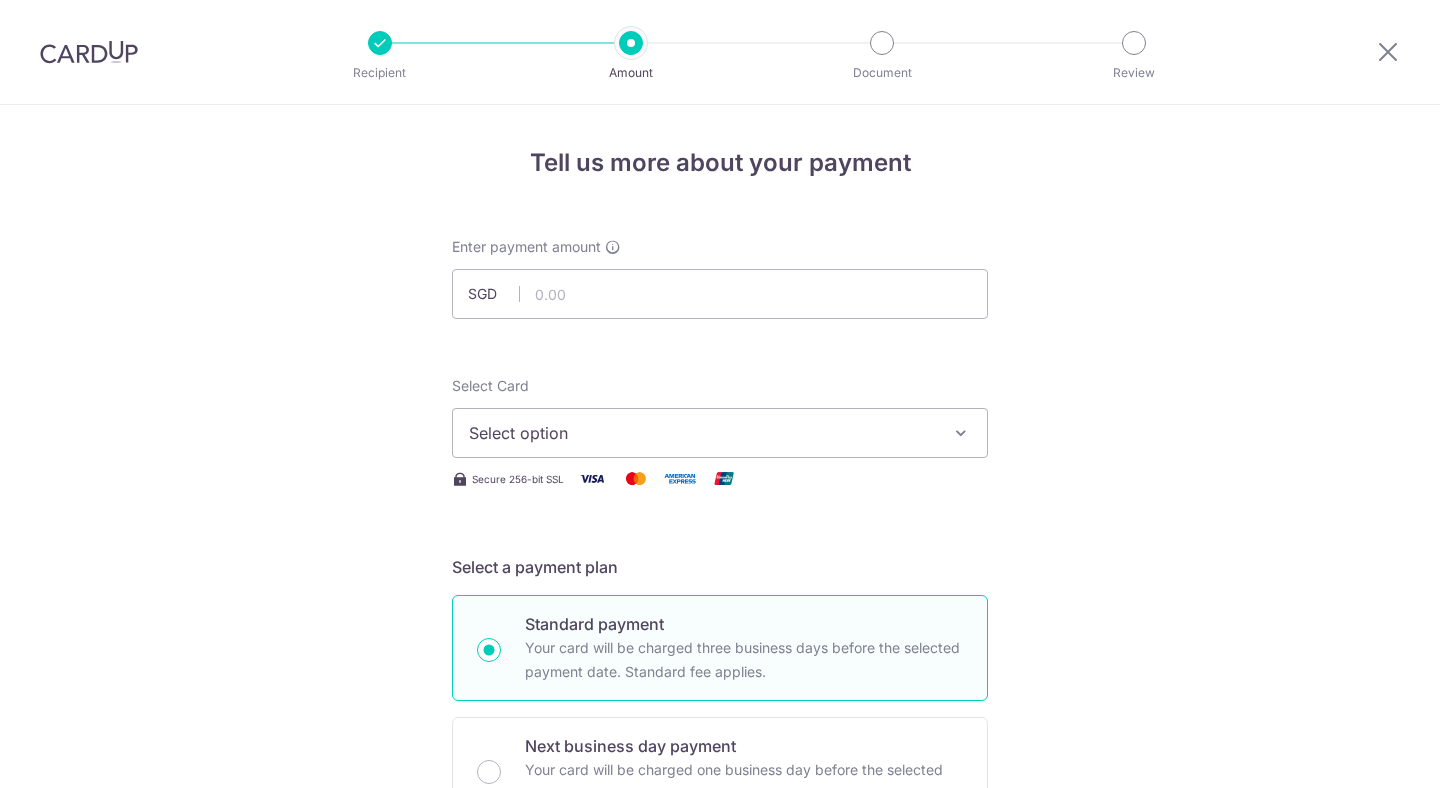 scroll, scrollTop: 0, scrollLeft: 0, axis: both 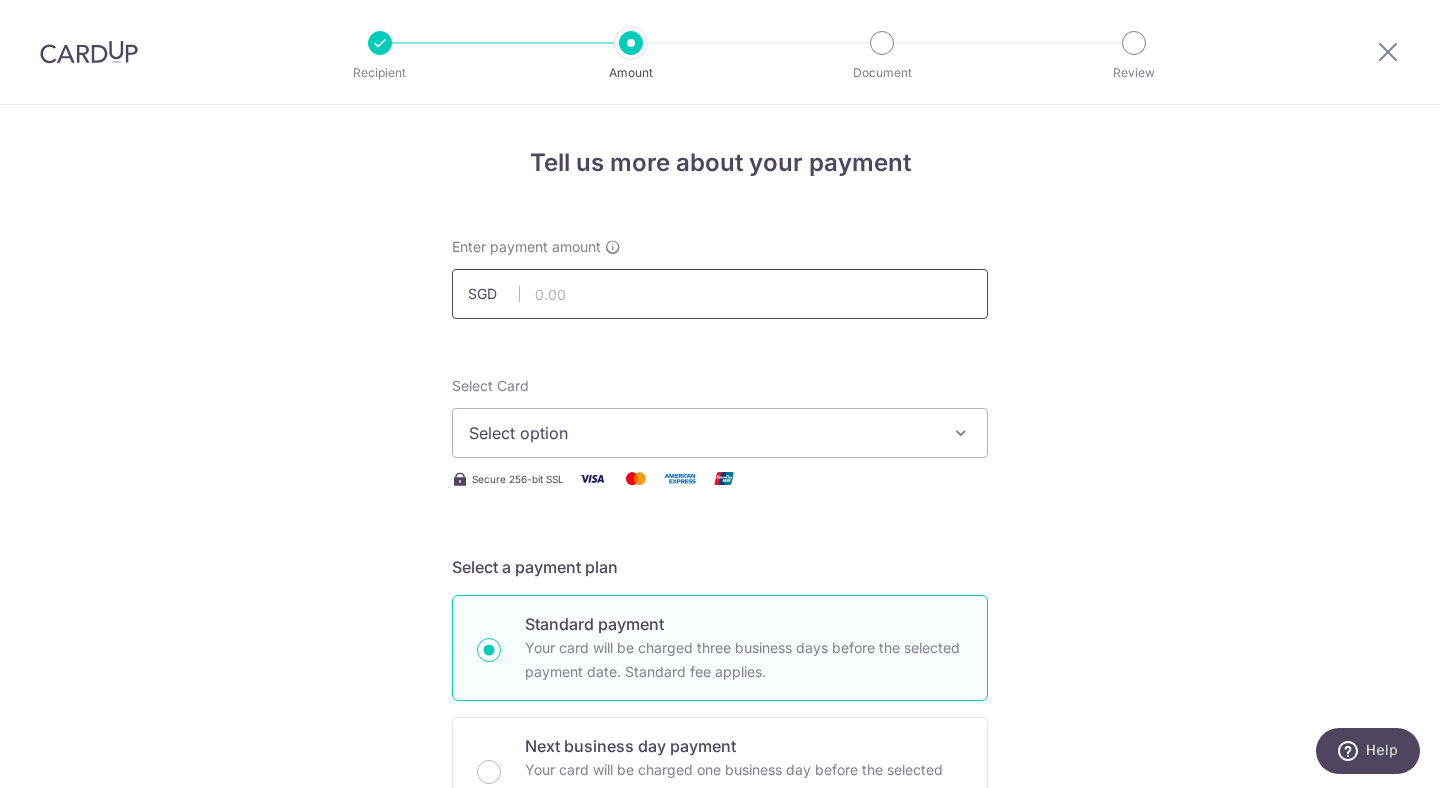 click at bounding box center [720, 294] 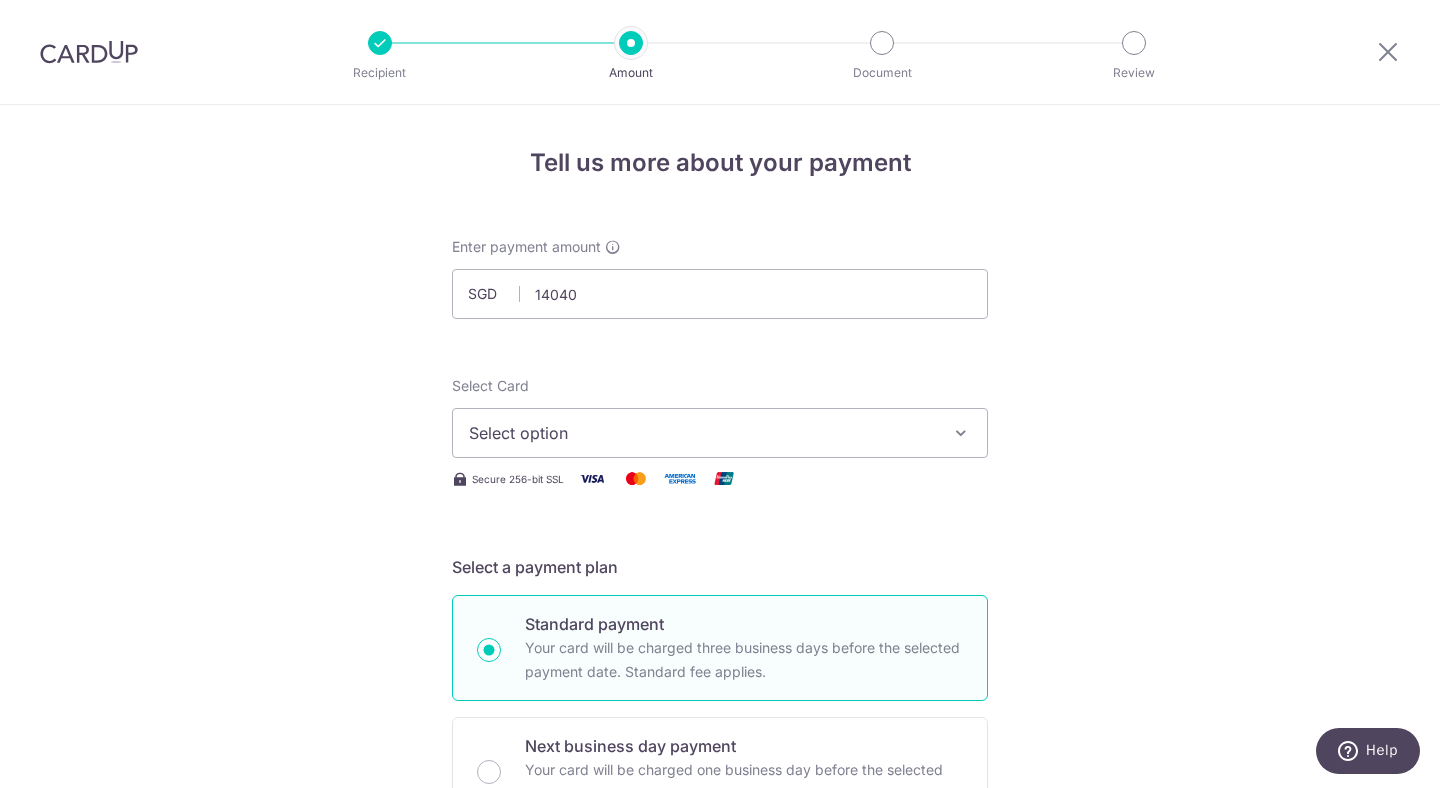 type on "14,040.00" 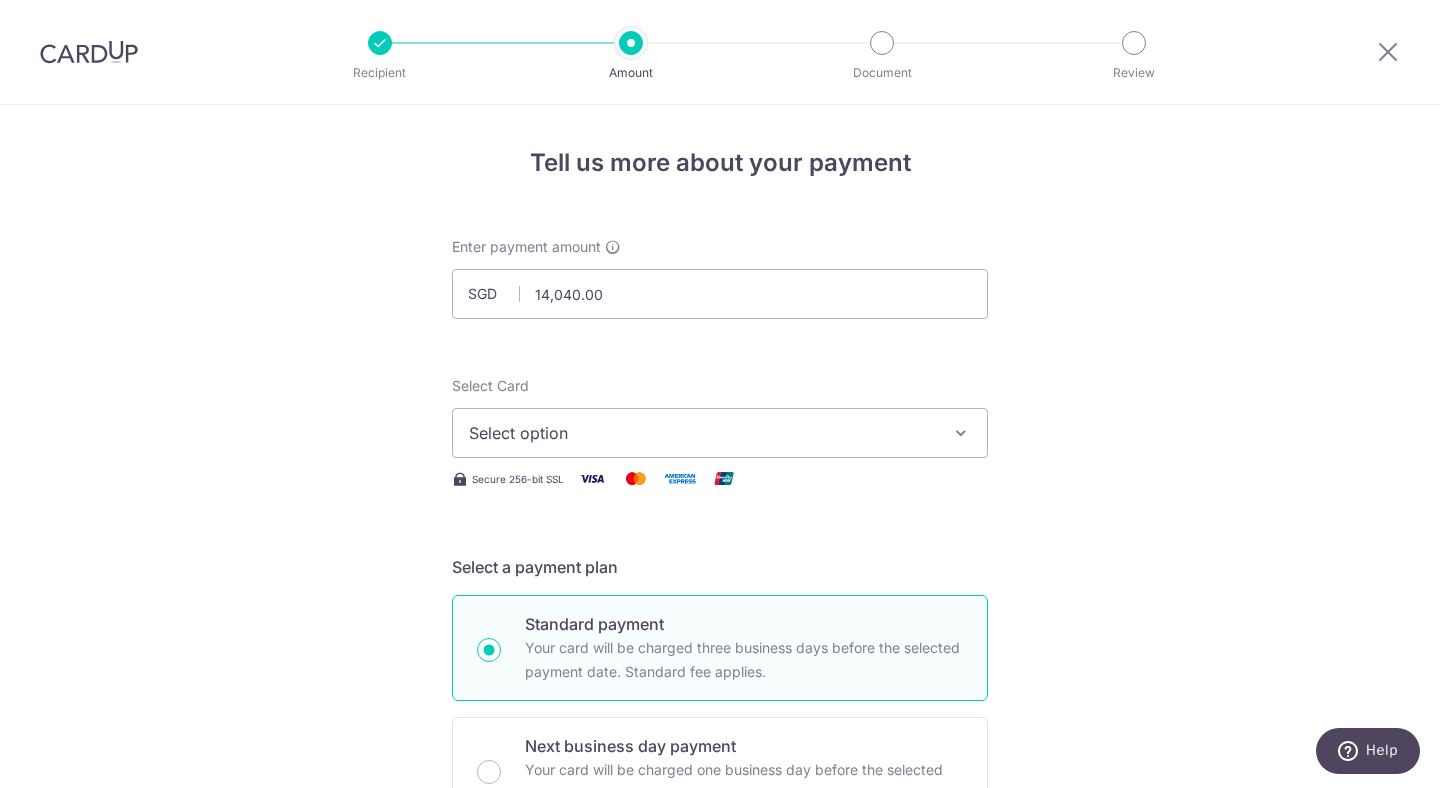 click on "Tell us more about your payment
Enter payment amount
SGD
14,040.00
14040.00
Select Card
Select option
Add credit card
Your Cards
**** 5234
**** 1003
**** 5327
**** 5413
**** 4442
**** 2001
Secure 256-bit SSL
Text" at bounding box center (720, 1009) 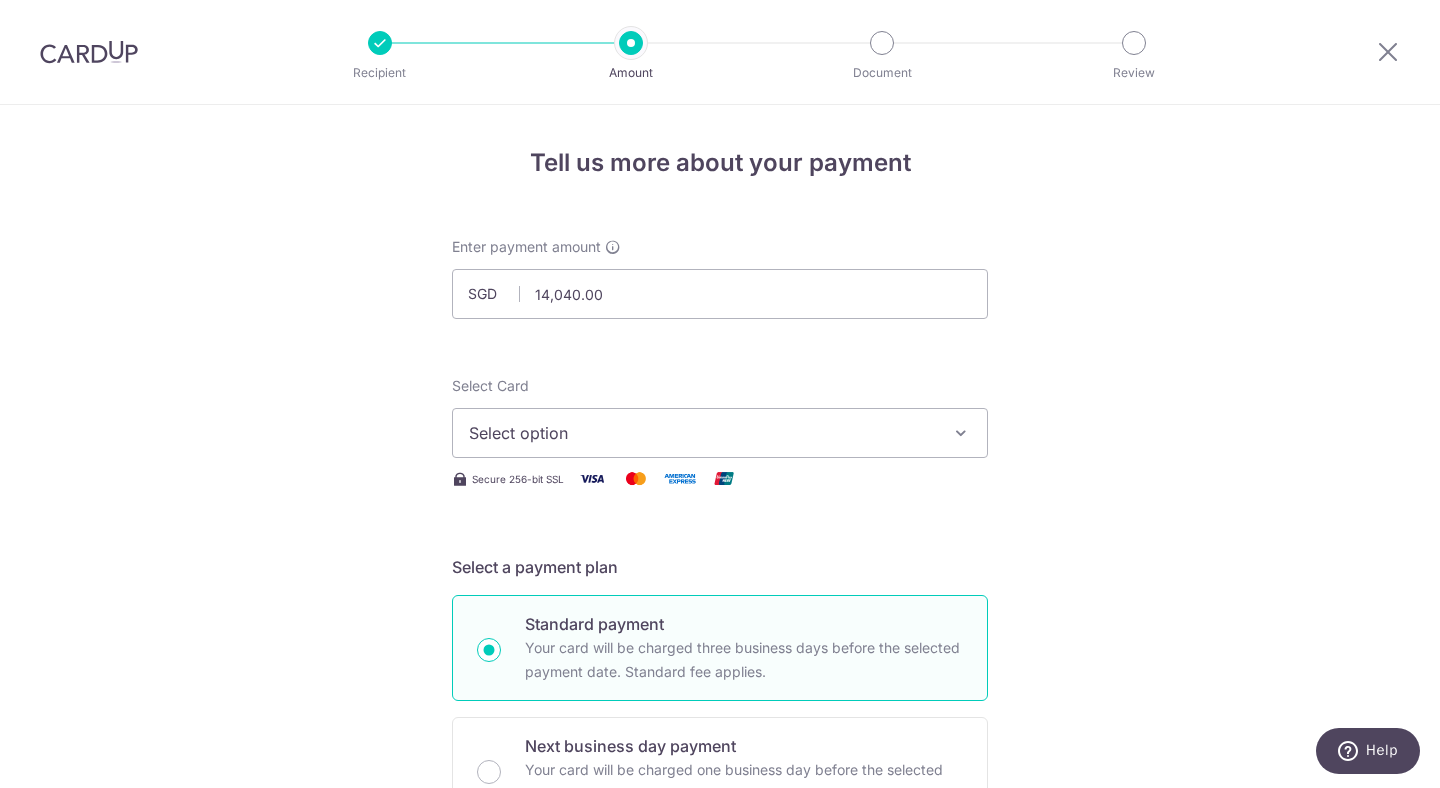 click on "Select option" at bounding box center (702, 433) 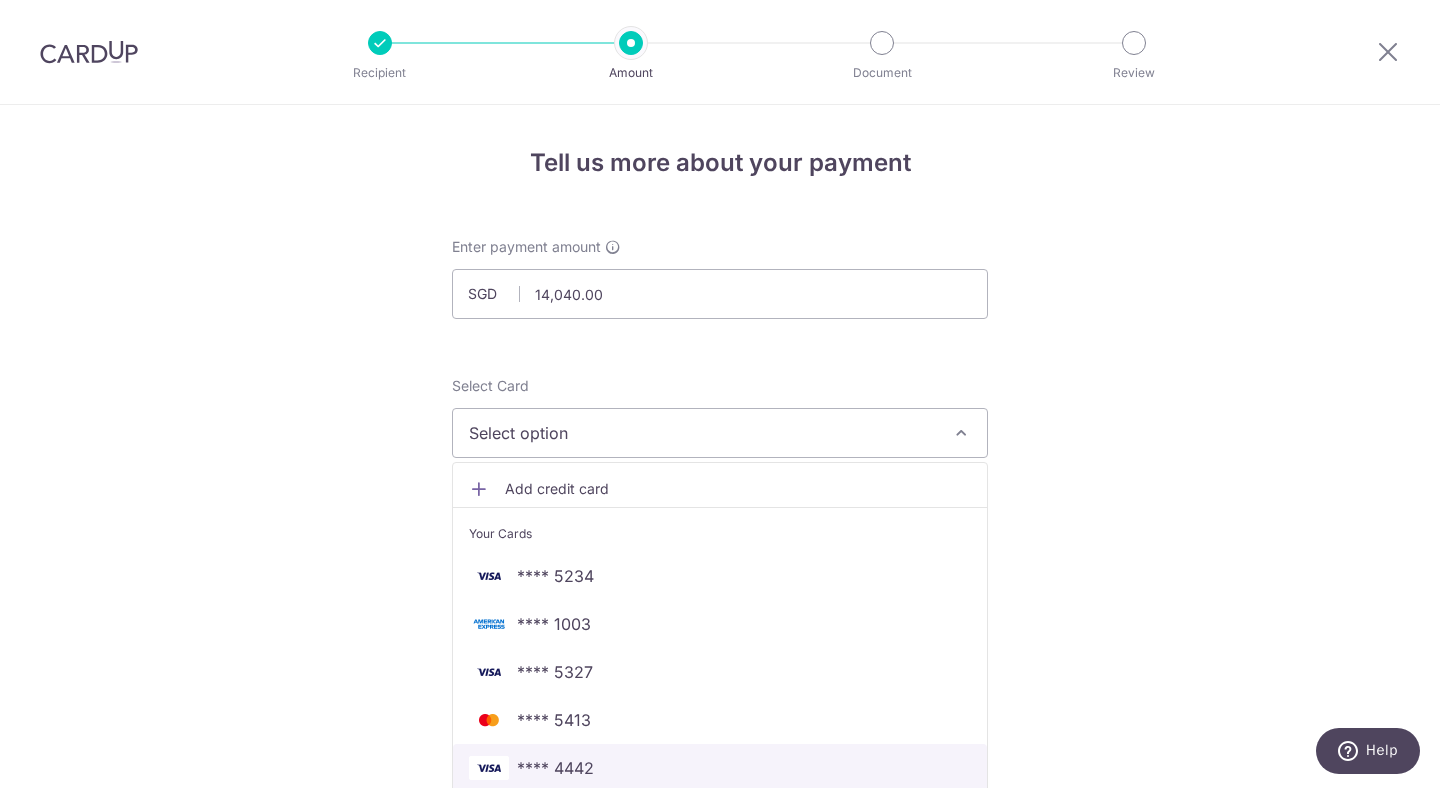 click on "**** 4442" at bounding box center [720, 768] 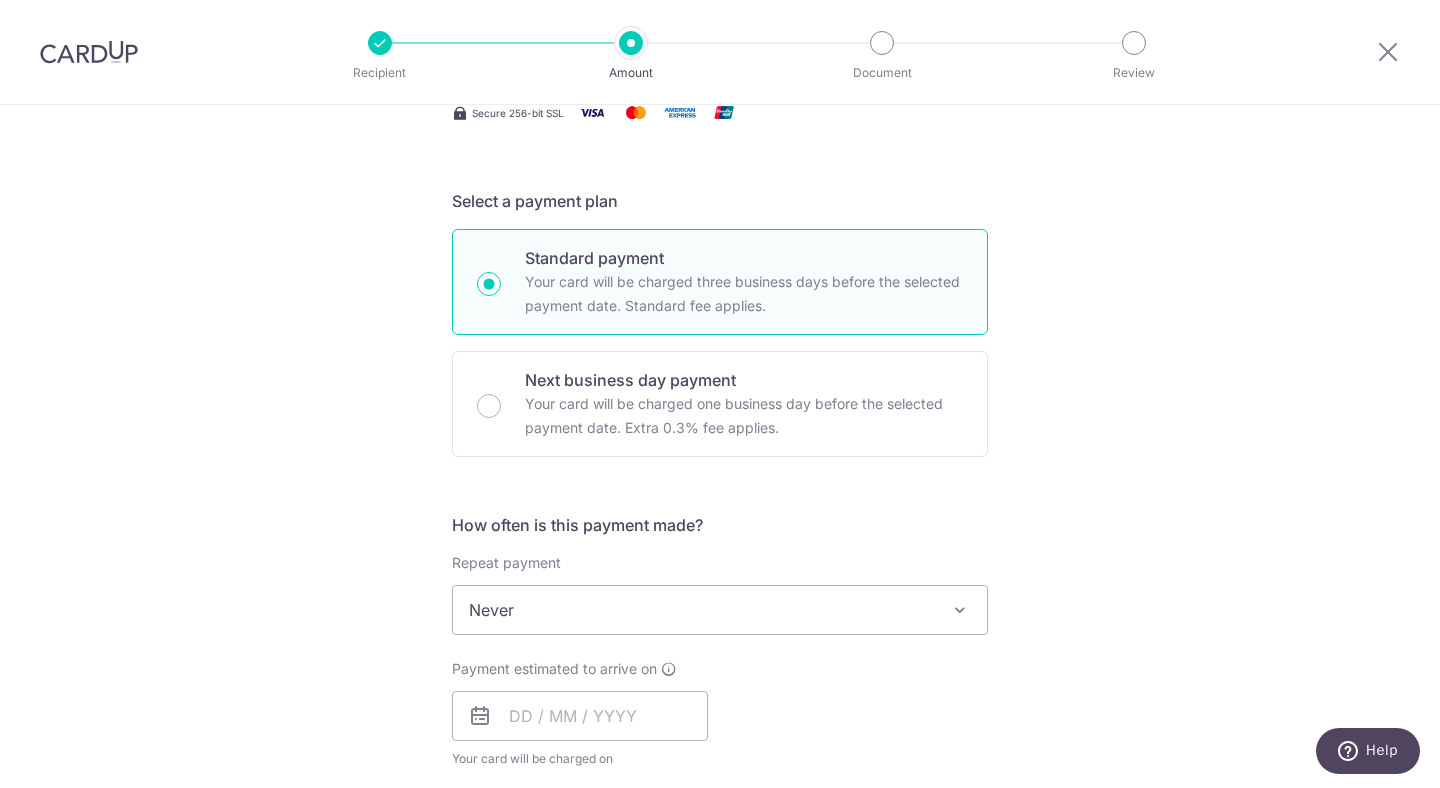 scroll, scrollTop: 539, scrollLeft: 0, axis: vertical 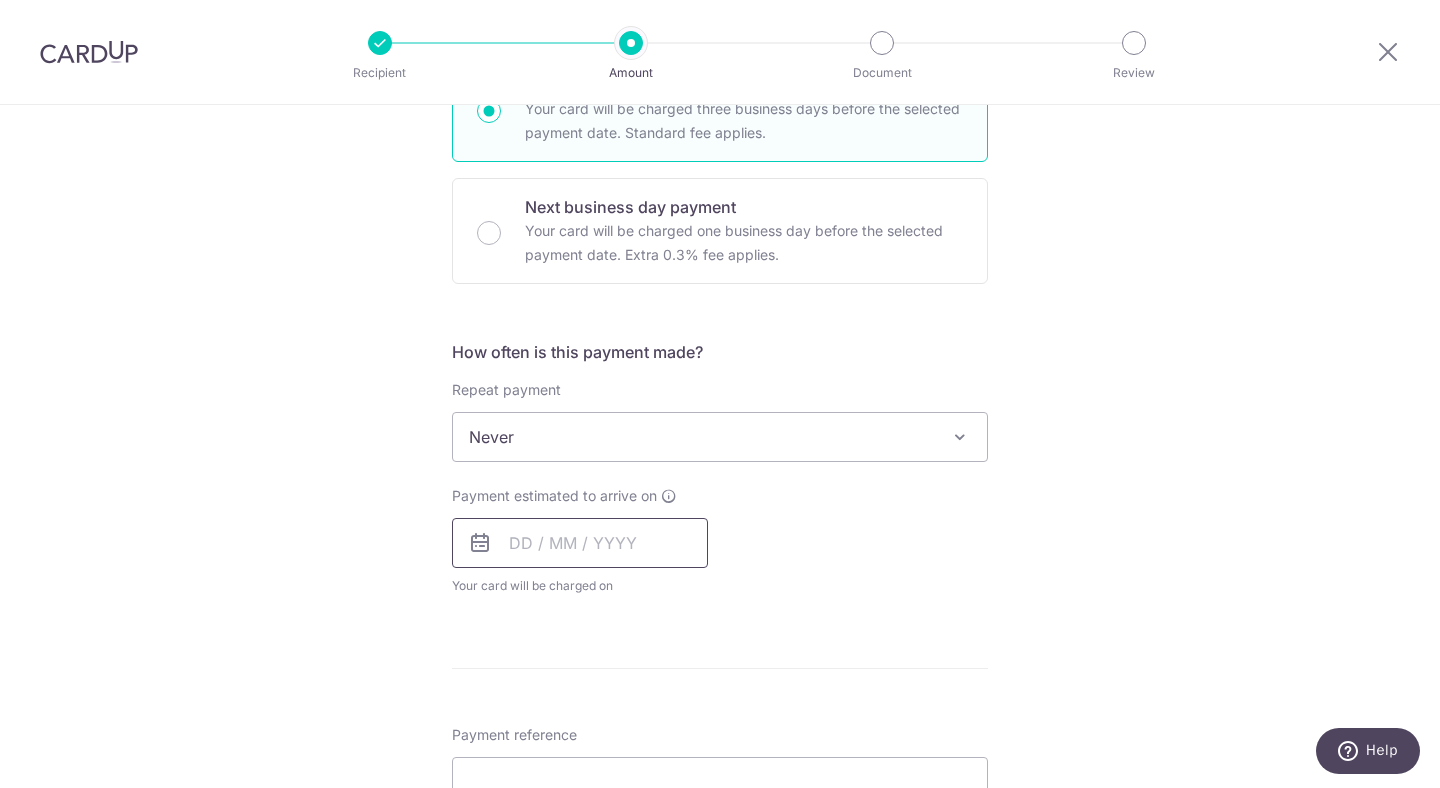 click at bounding box center [580, 543] 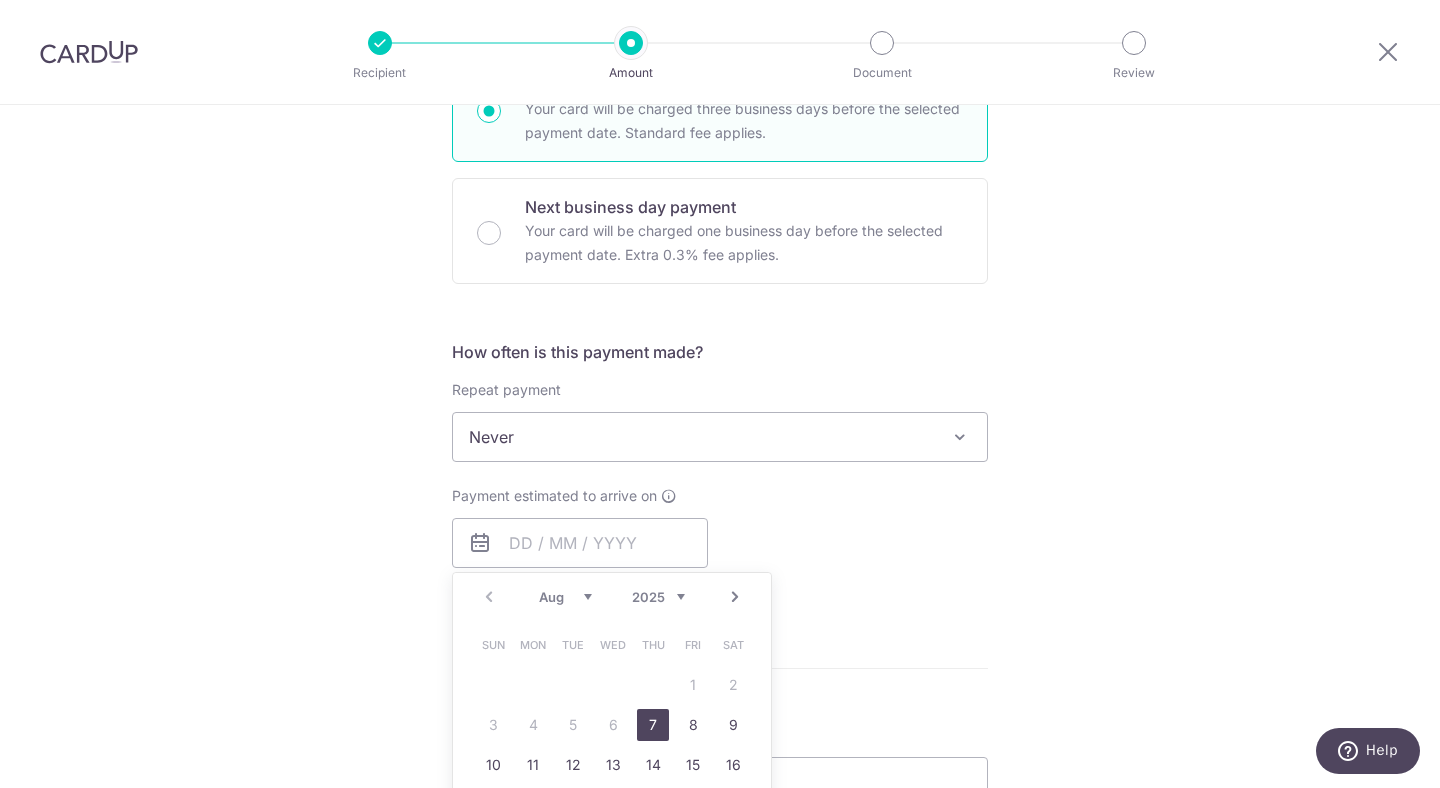 click on "7" at bounding box center [653, 725] 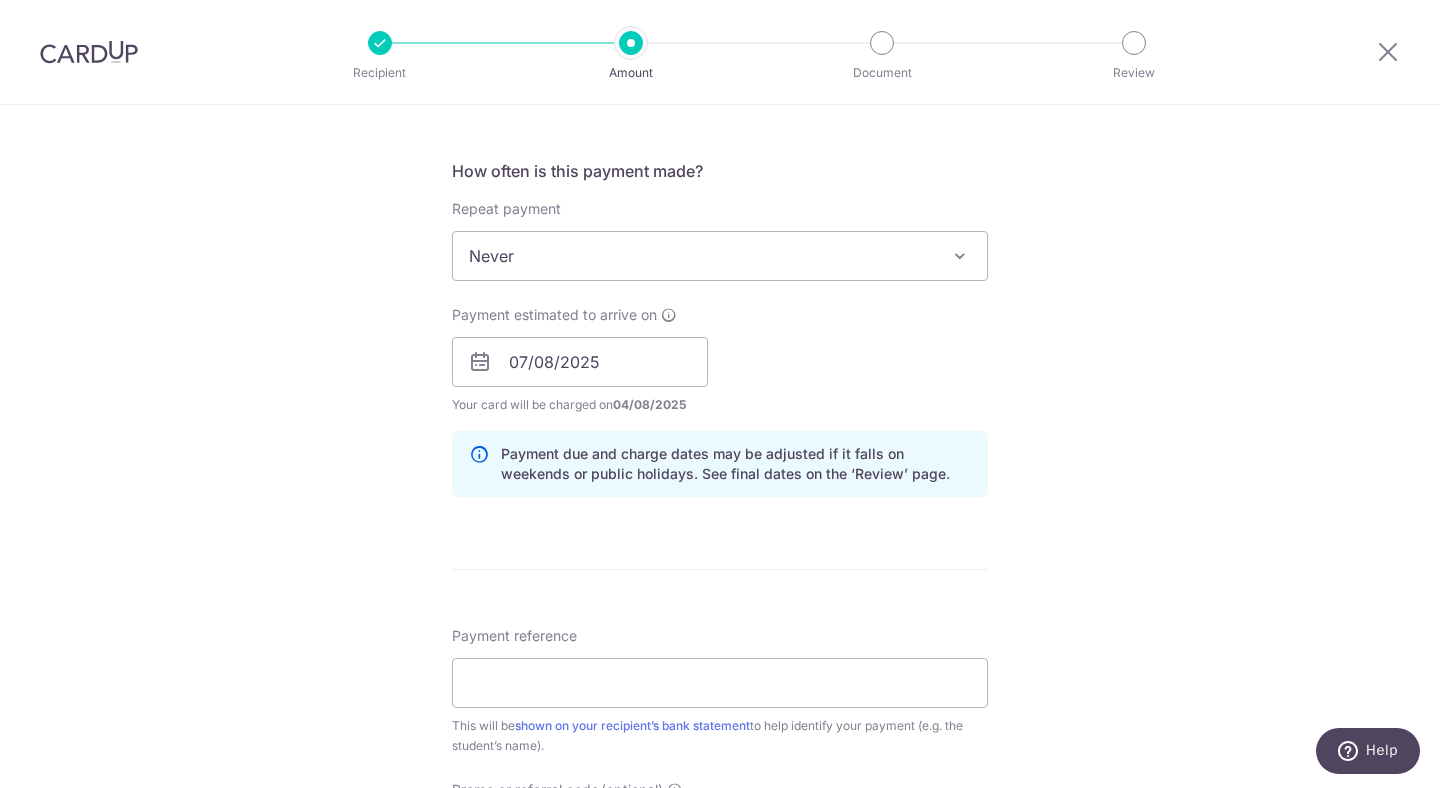 scroll, scrollTop: 956, scrollLeft: 0, axis: vertical 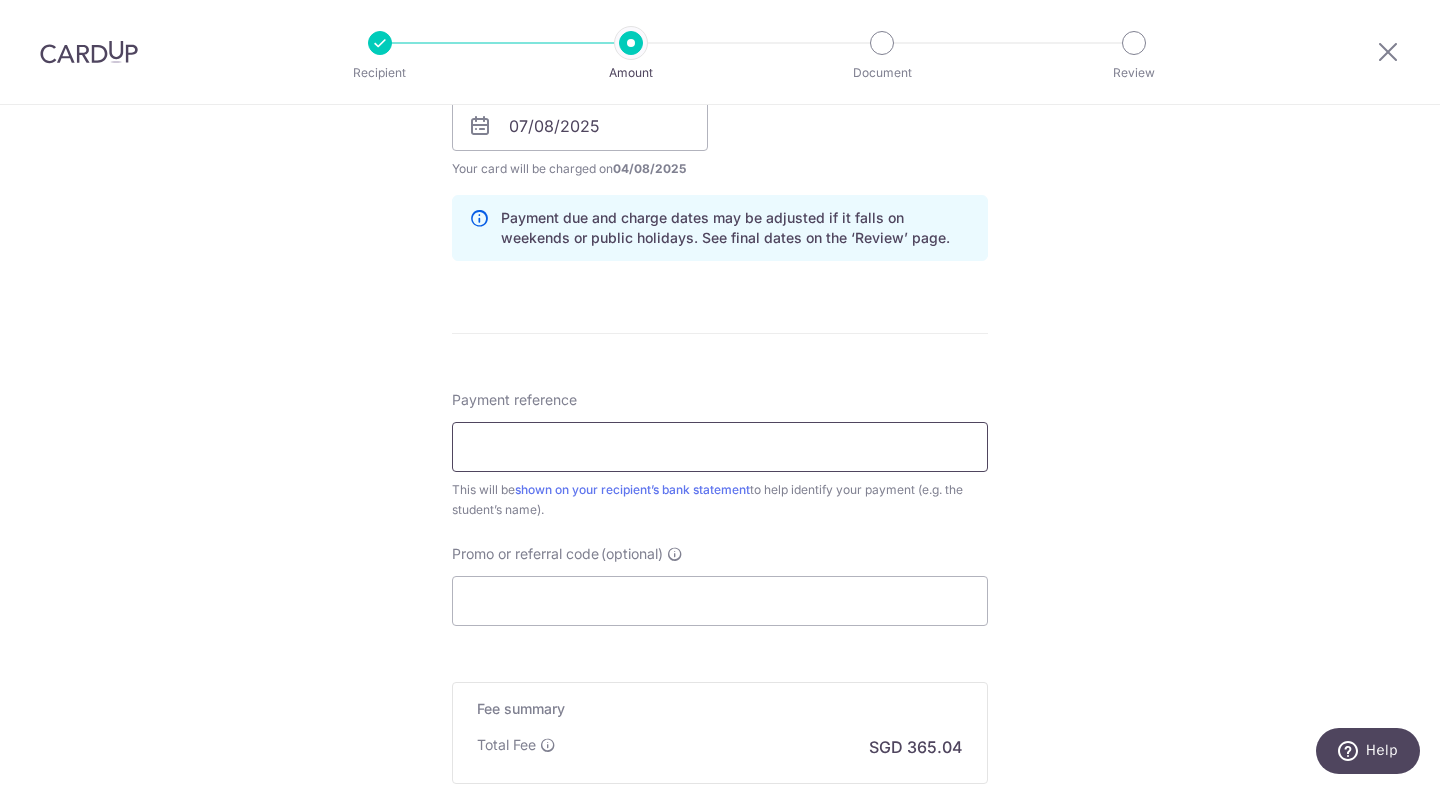 click on "Payment reference" at bounding box center [720, 447] 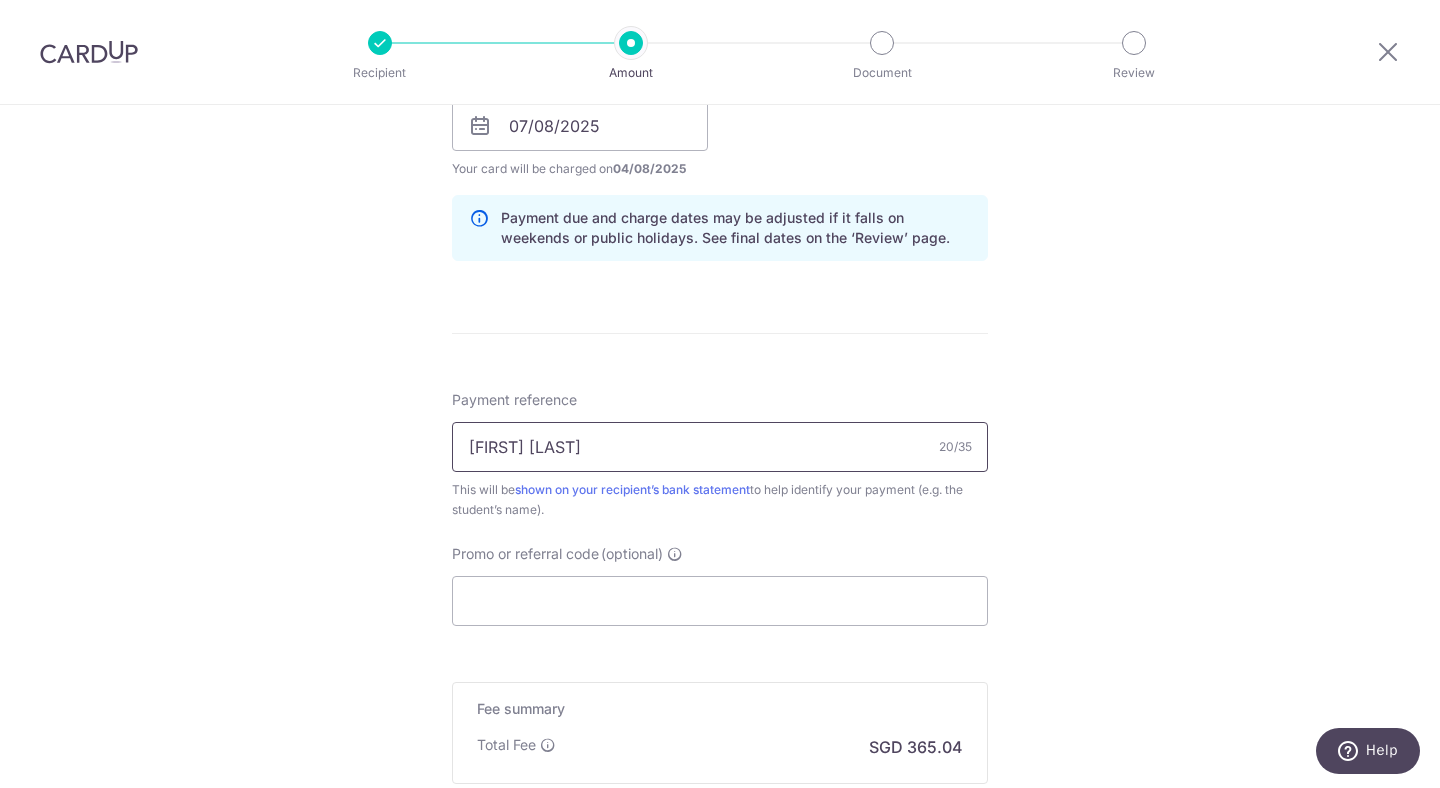 paste on "INV446225" 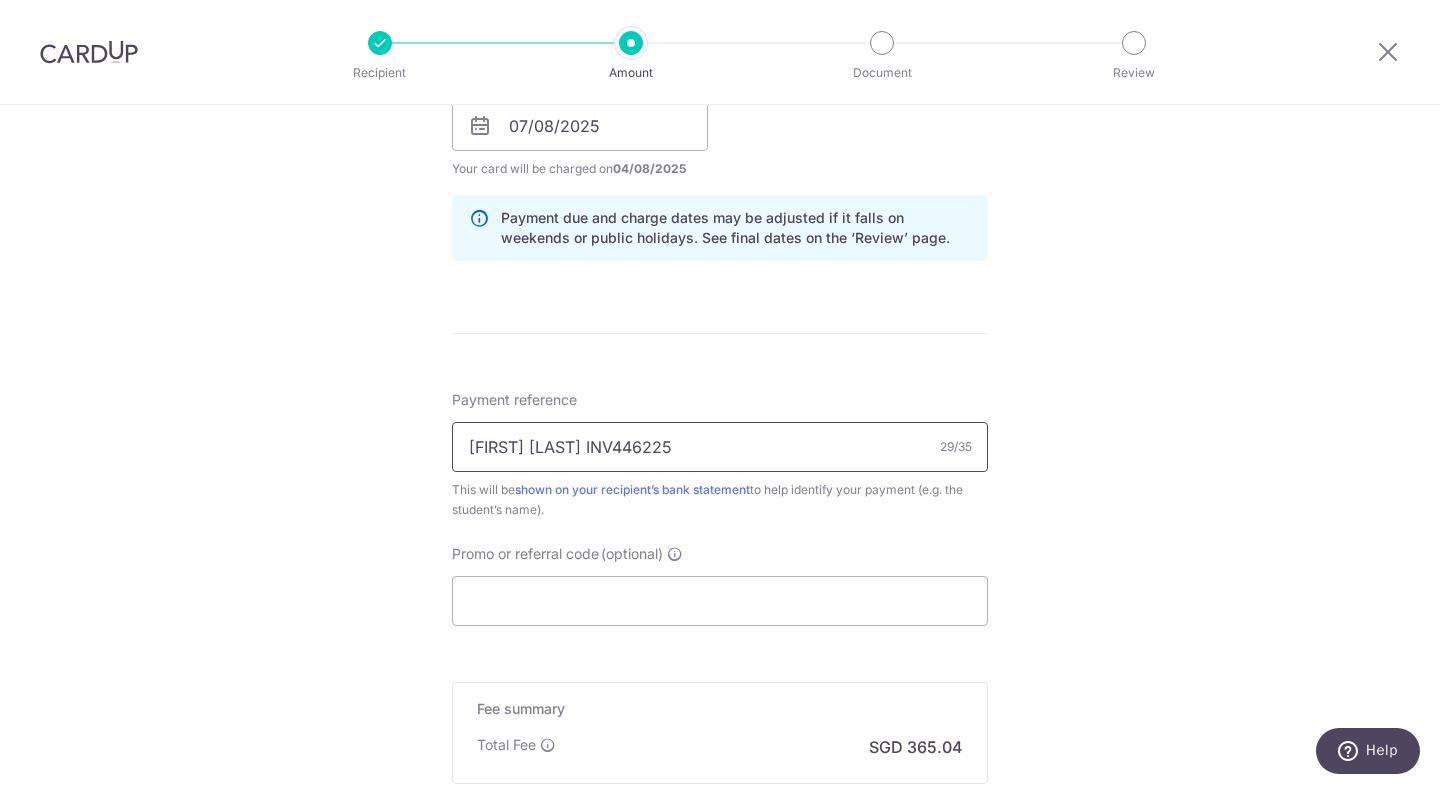 type on "Anika Karthik Gowda INV446225" 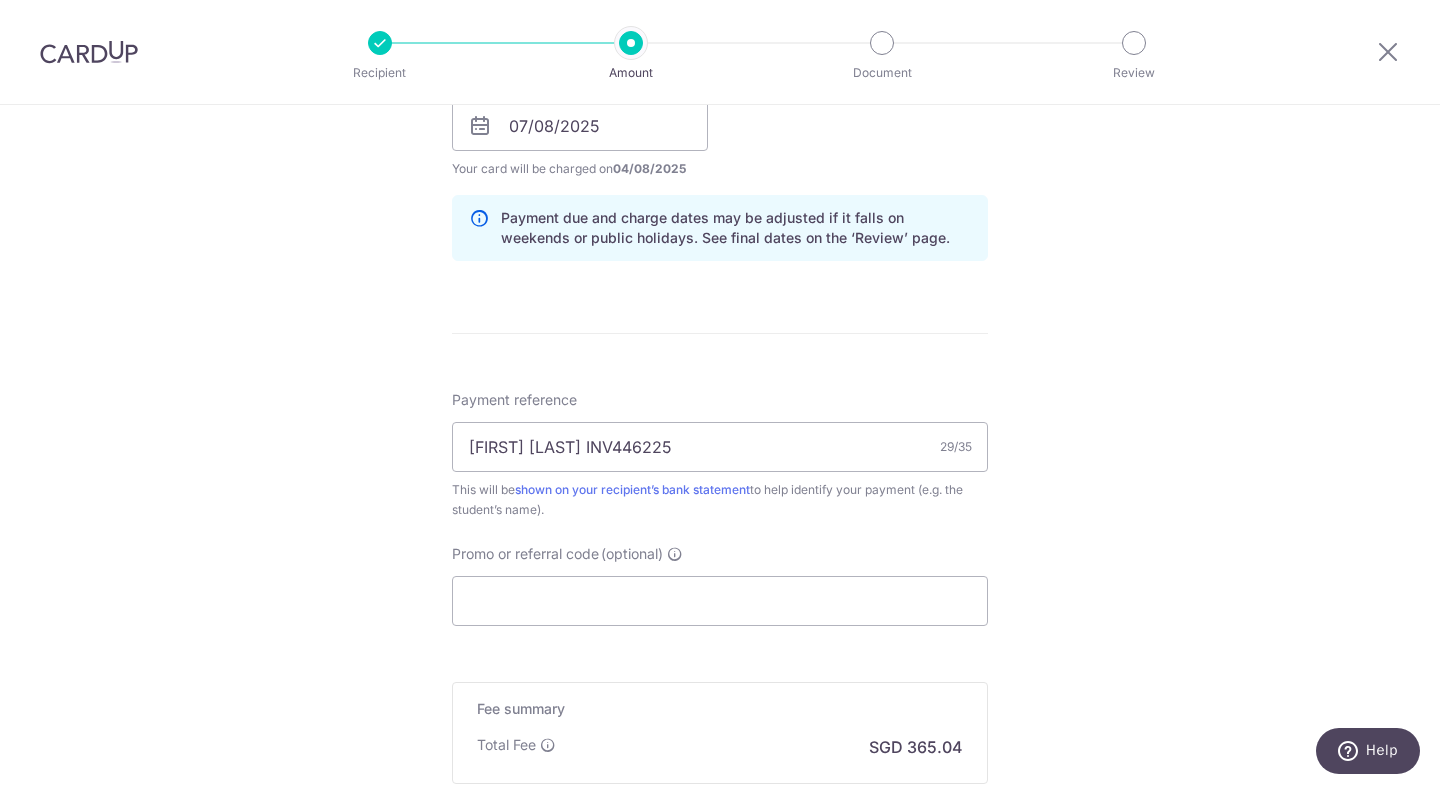 click on "Tell us more about your payment
Enter payment amount
SGD
14,040.00
14040.00
Select Card
**** 4442
Add credit card
Your Cards
**** 5234
**** 1003
**** 5327
**** 5413
**** 4442
**** 2001
Secure 256-bit SSL
Text" at bounding box center [720, 94] 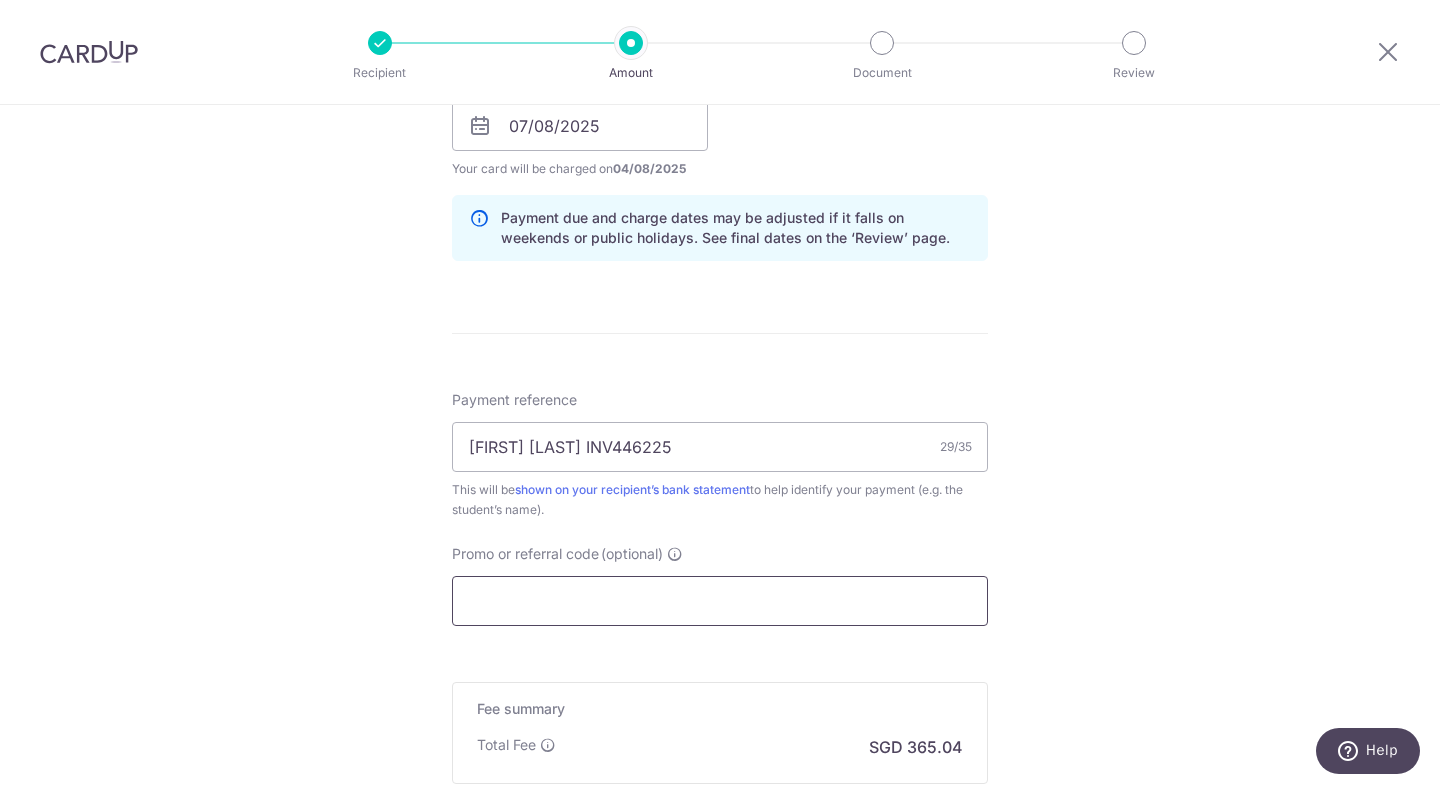 click on "Promo or referral code
(optional)" at bounding box center [720, 601] 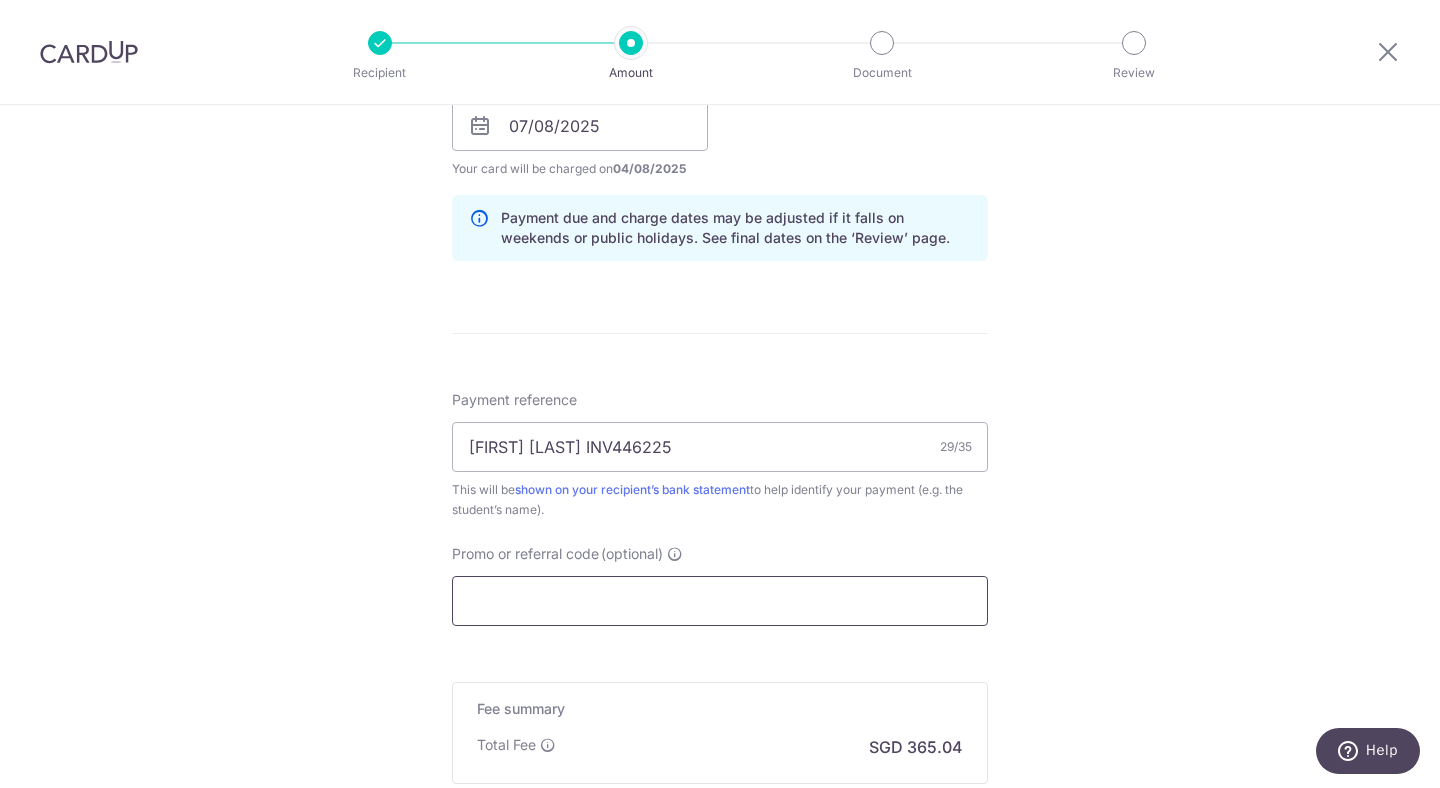 paste on "OFF225" 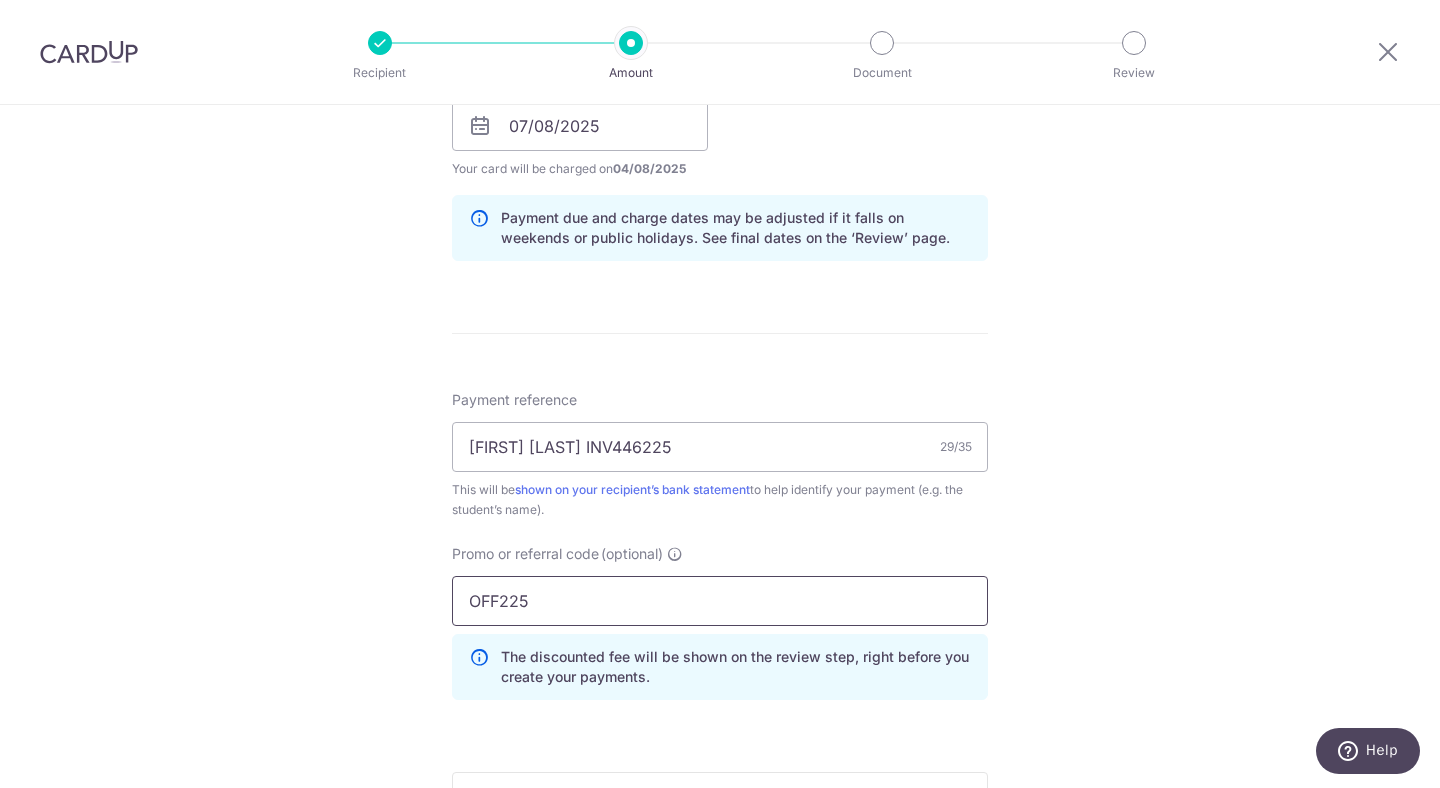 type on "OFF225" 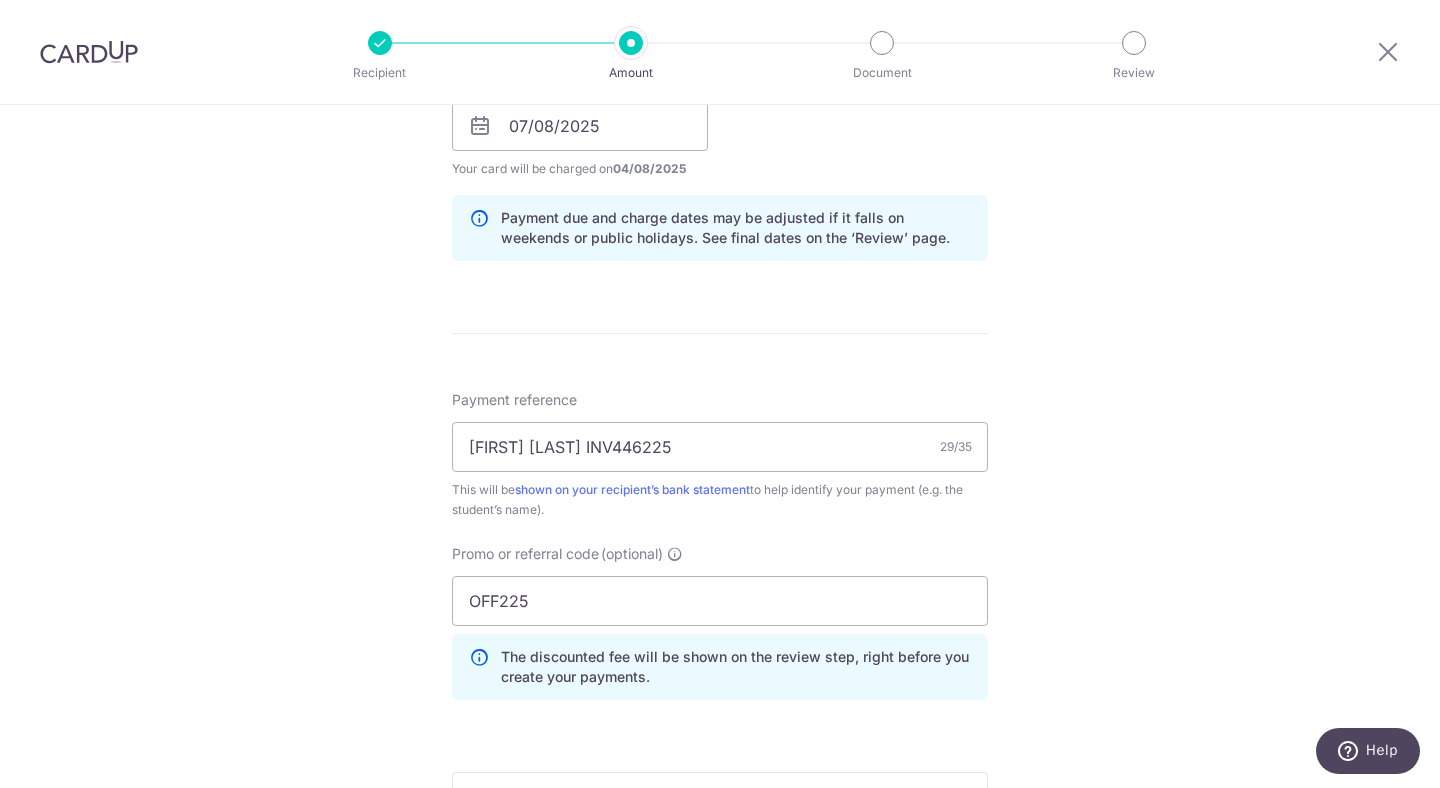 click on "Tell us more about your payment
Enter payment amount
SGD
14,040.00
14040.00
Select Card
**** 4442
Add credit card
Your Cards
**** 5234
**** 1003
**** 5327
**** 5413
**** 4442
**** 2001
Secure 256-bit SSL
Text" at bounding box center (720, 139) 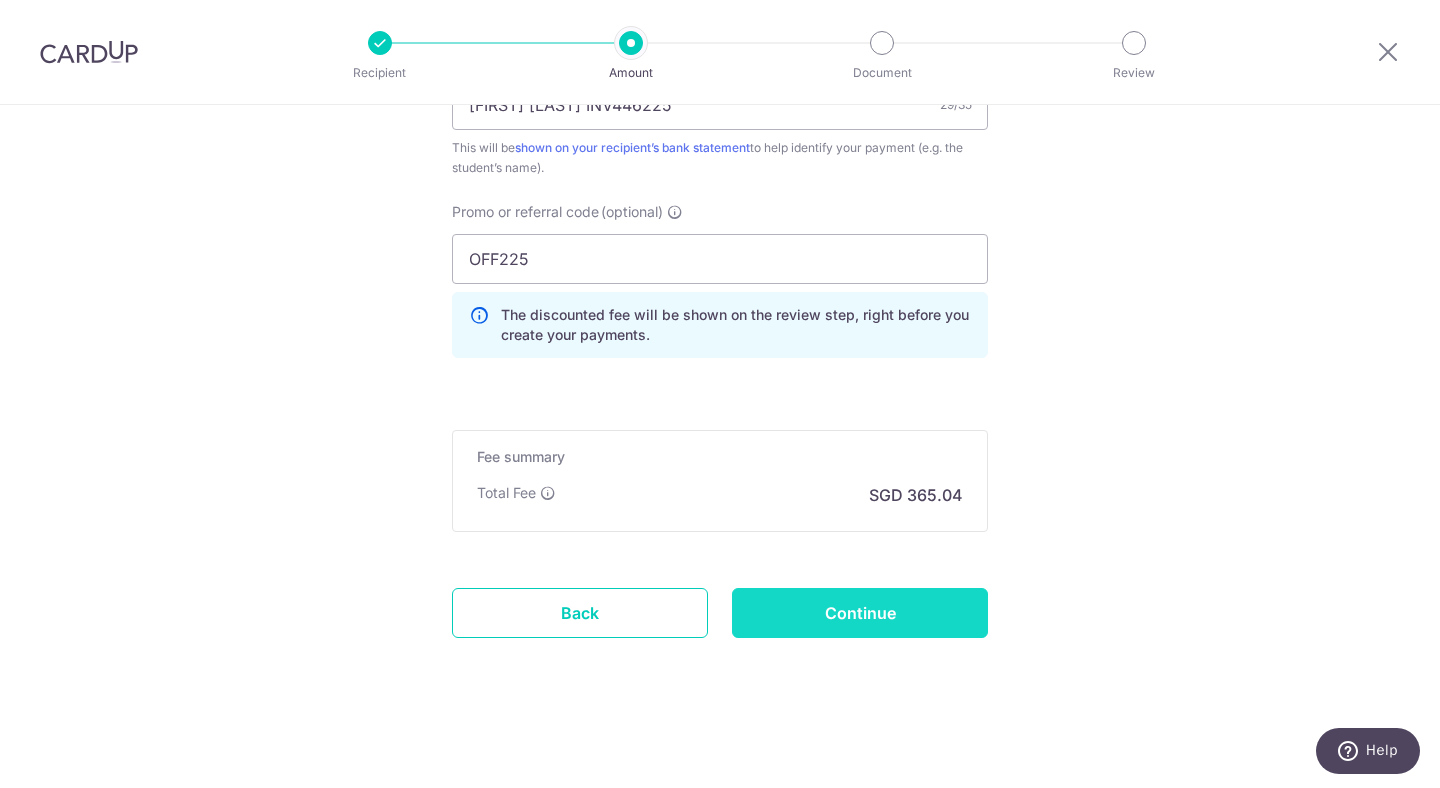 click on "Continue" at bounding box center [860, 613] 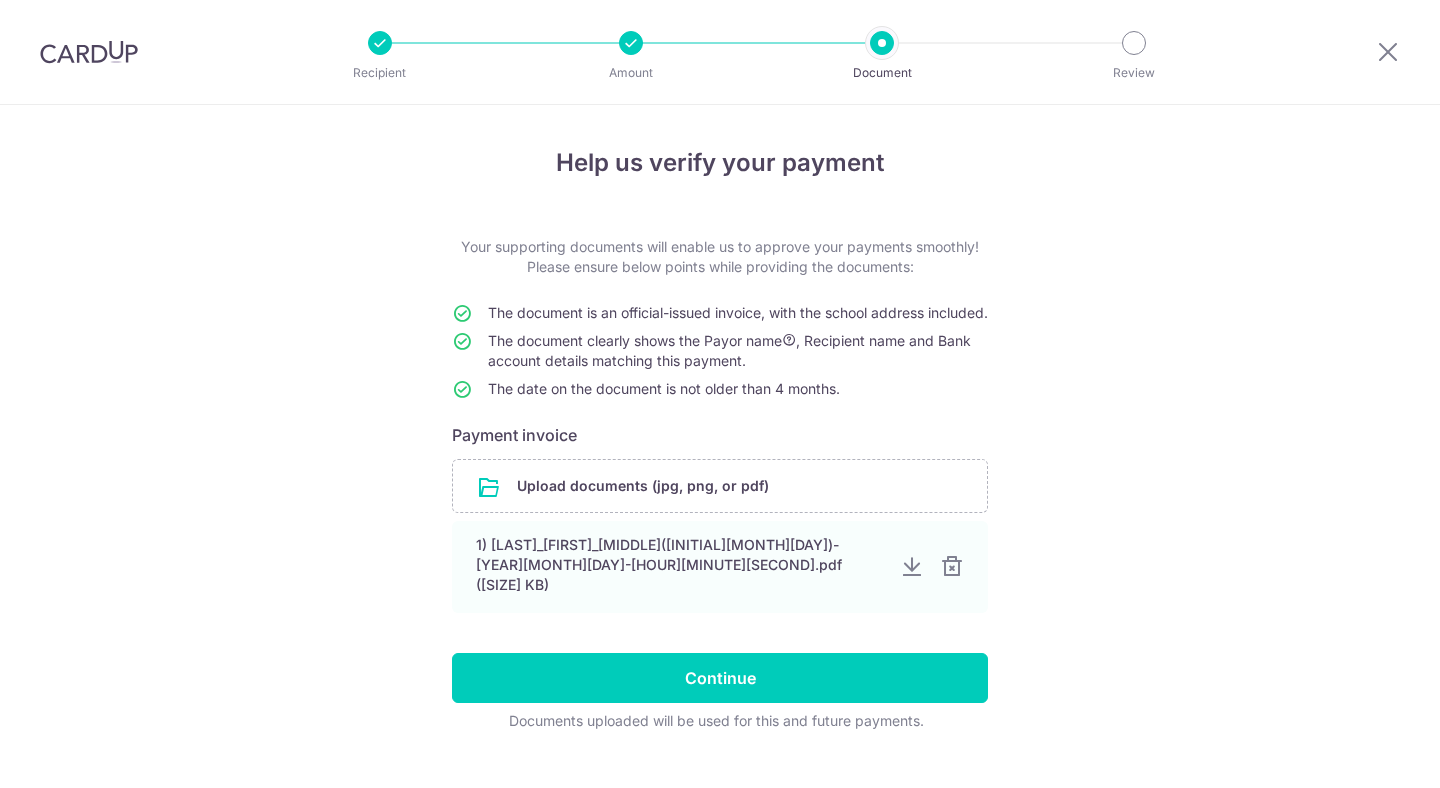 scroll, scrollTop: 0, scrollLeft: 0, axis: both 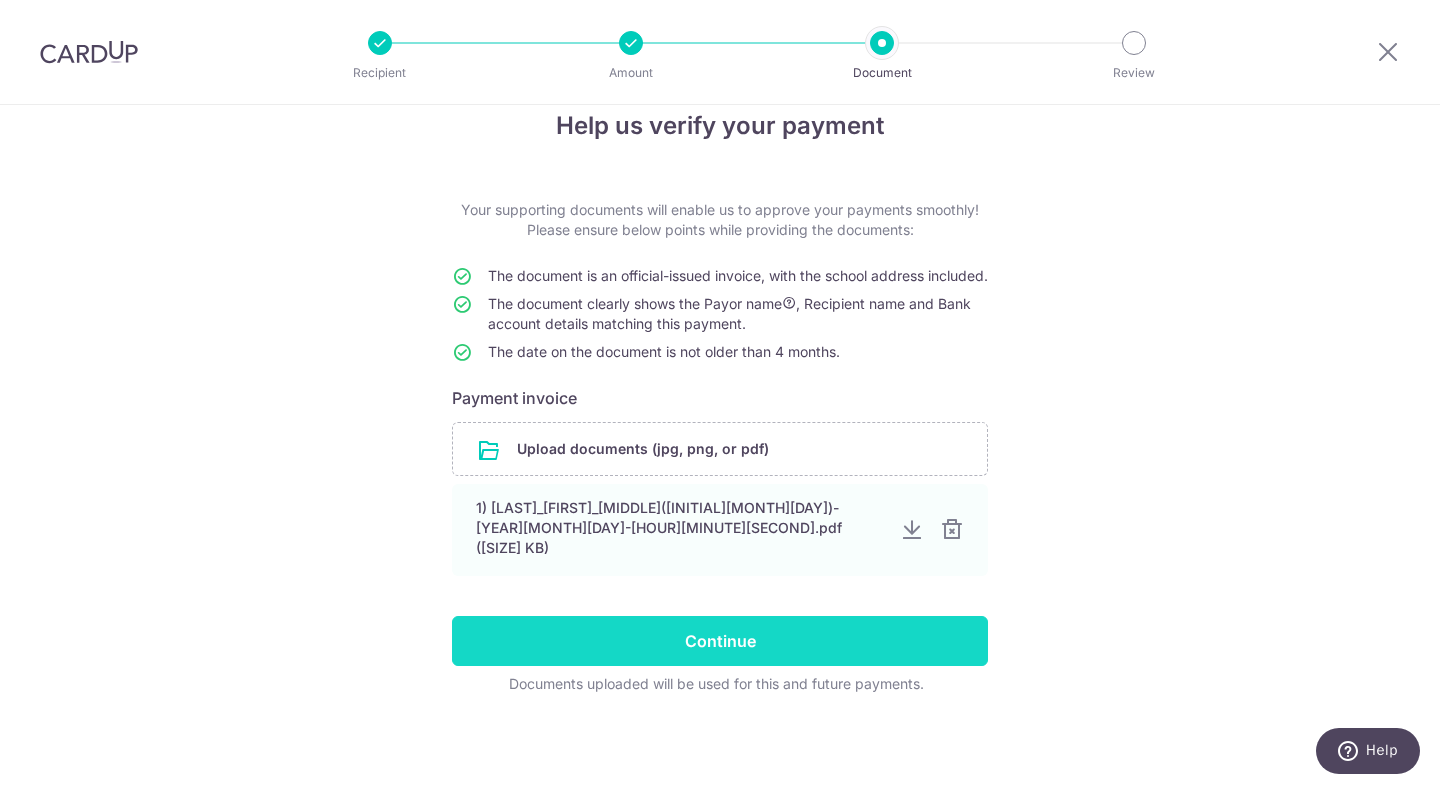 click on "Continue" at bounding box center (720, 641) 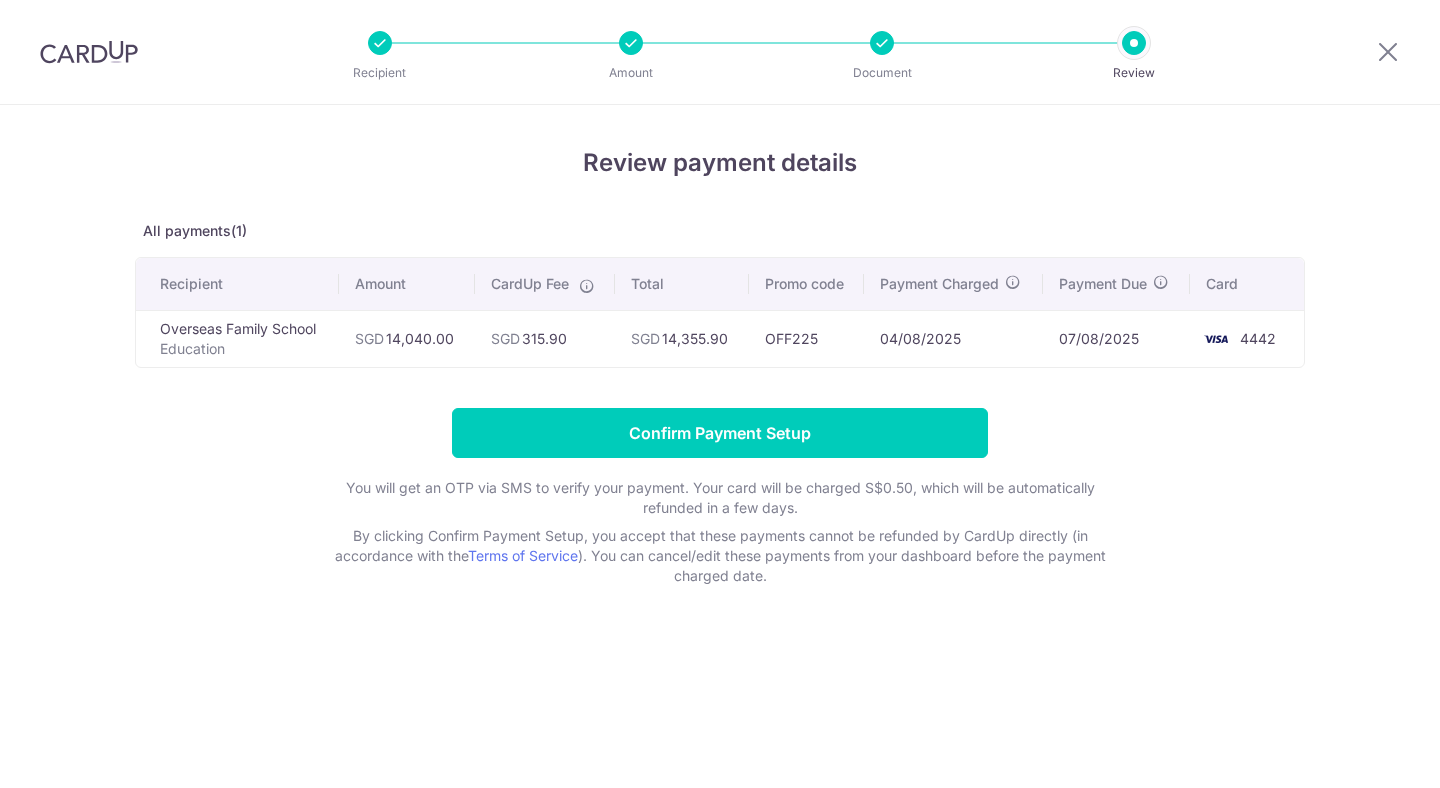 scroll, scrollTop: 0, scrollLeft: 0, axis: both 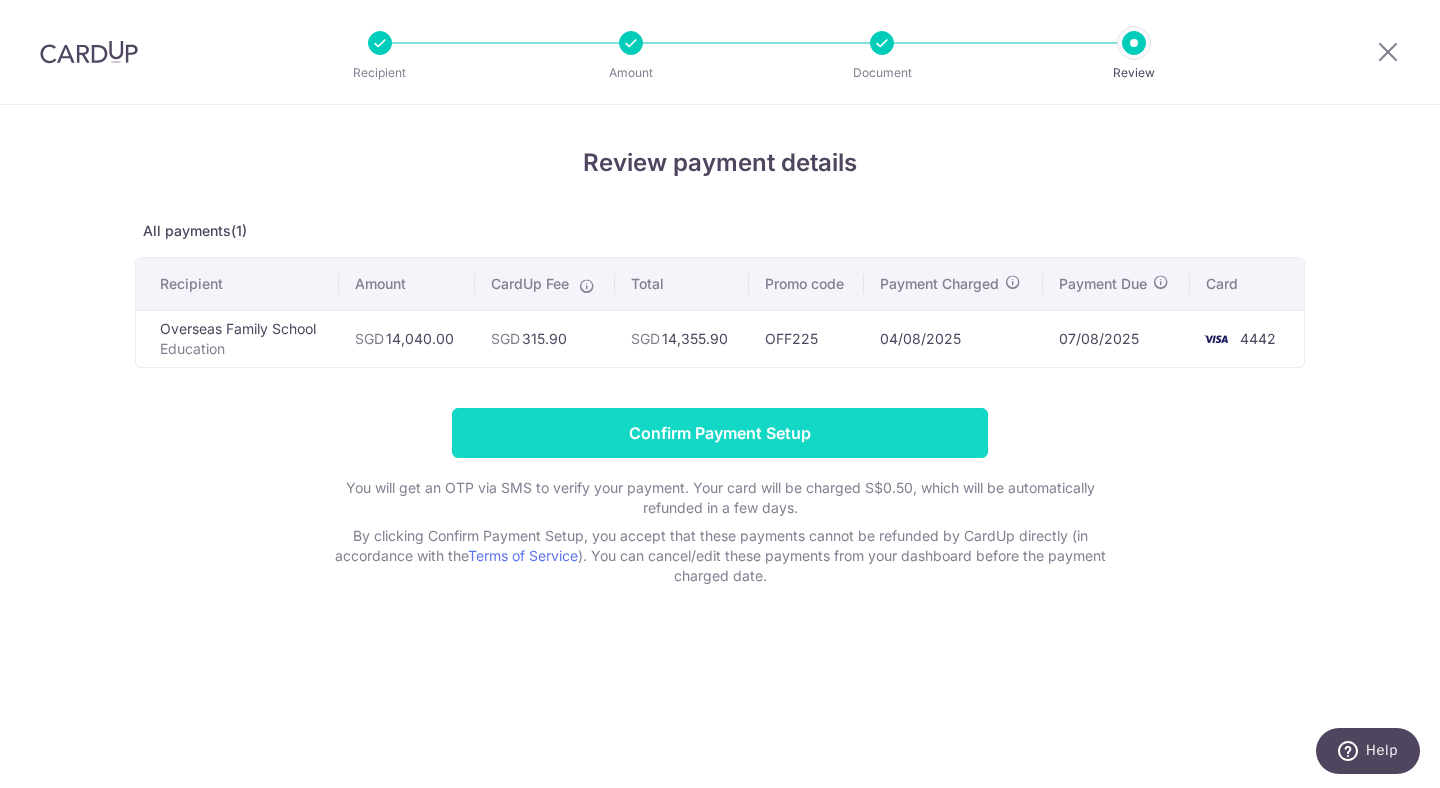 click on "Confirm Payment Setup" at bounding box center (720, 433) 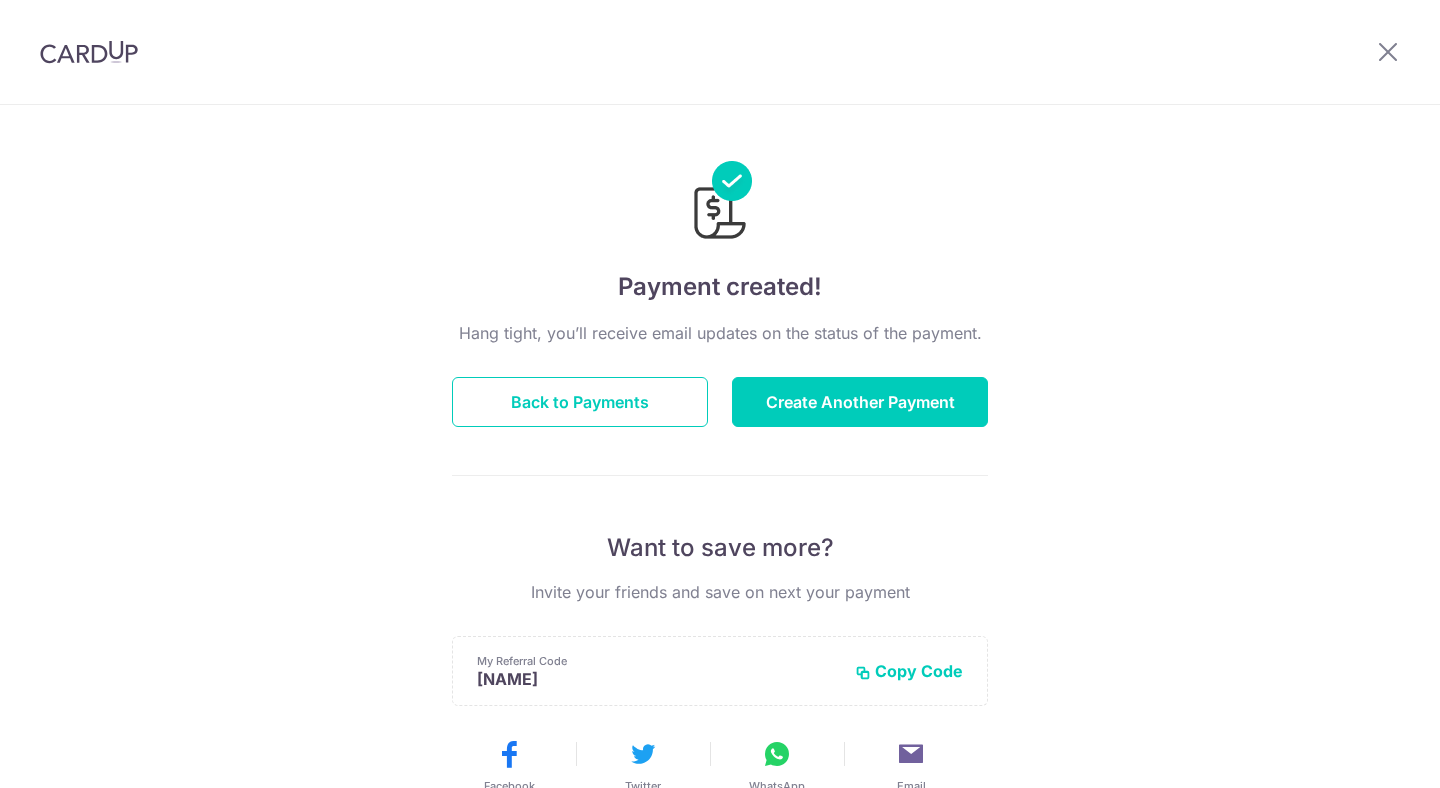 scroll, scrollTop: 0, scrollLeft: 0, axis: both 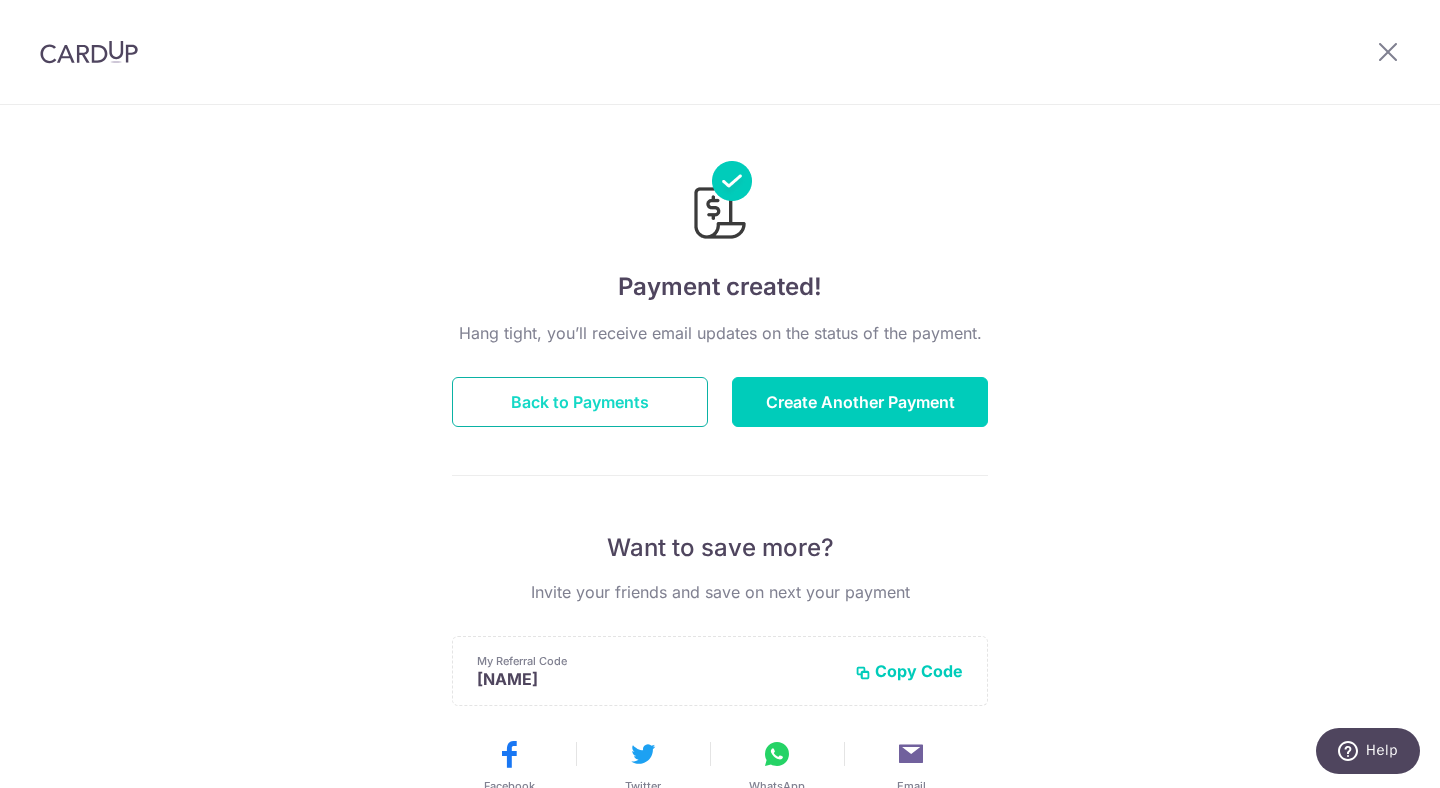 click on "Back to Payments" at bounding box center [580, 402] 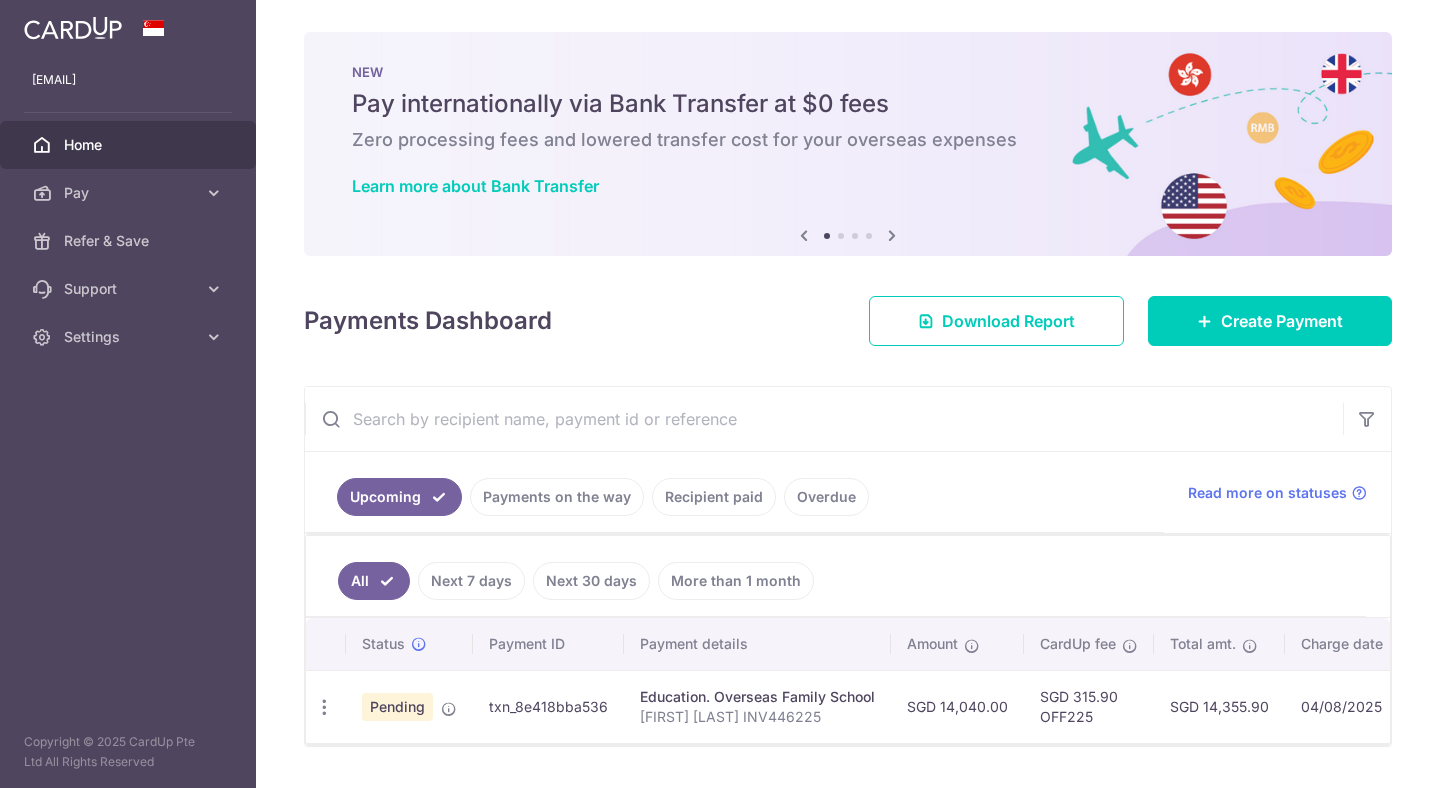 scroll, scrollTop: 0, scrollLeft: 0, axis: both 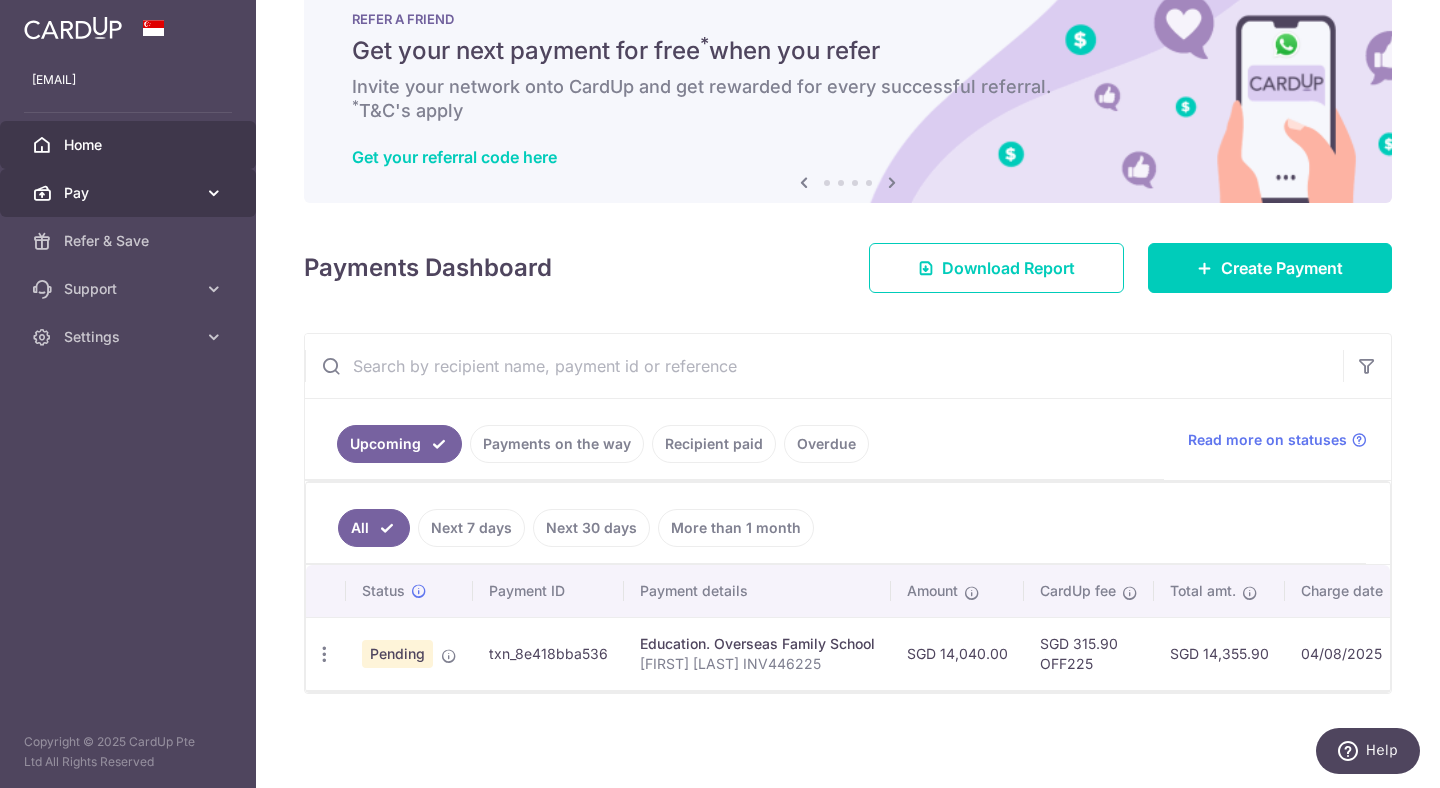 click on "Pay" at bounding box center (130, 193) 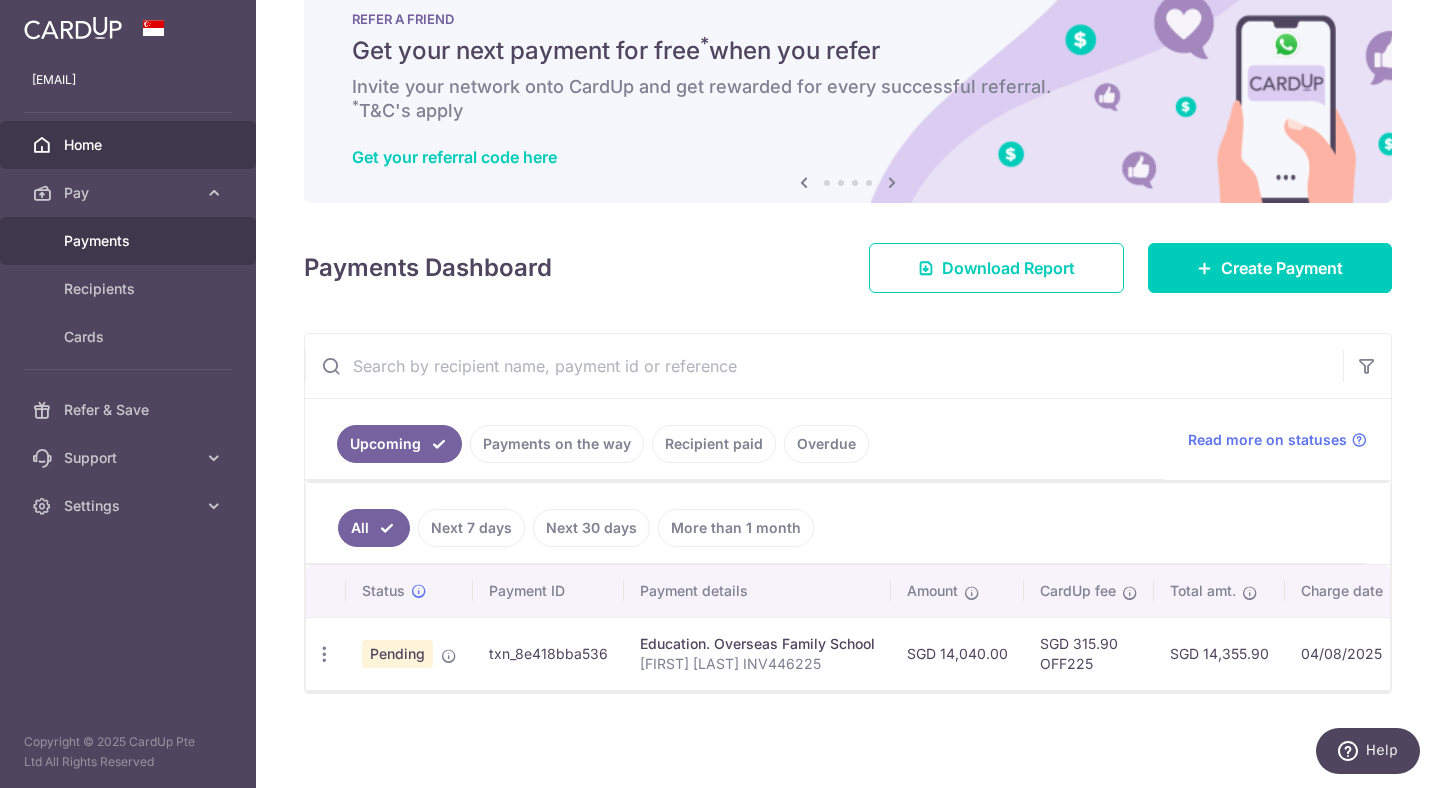 click on "Payments" at bounding box center [128, 241] 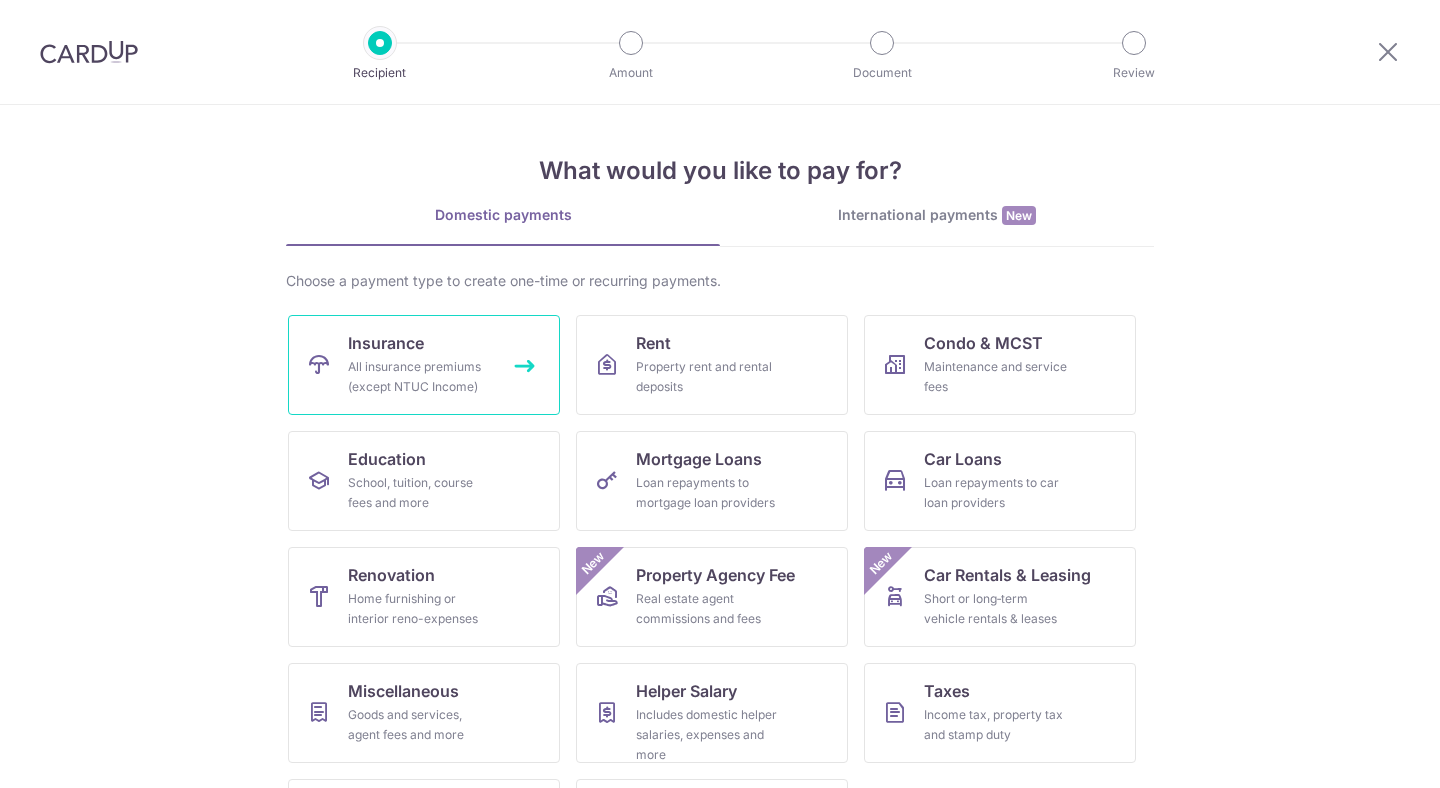 scroll, scrollTop: 0, scrollLeft: 0, axis: both 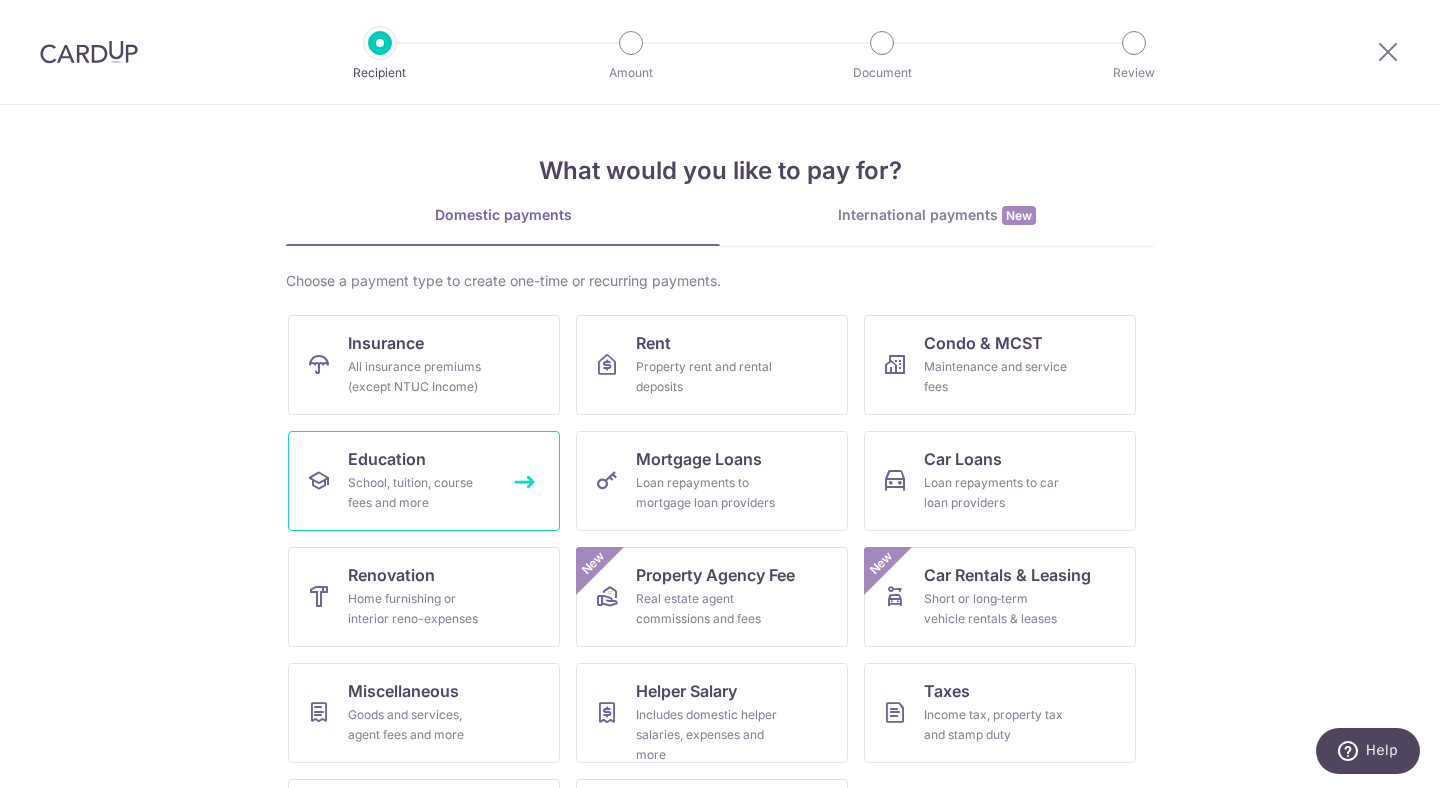 click on "Education School, tuition, course fees and more" at bounding box center (424, 481) 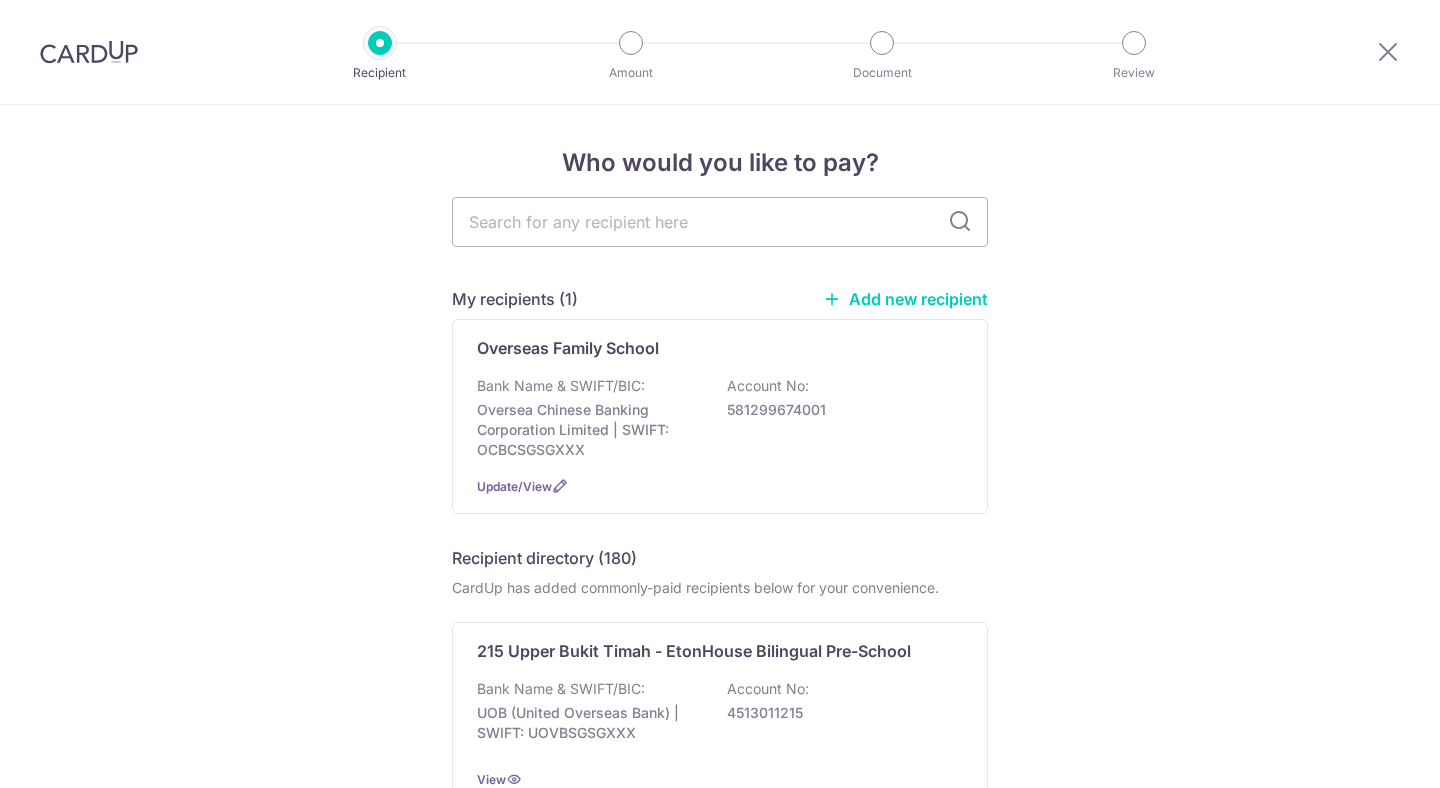 scroll, scrollTop: 0, scrollLeft: 0, axis: both 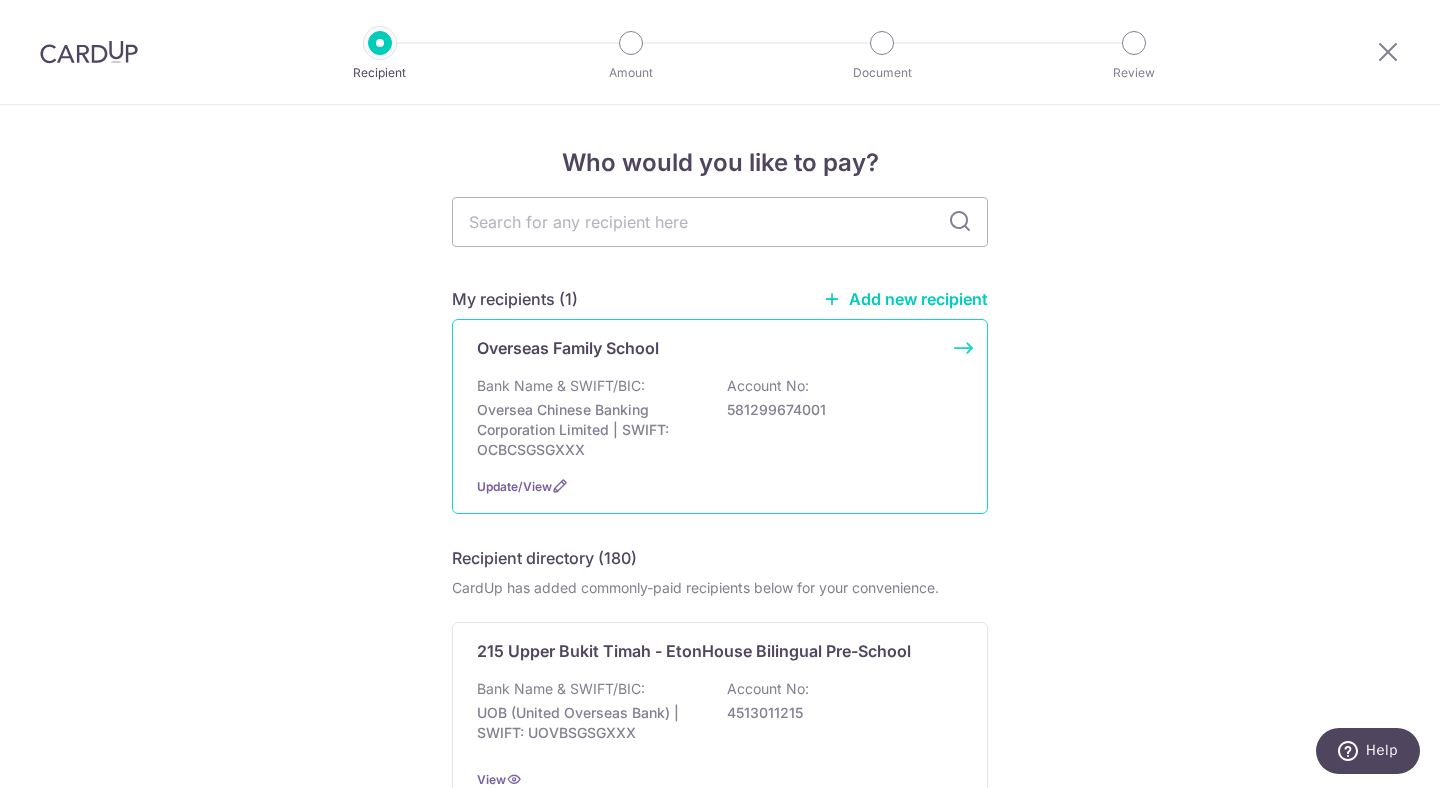 click on "Oversea Chinese Banking Corporation Limited | SWIFT: OCBCSGSGXXX" at bounding box center (589, 430) 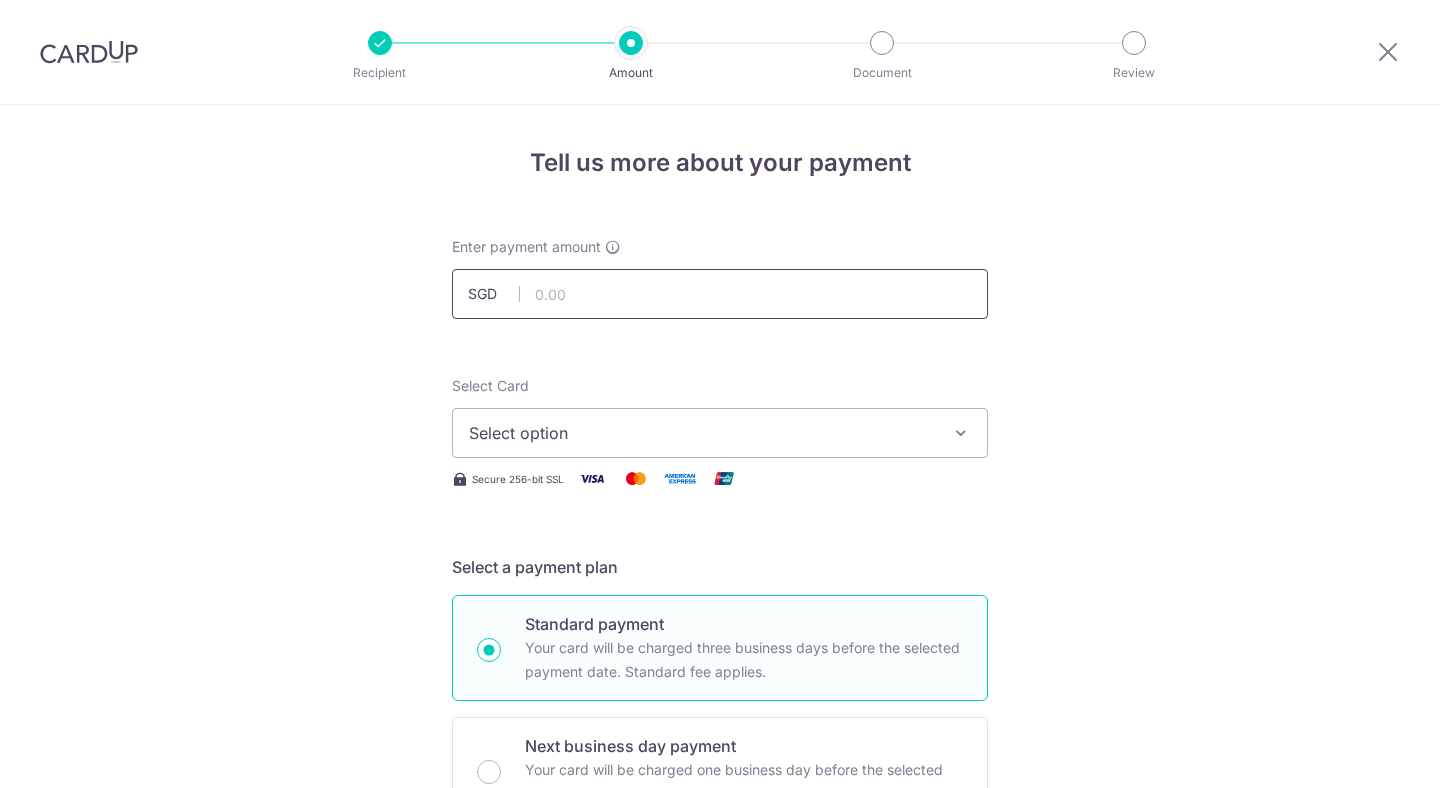 scroll, scrollTop: 0, scrollLeft: 0, axis: both 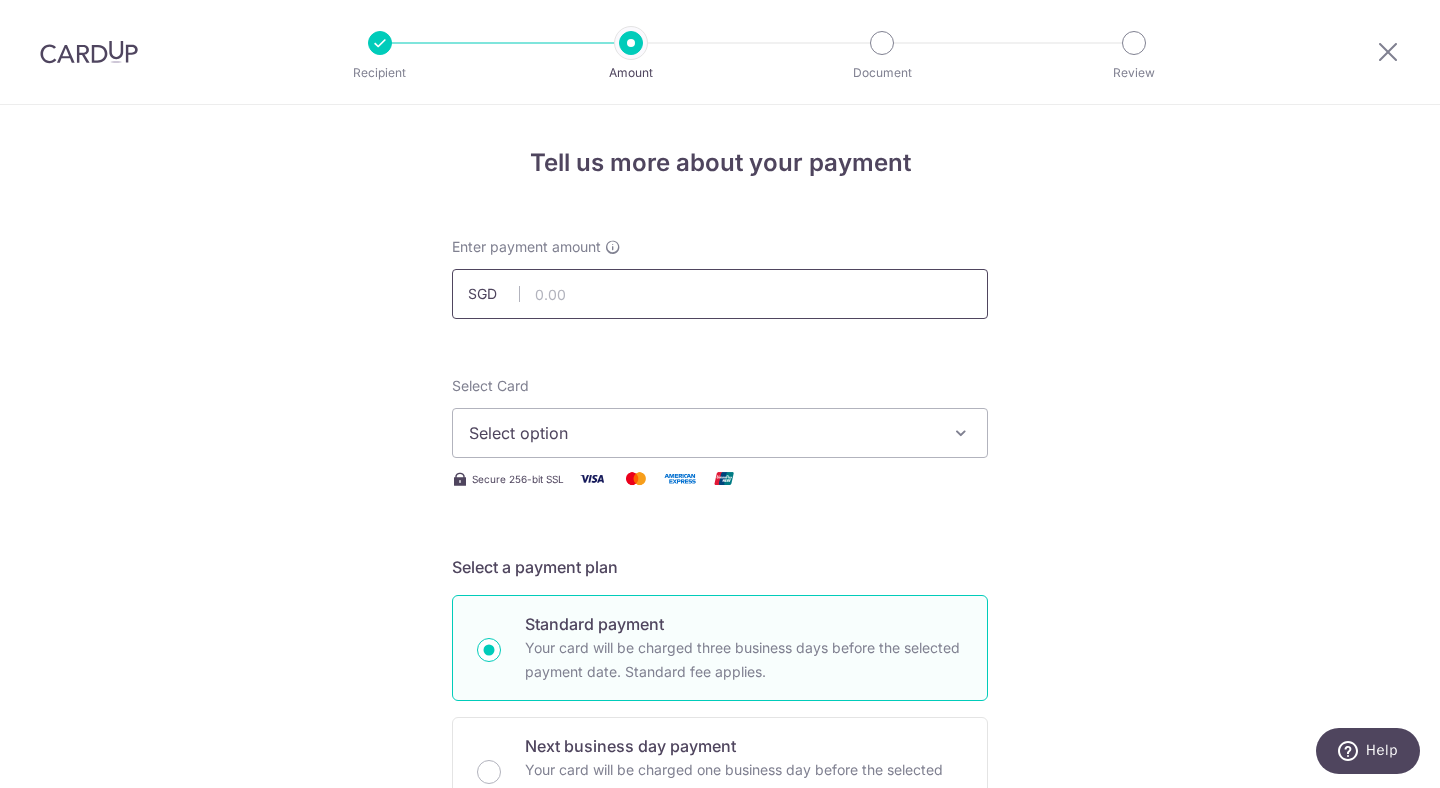 click at bounding box center [720, 294] 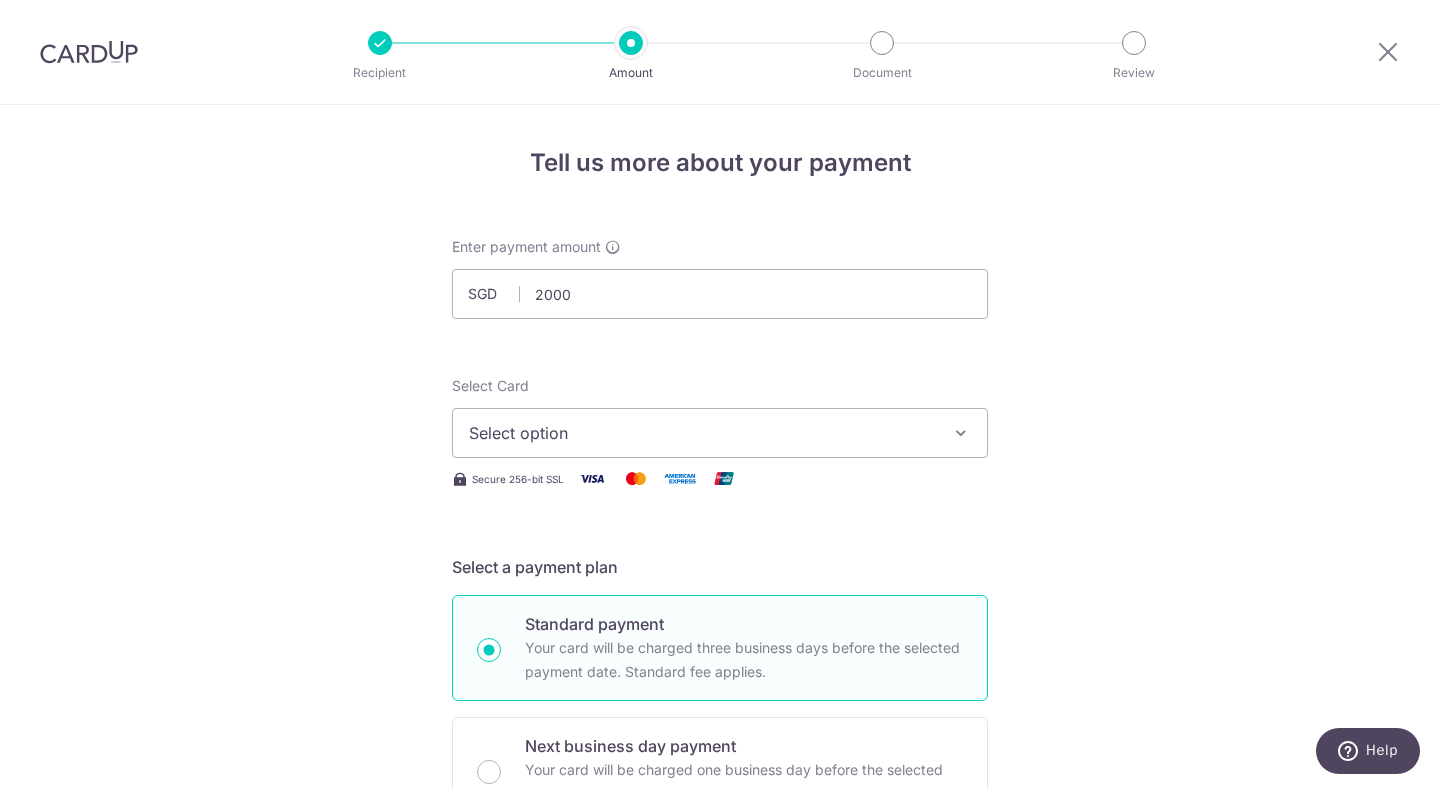 type on "2,000.00" 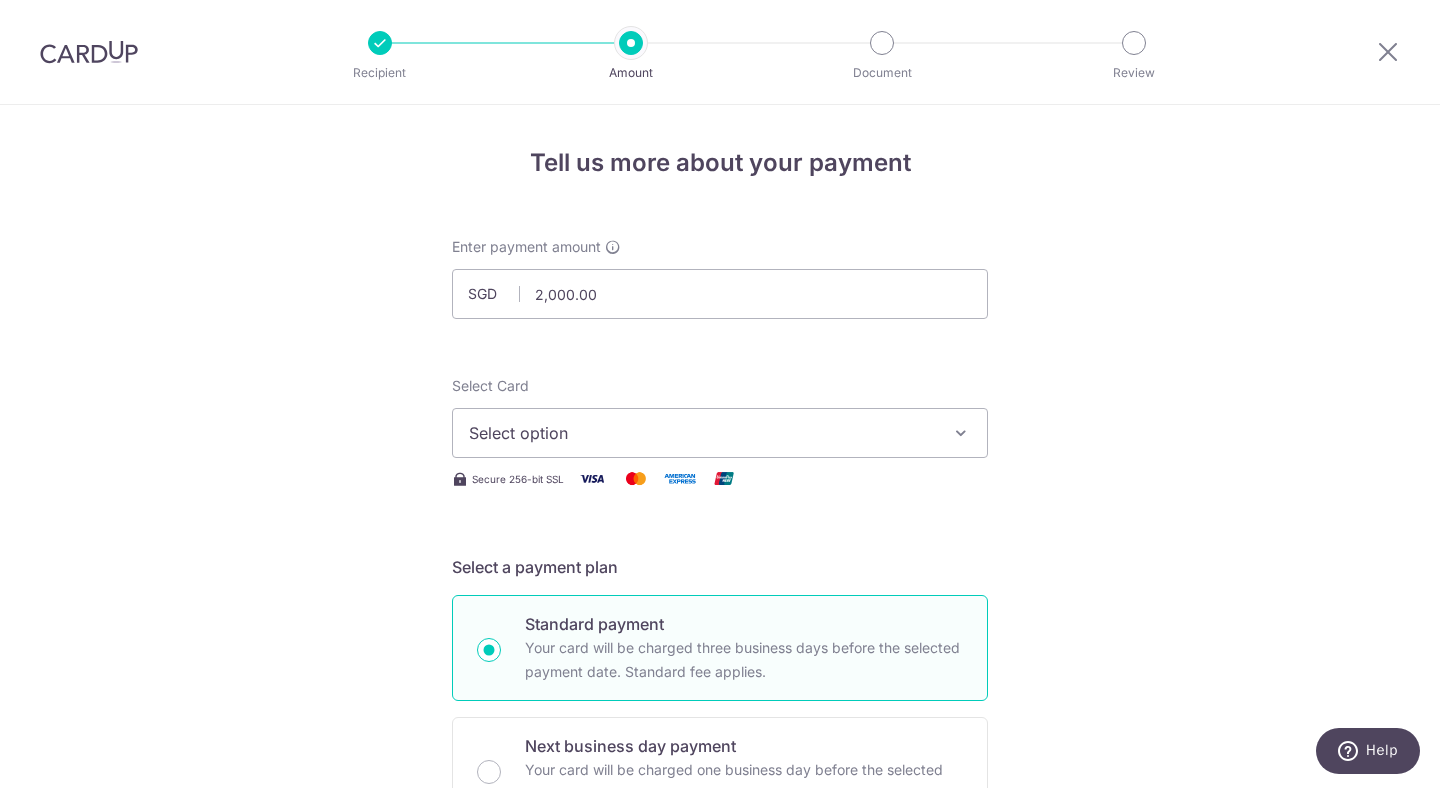 click on "Tell us more about your payment
Enter payment amount
SGD
2,000.00
2000.00
Select Card
Select option
Add credit card
Your Cards
**** 5234
**** 1003
**** 5327
**** 5413
**** 4442
**** 2001
Secure 256-bit SSL
Text" at bounding box center (720, 1009) 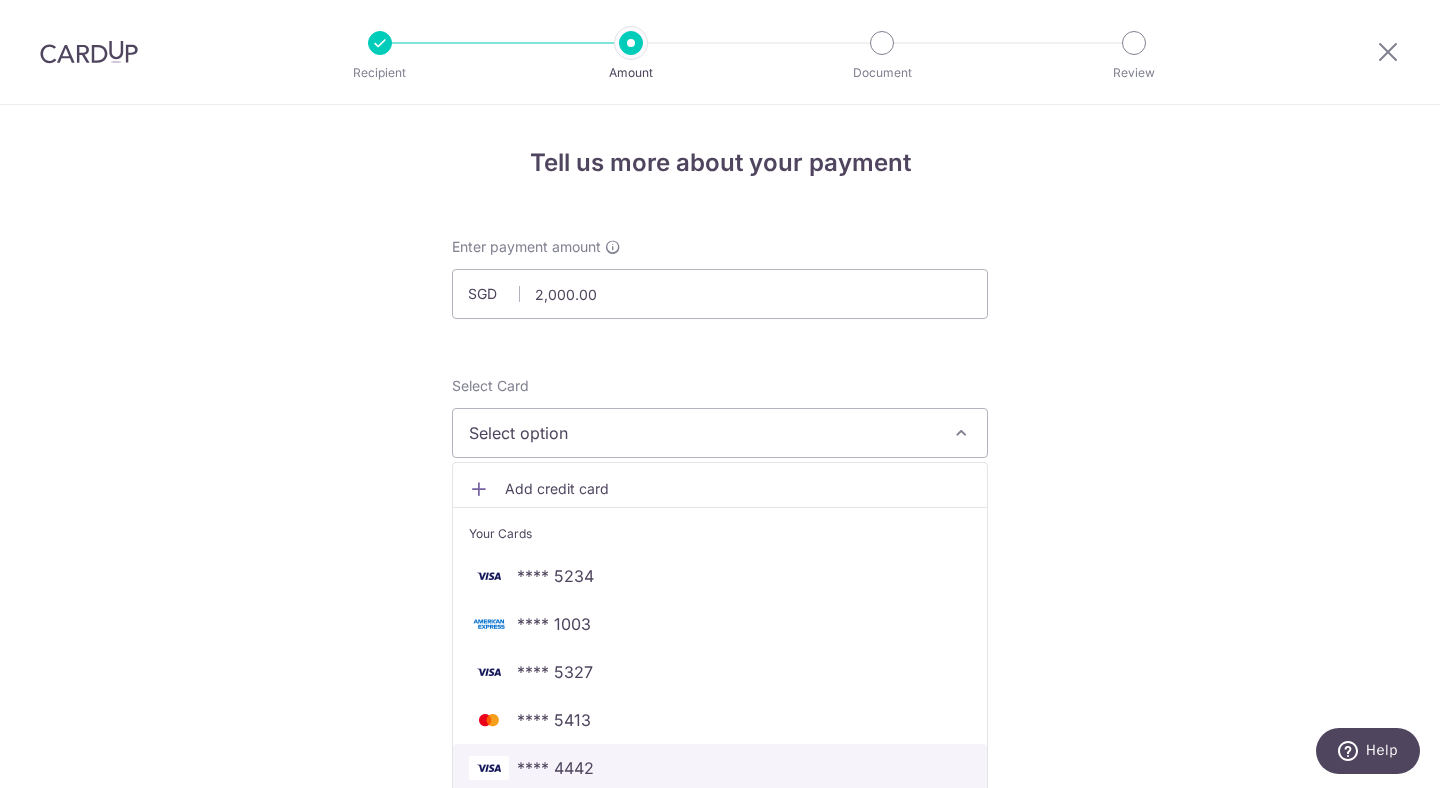 click on "**** 4442" at bounding box center [720, 768] 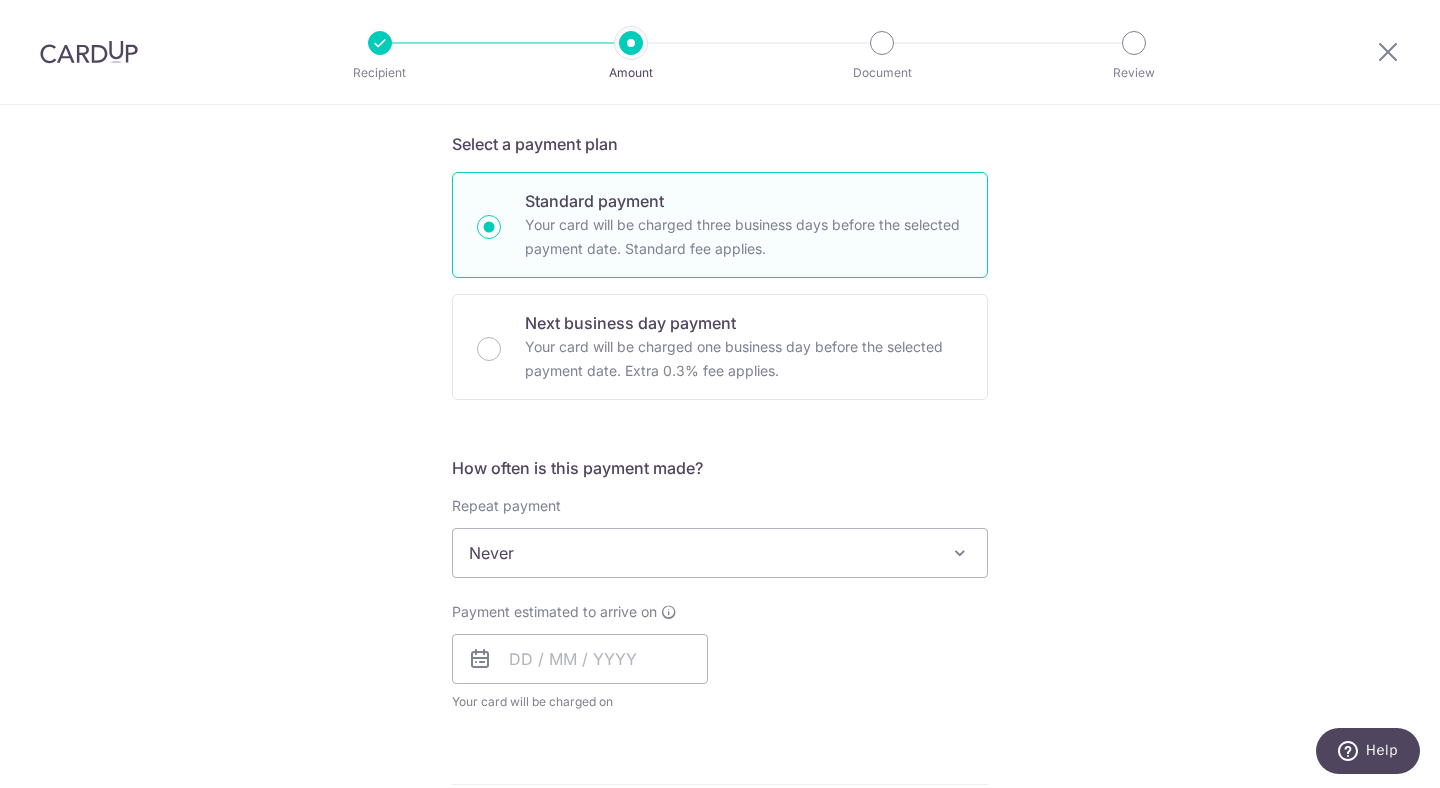 scroll, scrollTop: 442, scrollLeft: 0, axis: vertical 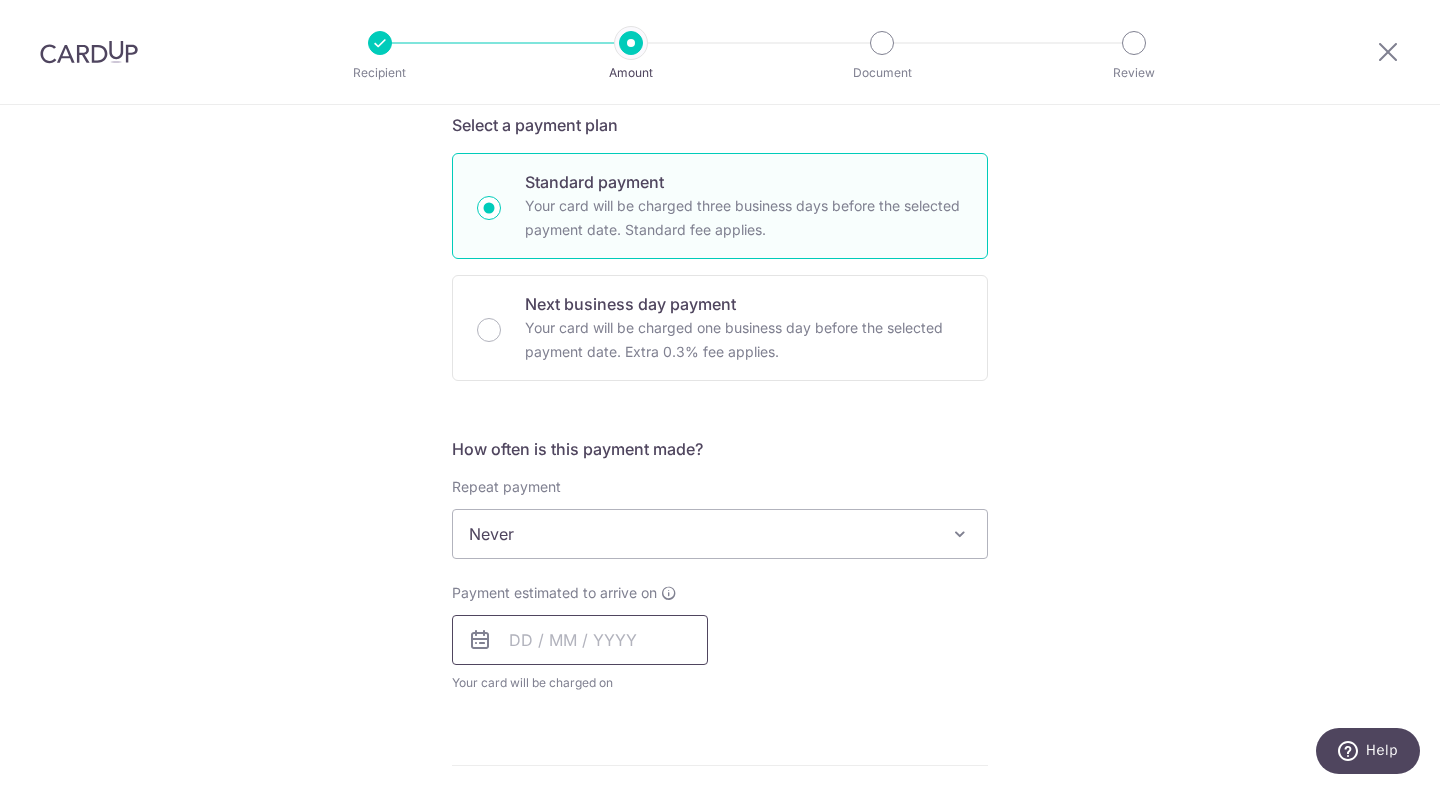 click at bounding box center (580, 640) 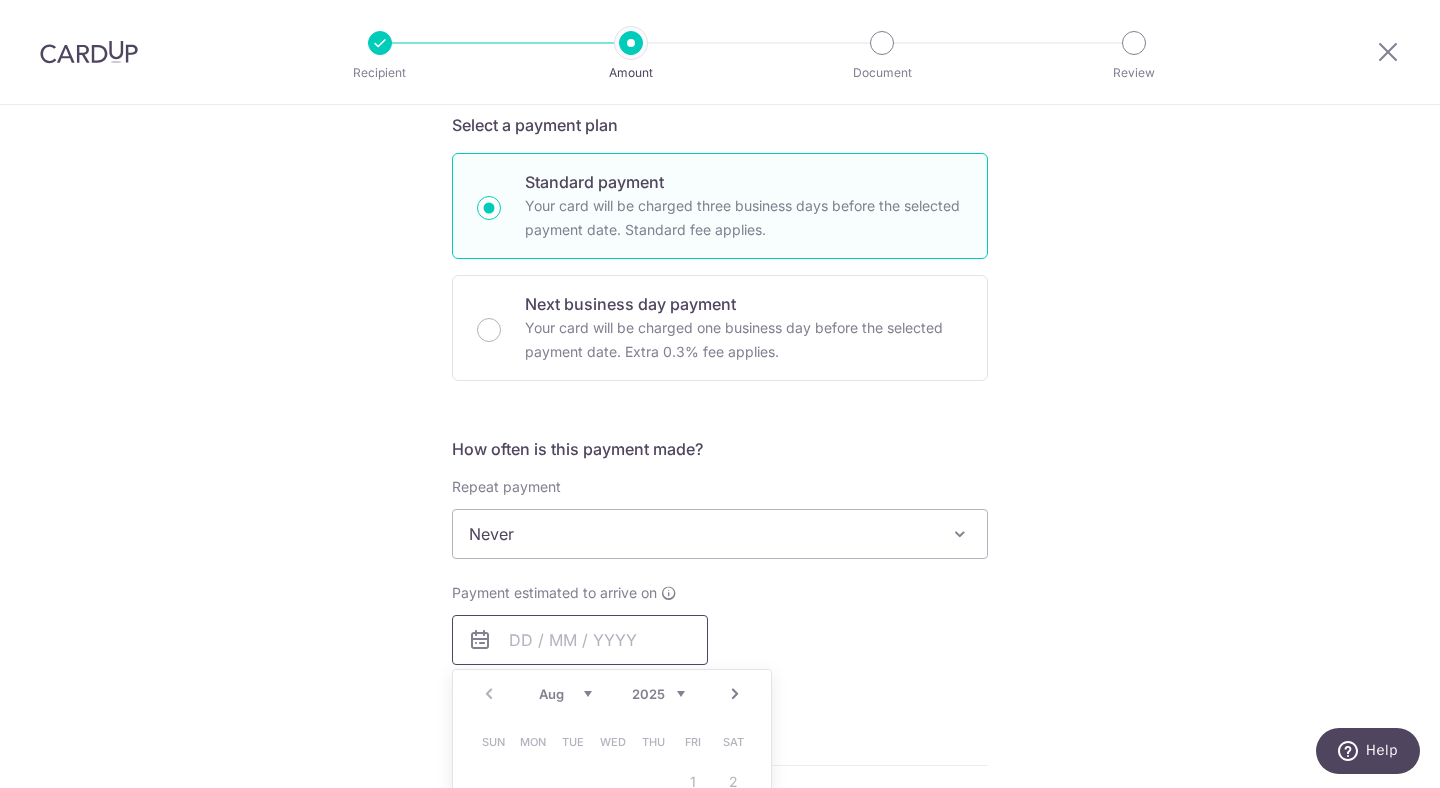 scroll, scrollTop: 623, scrollLeft: 0, axis: vertical 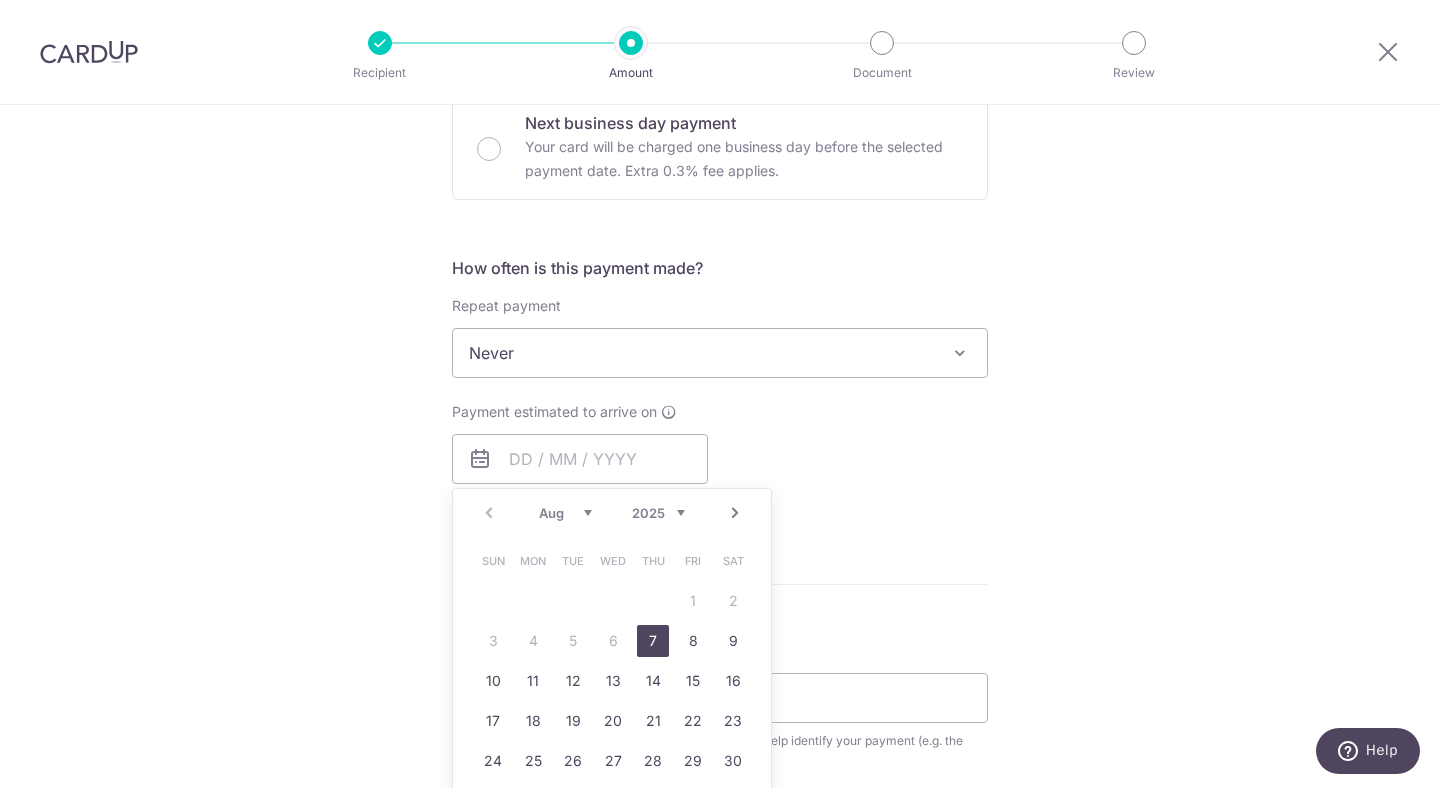 click on "7" at bounding box center (653, 641) 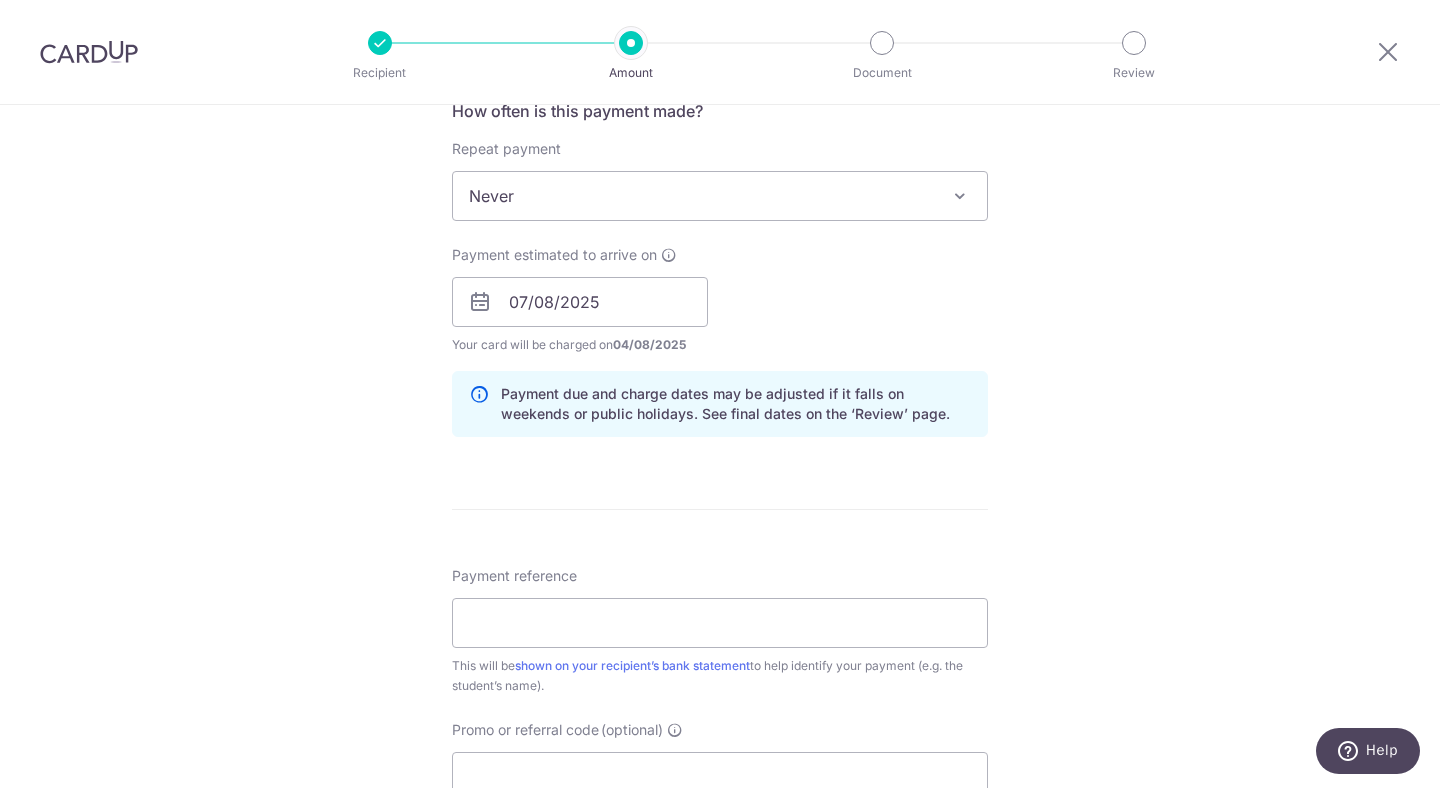 scroll, scrollTop: 782, scrollLeft: 0, axis: vertical 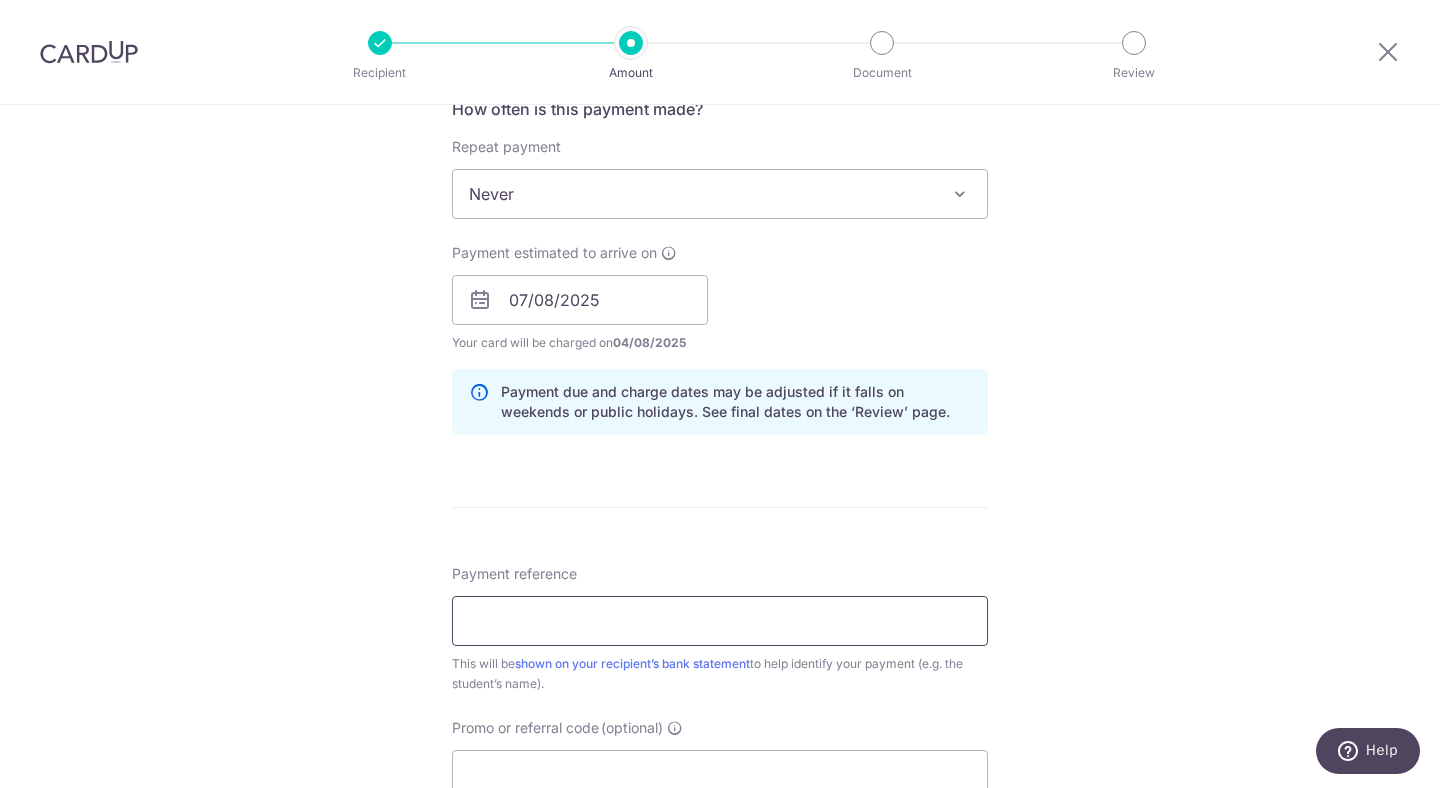 click on "Payment reference" at bounding box center [720, 621] 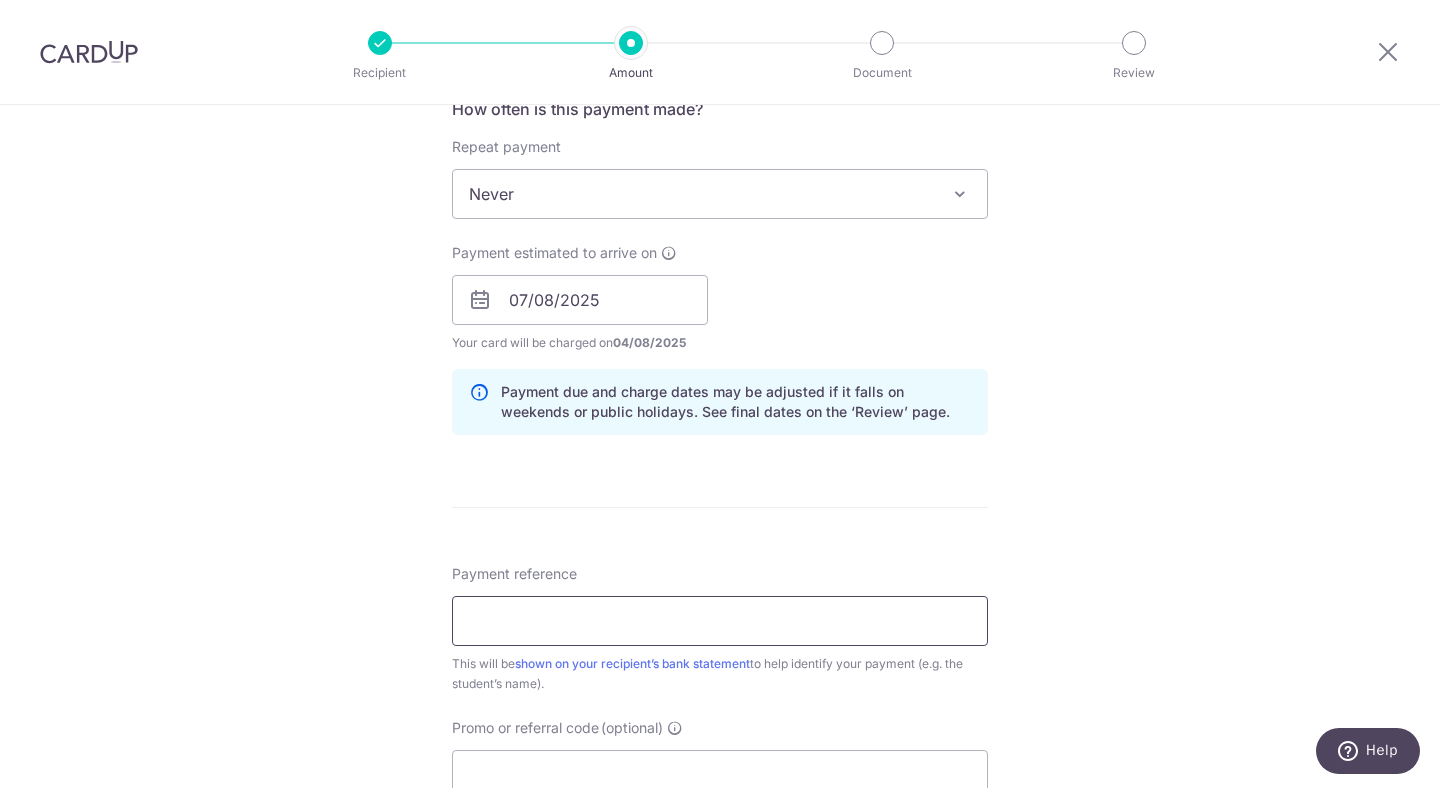 paste on "Anika Karthik Gowda" 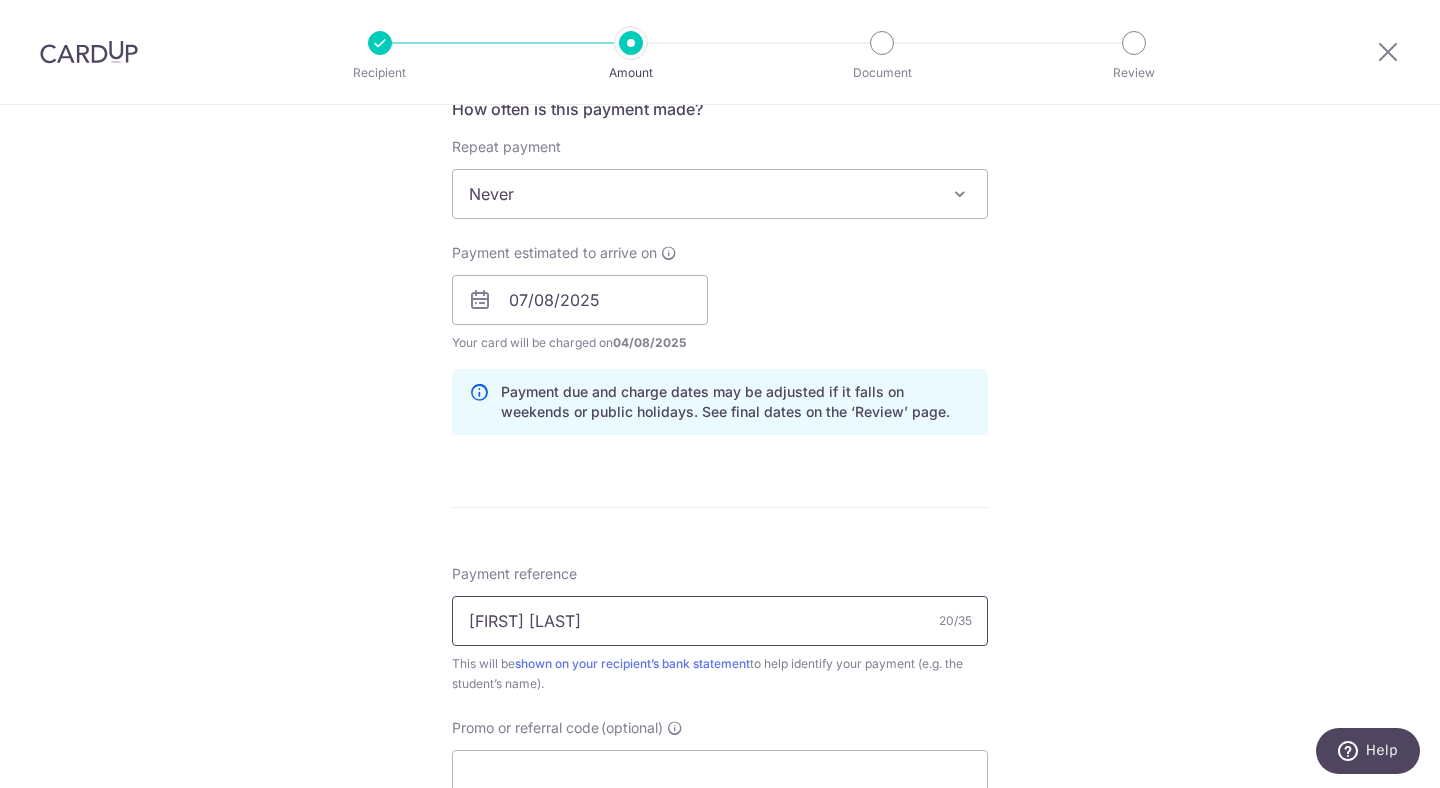 type on "Anika Karthik Gowda" 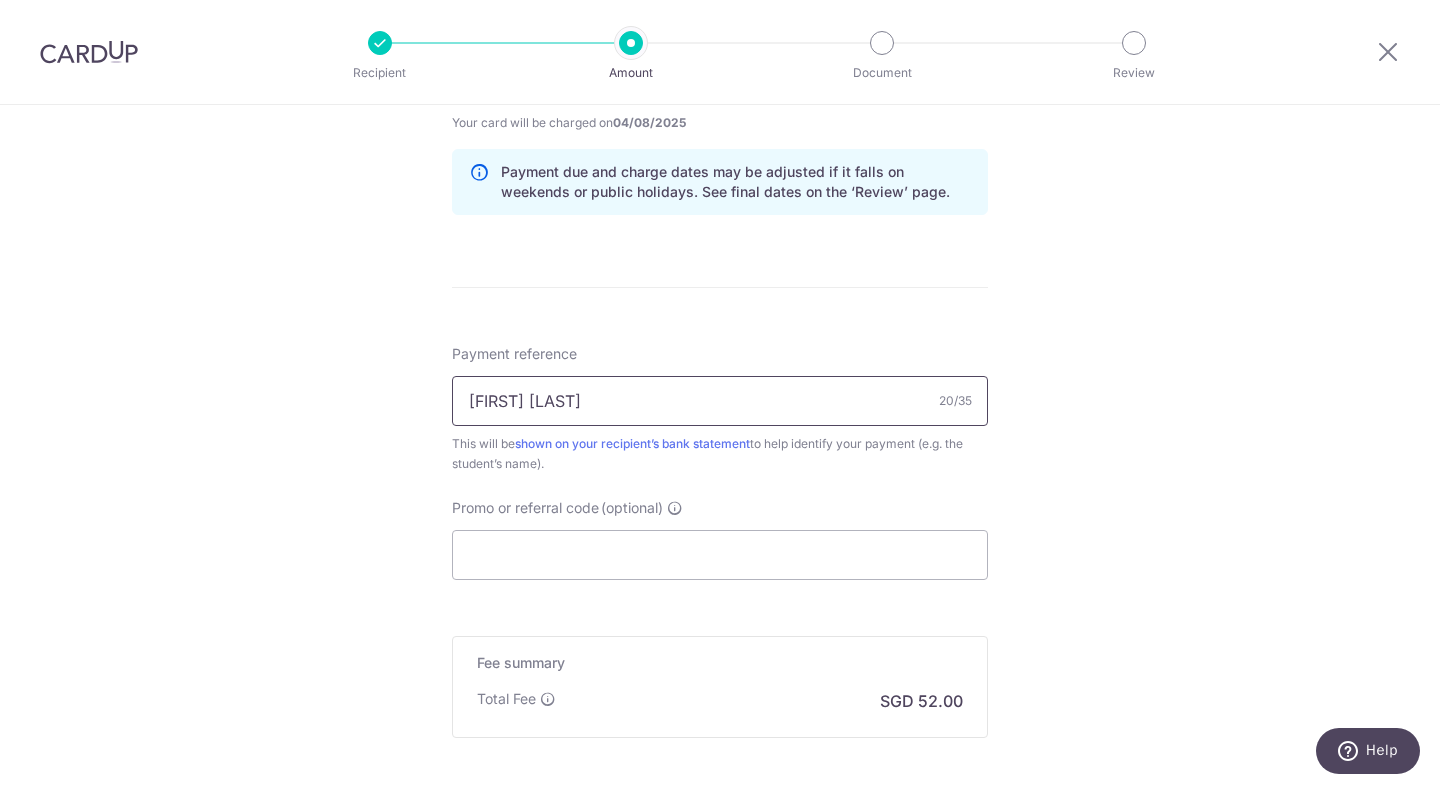scroll, scrollTop: 1046, scrollLeft: 0, axis: vertical 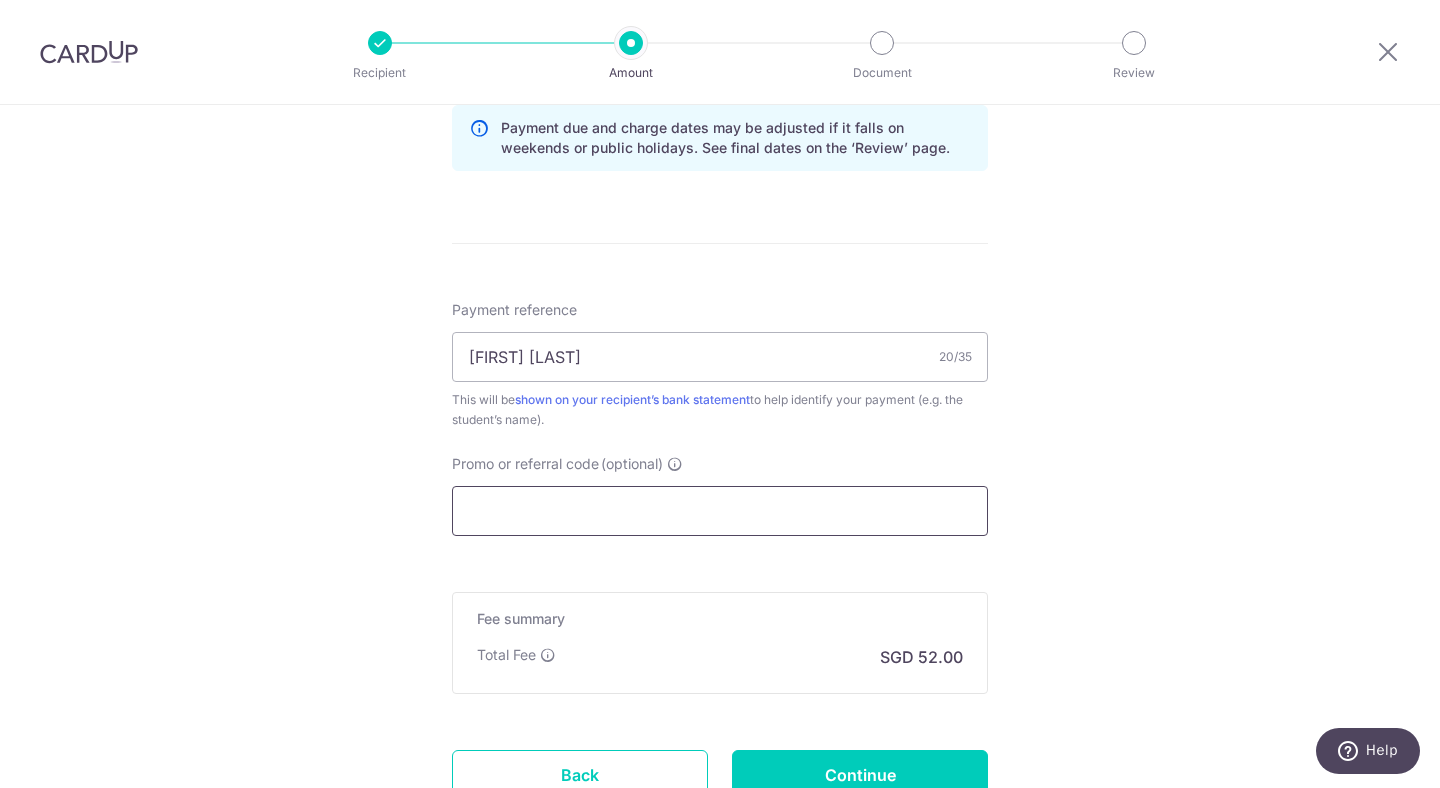 click on "Promo or referral code
(optional)" at bounding box center [720, 511] 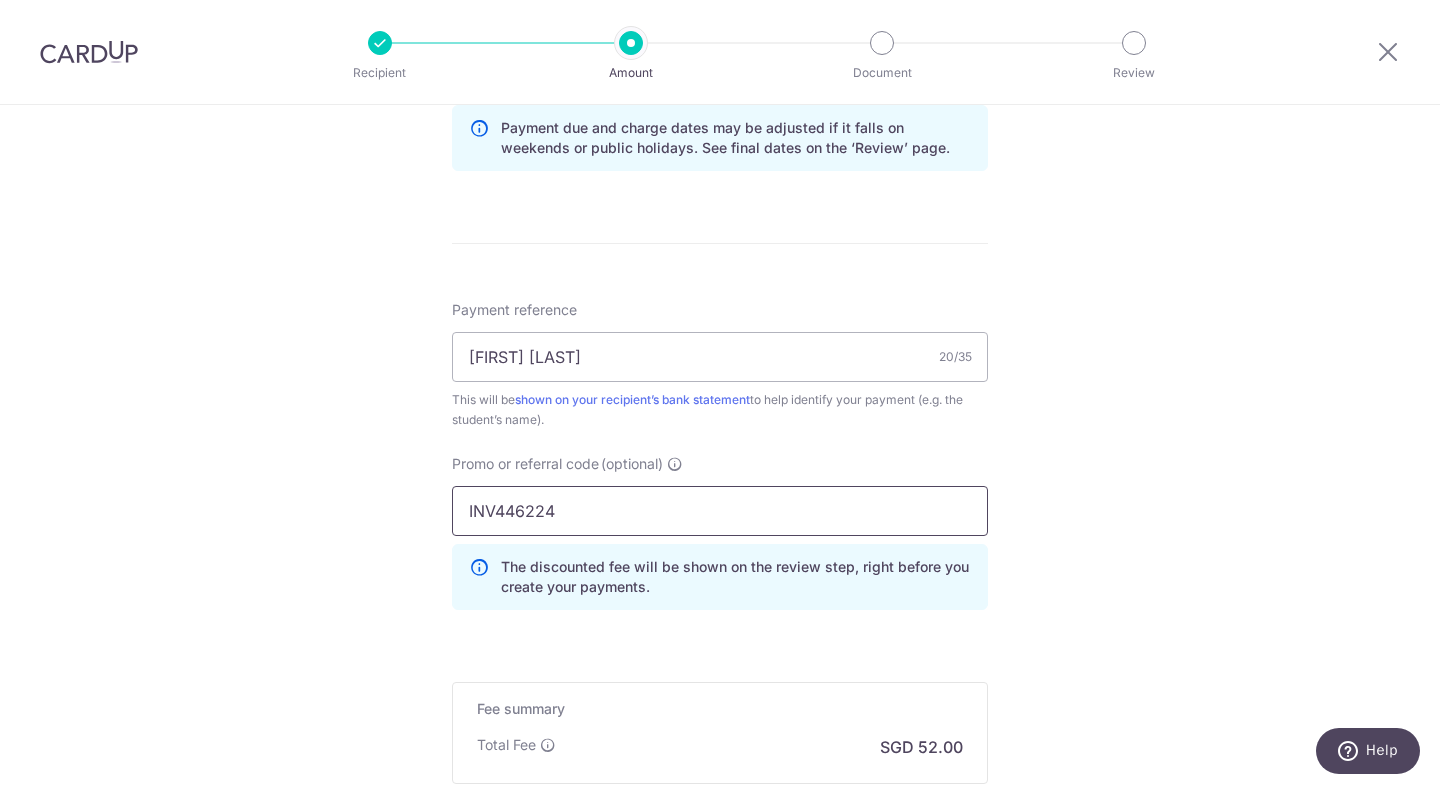 type on "INV446224" 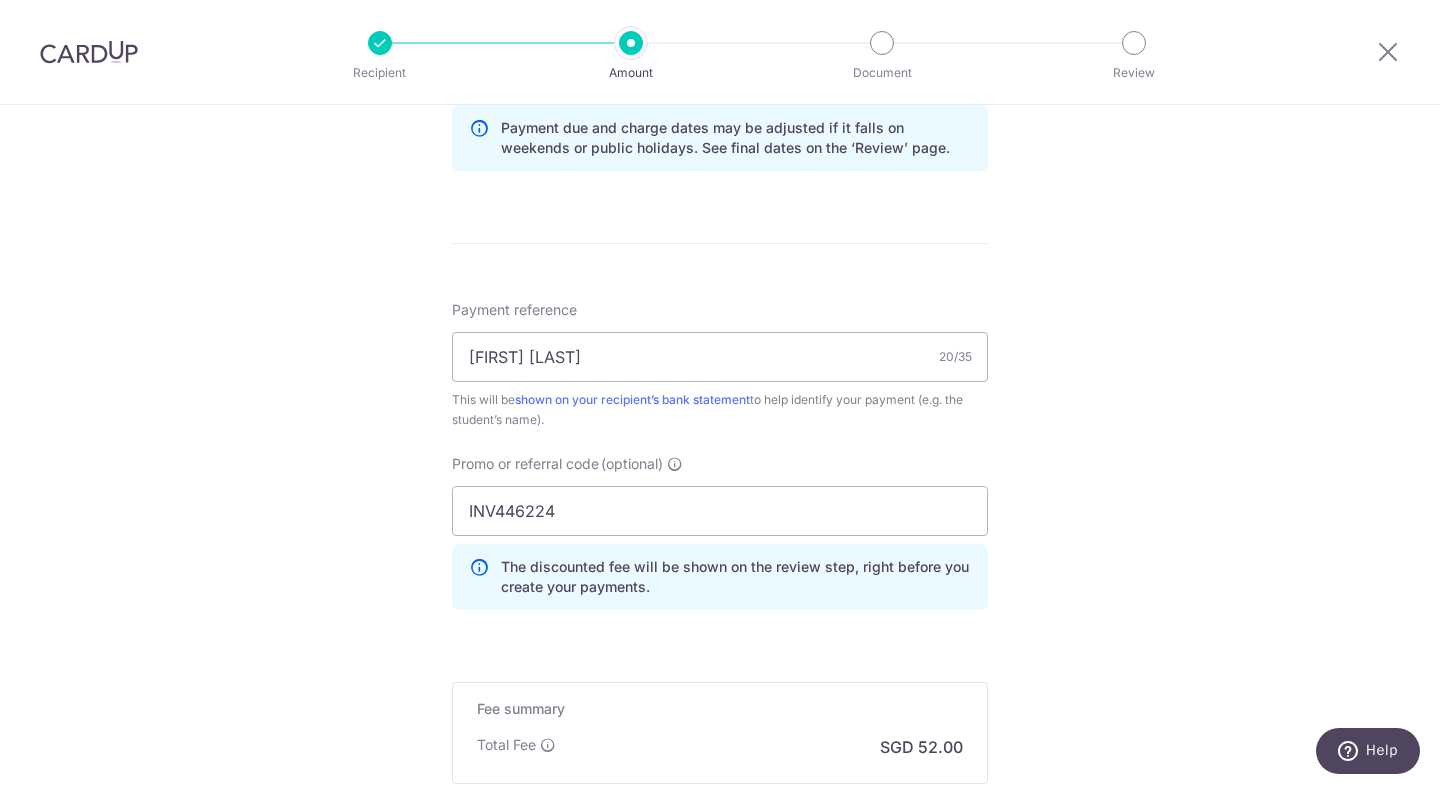 click on "Tell us more about your payment
Enter payment amount
SGD
2,000.00
2000.00
Select Card
**** 4442
Add credit card
Your Cards
**** 5234
**** 1003
**** 5327
**** 5413
**** 4442
**** 2001
Secure 256-bit SSL
Text" at bounding box center (720, 49) 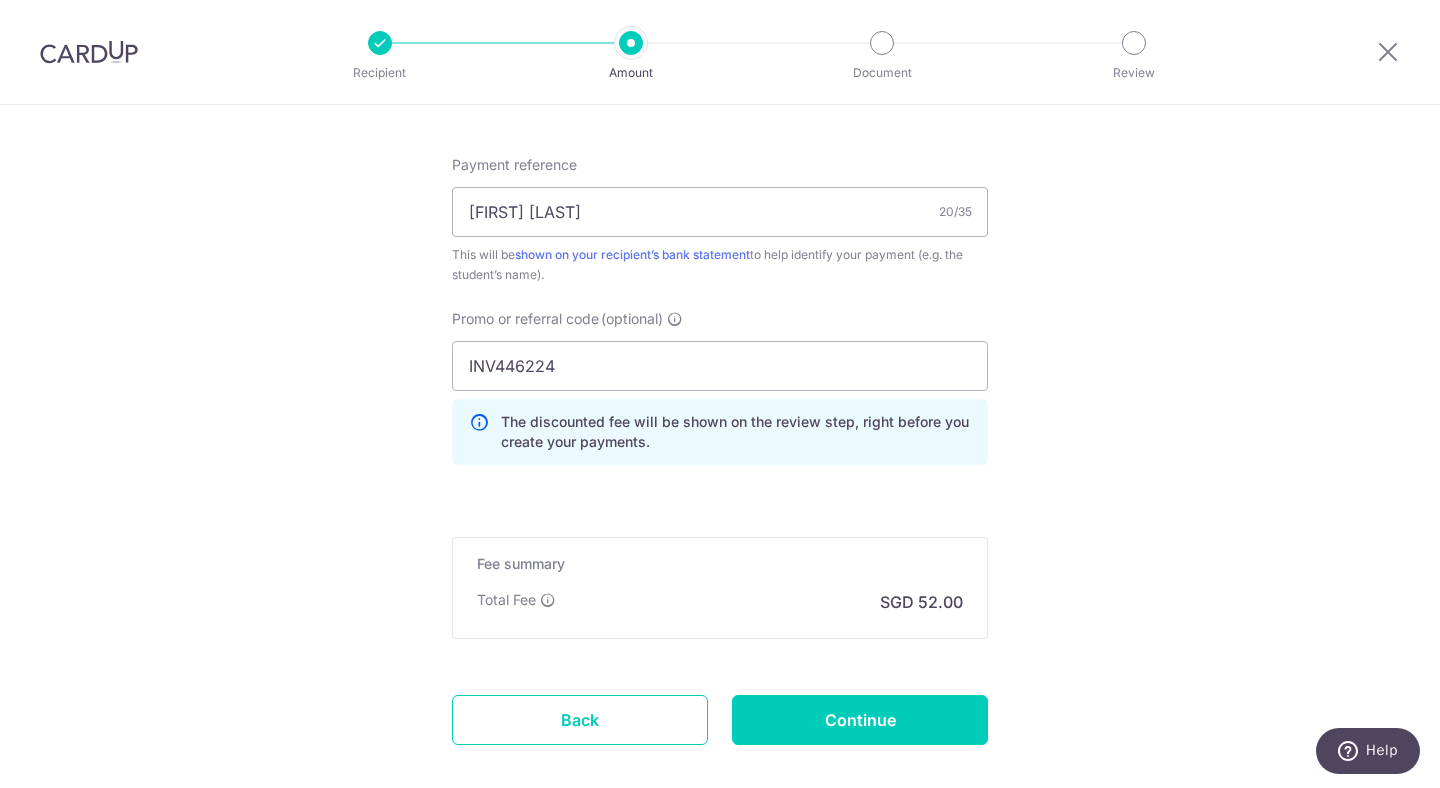 scroll, scrollTop: 1196, scrollLeft: 0, axis: vertical 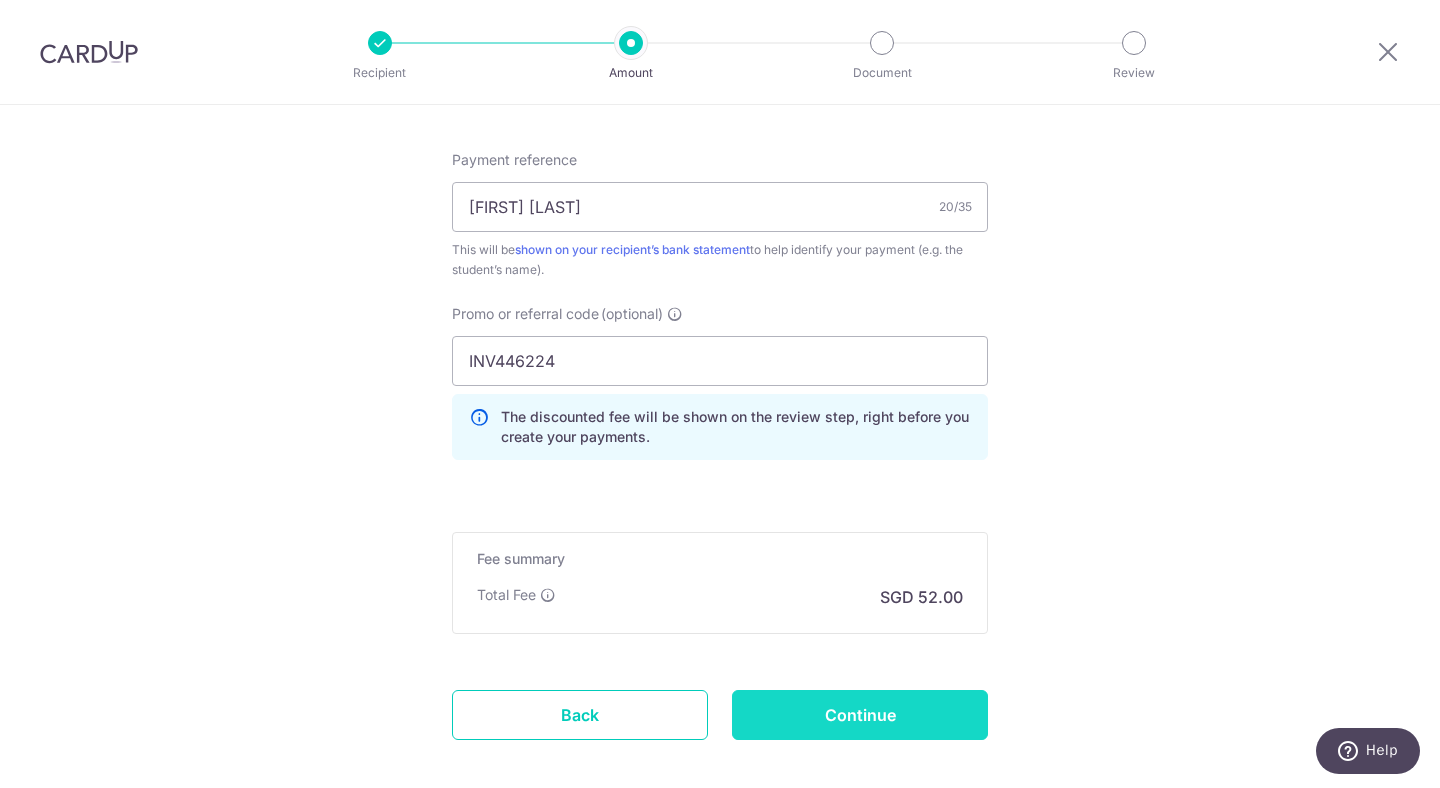 click on "Continue" at bounding box center (860, 715) 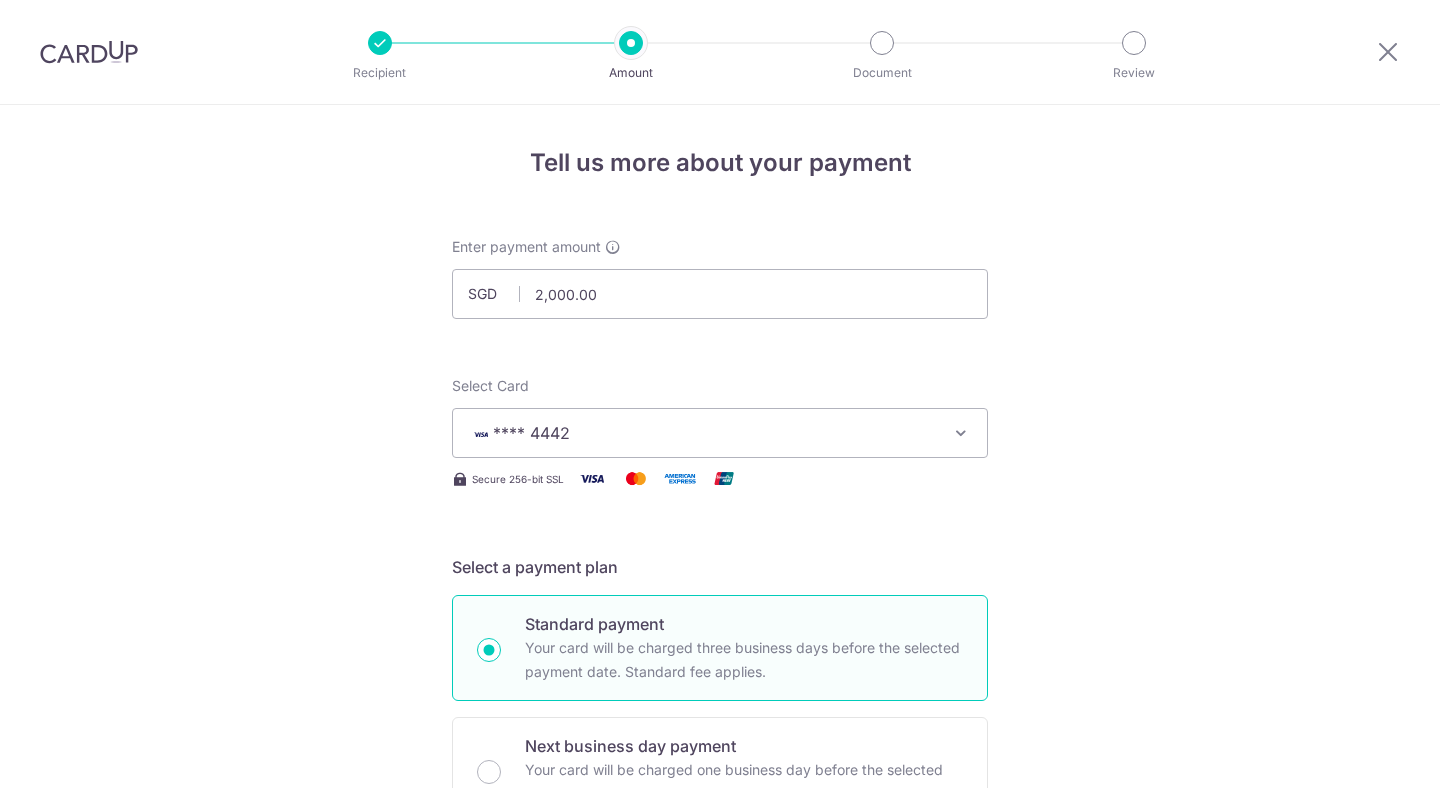 scroll, scrollTop: 0, scrollLeft: 0, axis: both 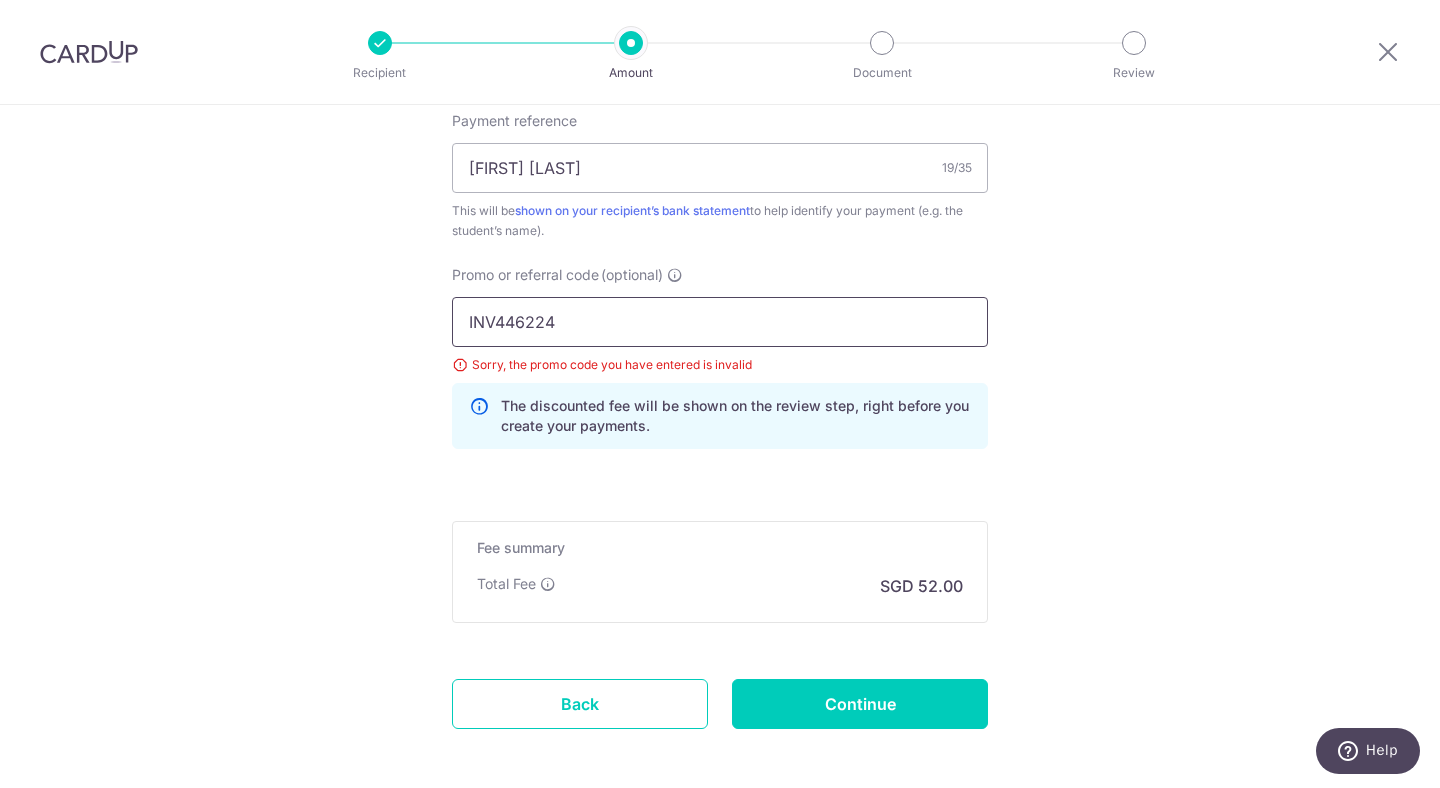 click on "INV446224" at bounding box center [720, 322] 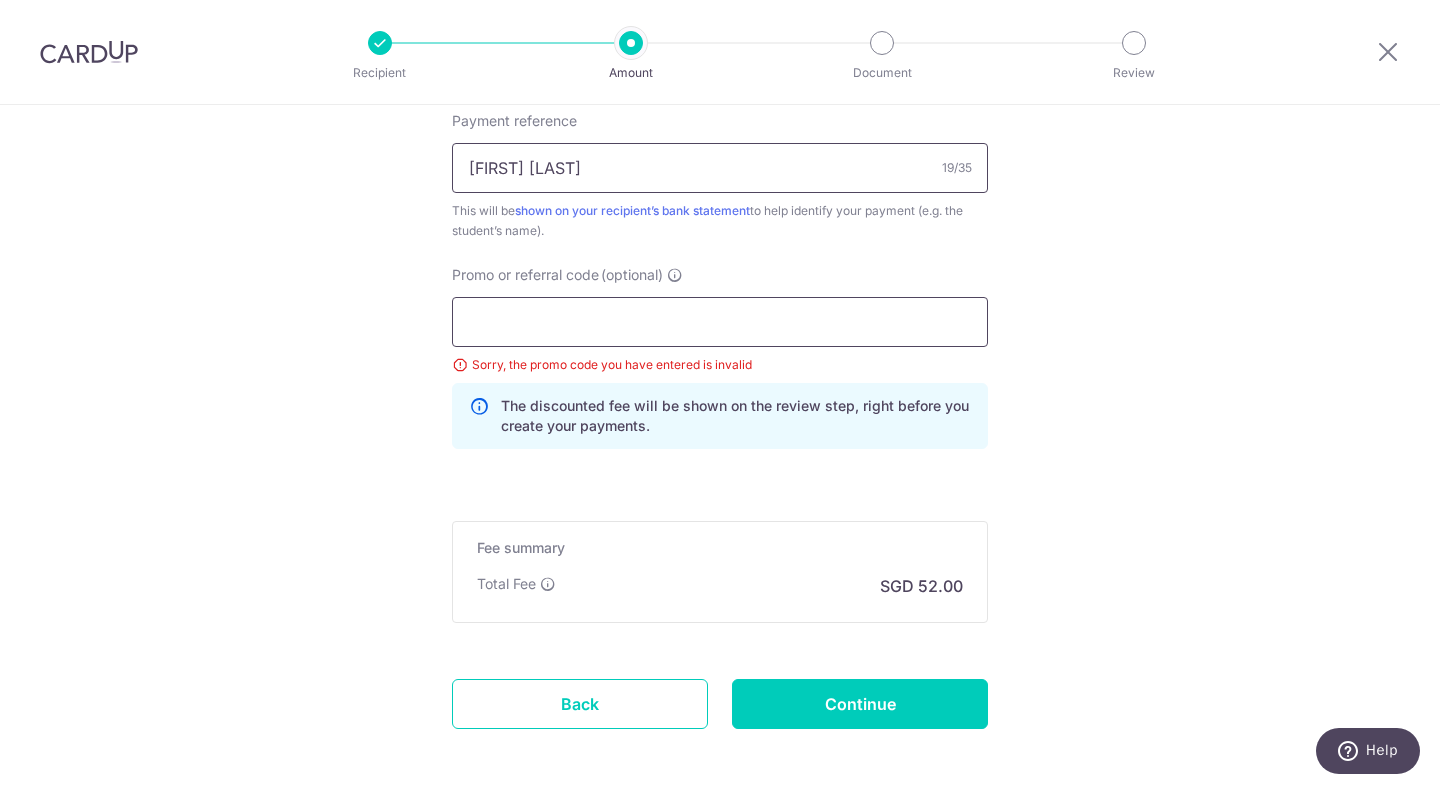 type 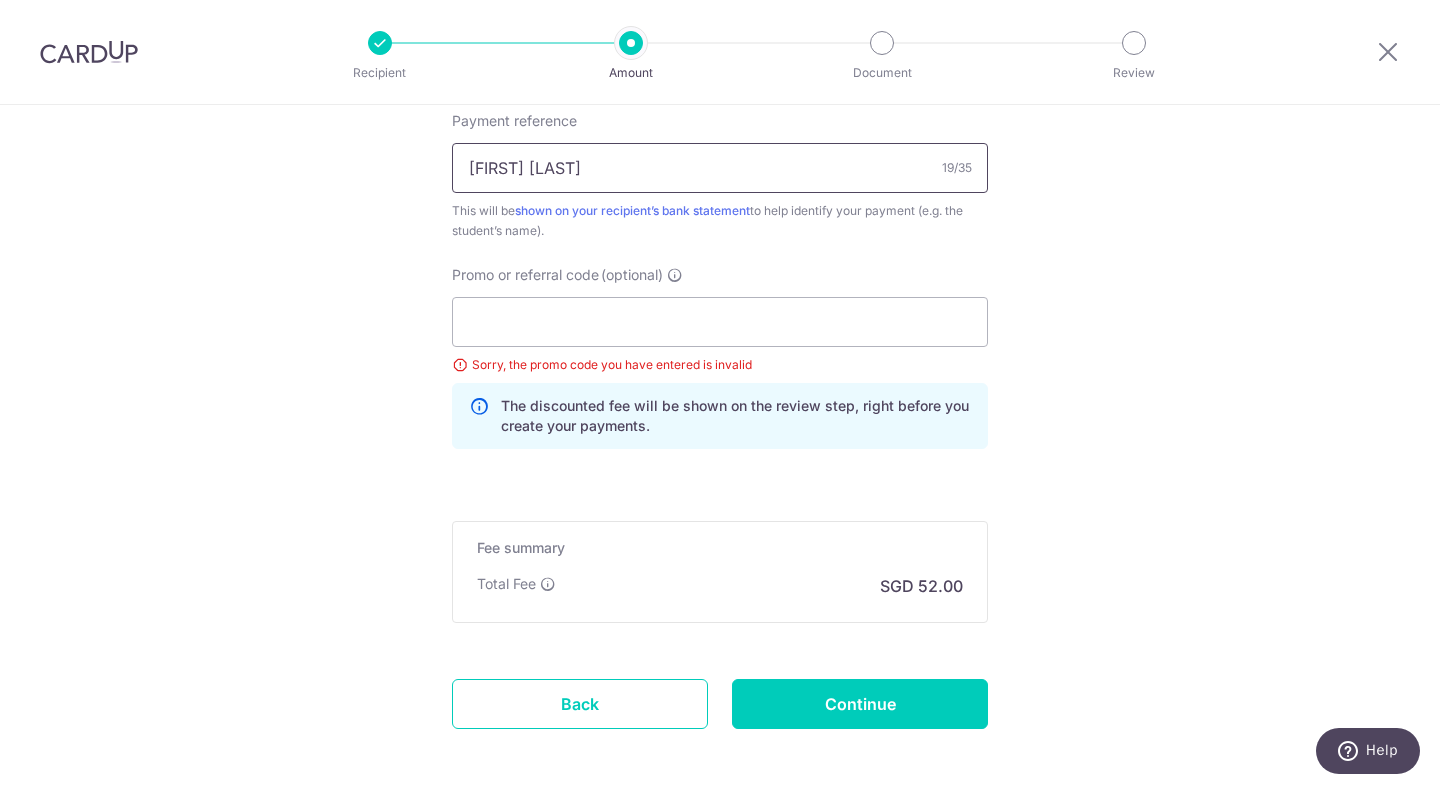 click on "Anika Karthik Gowda" at bounding box center (720, 168) 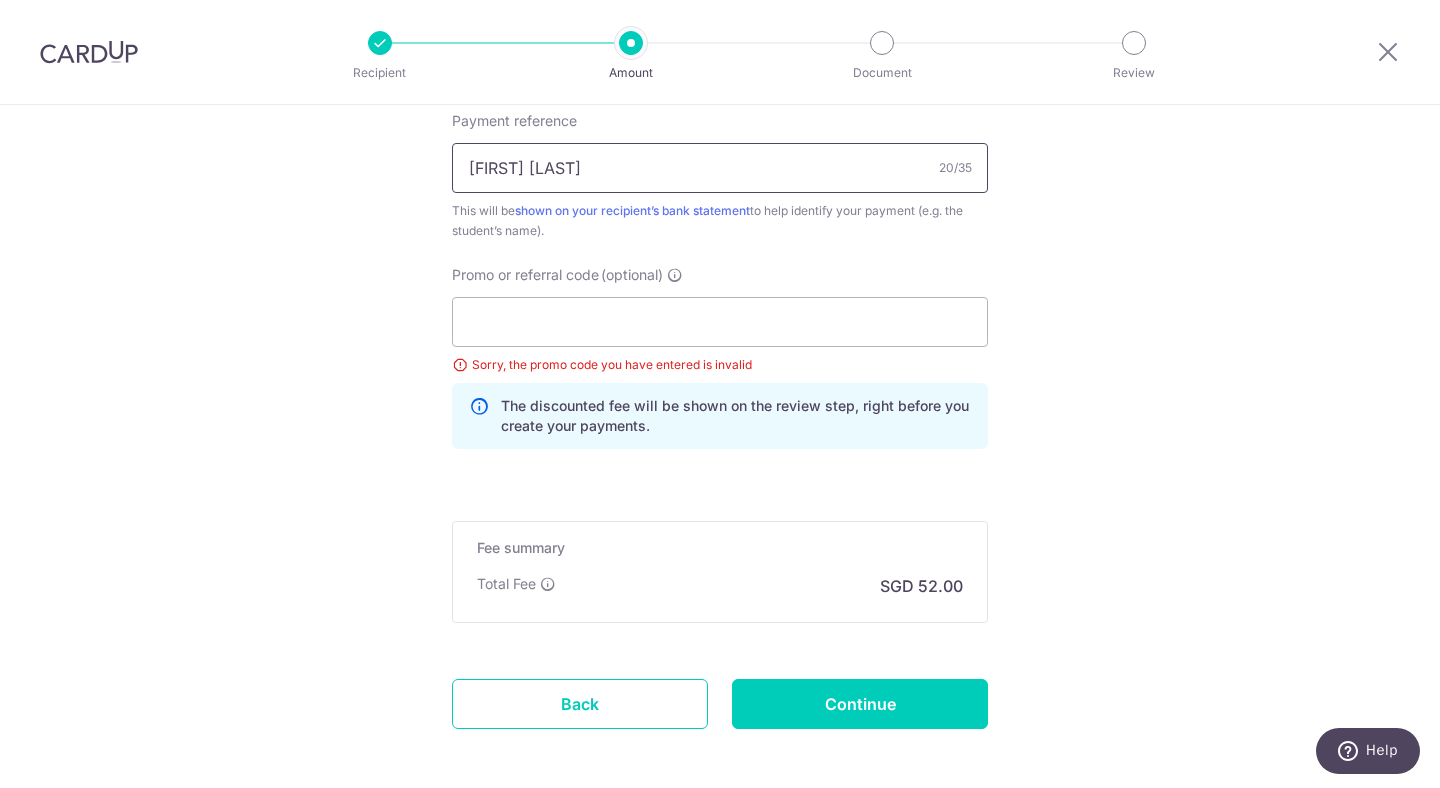 paste on "INV446224" 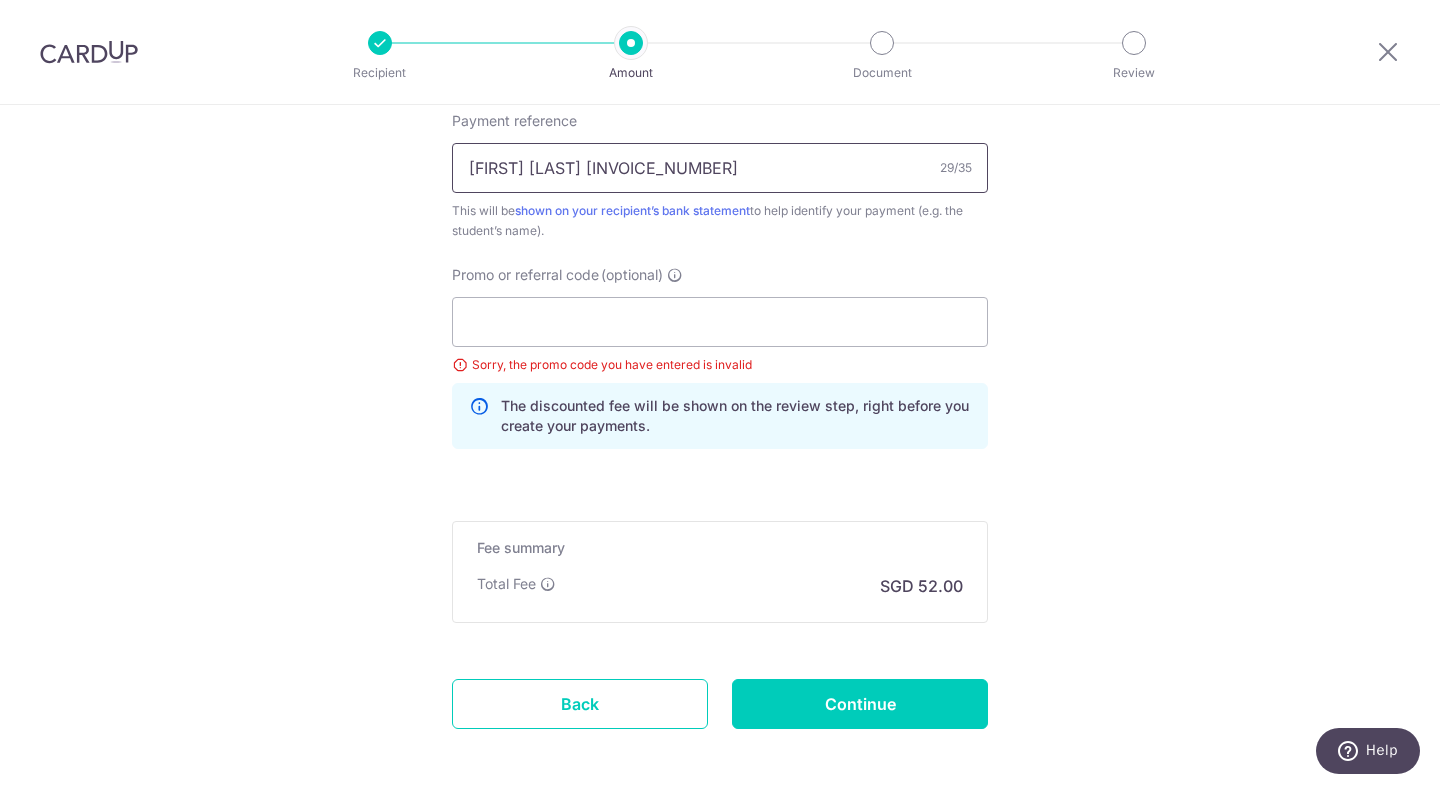type on "Anika Karthik Gowda INV446224" 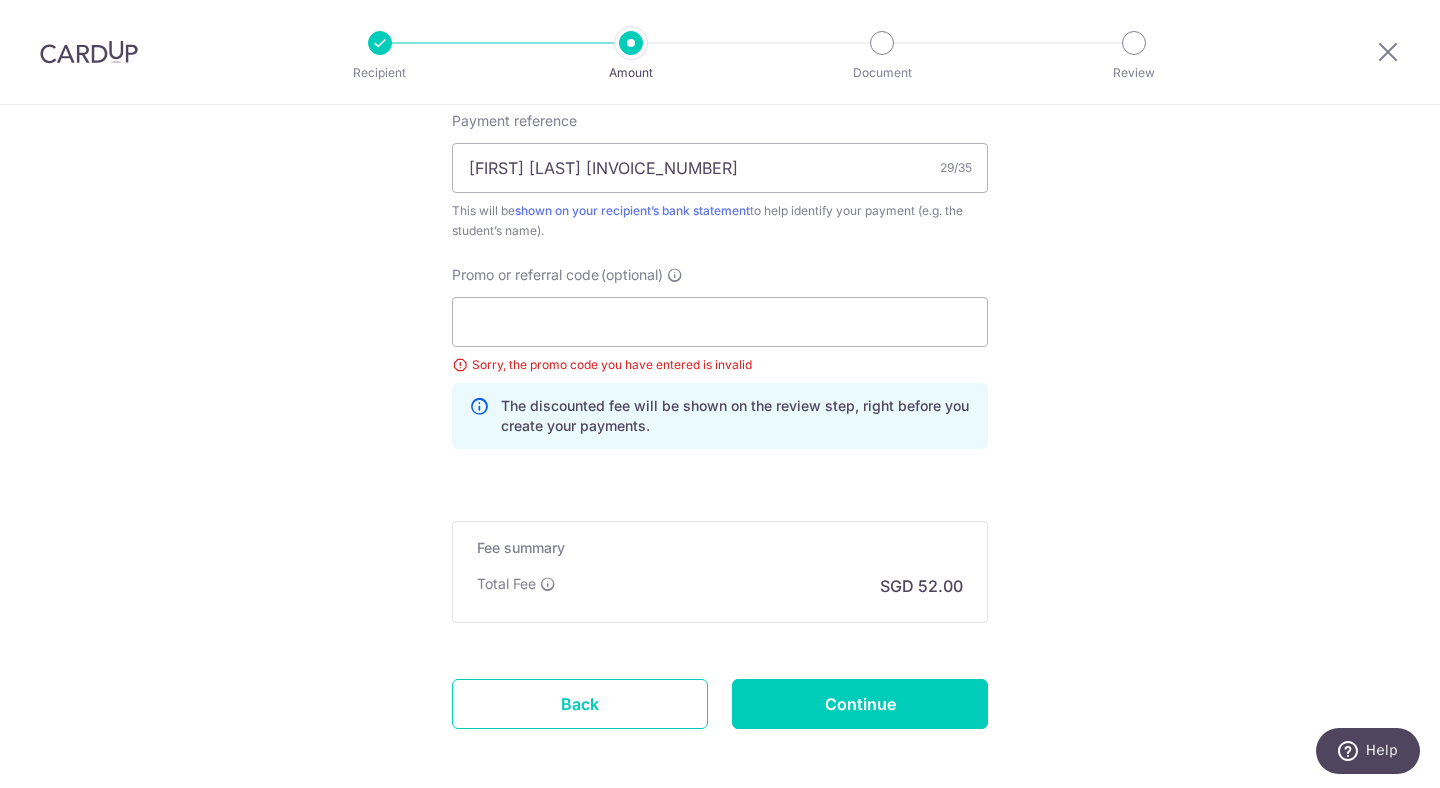 click on "Sorry, the promo code you have entered is invalid
The discounted fee will be shown on the review step, right before you create your payments.
Add" at bounding box center (720, 373) 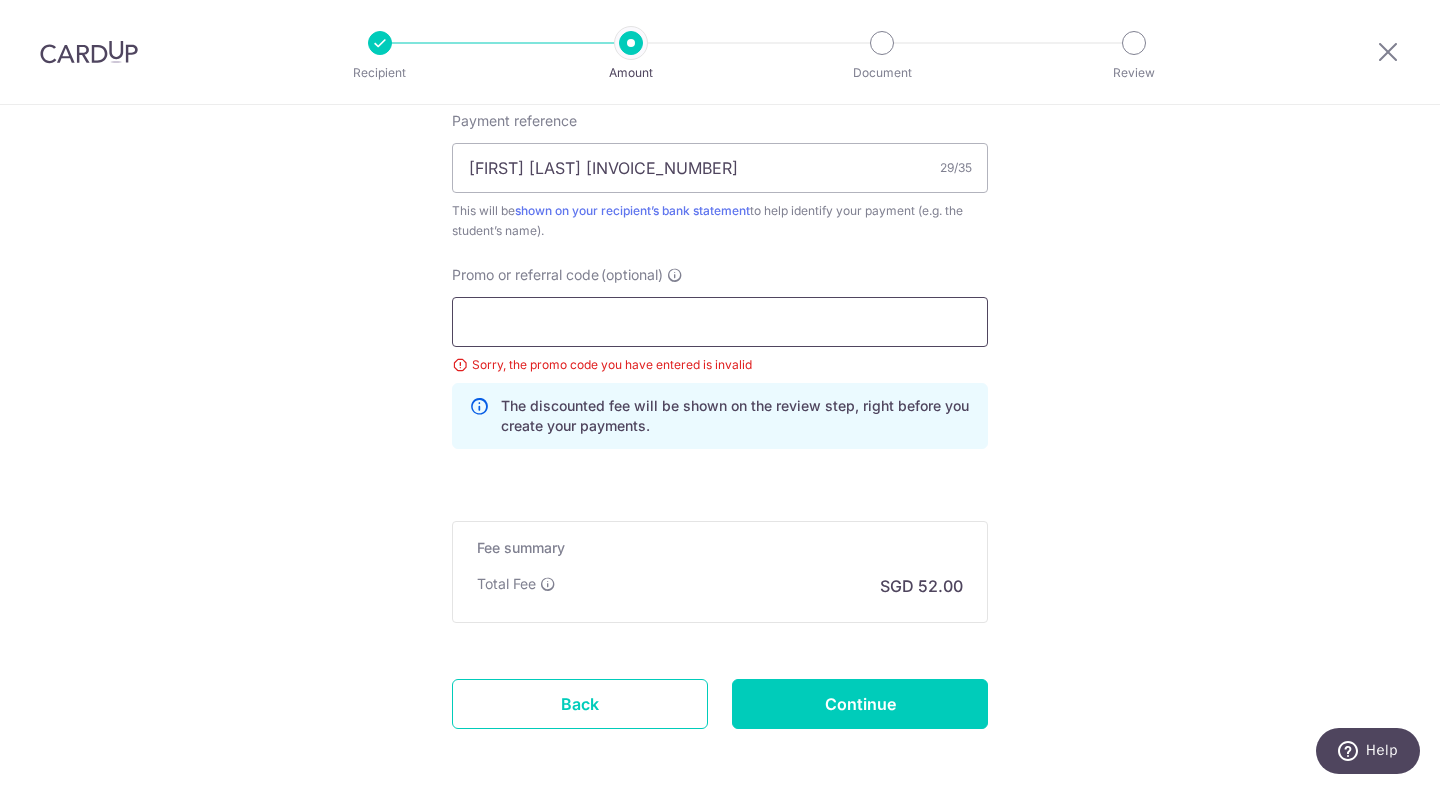 click on "Promo or referral code
(optional)" at bounding box center (720, 322) 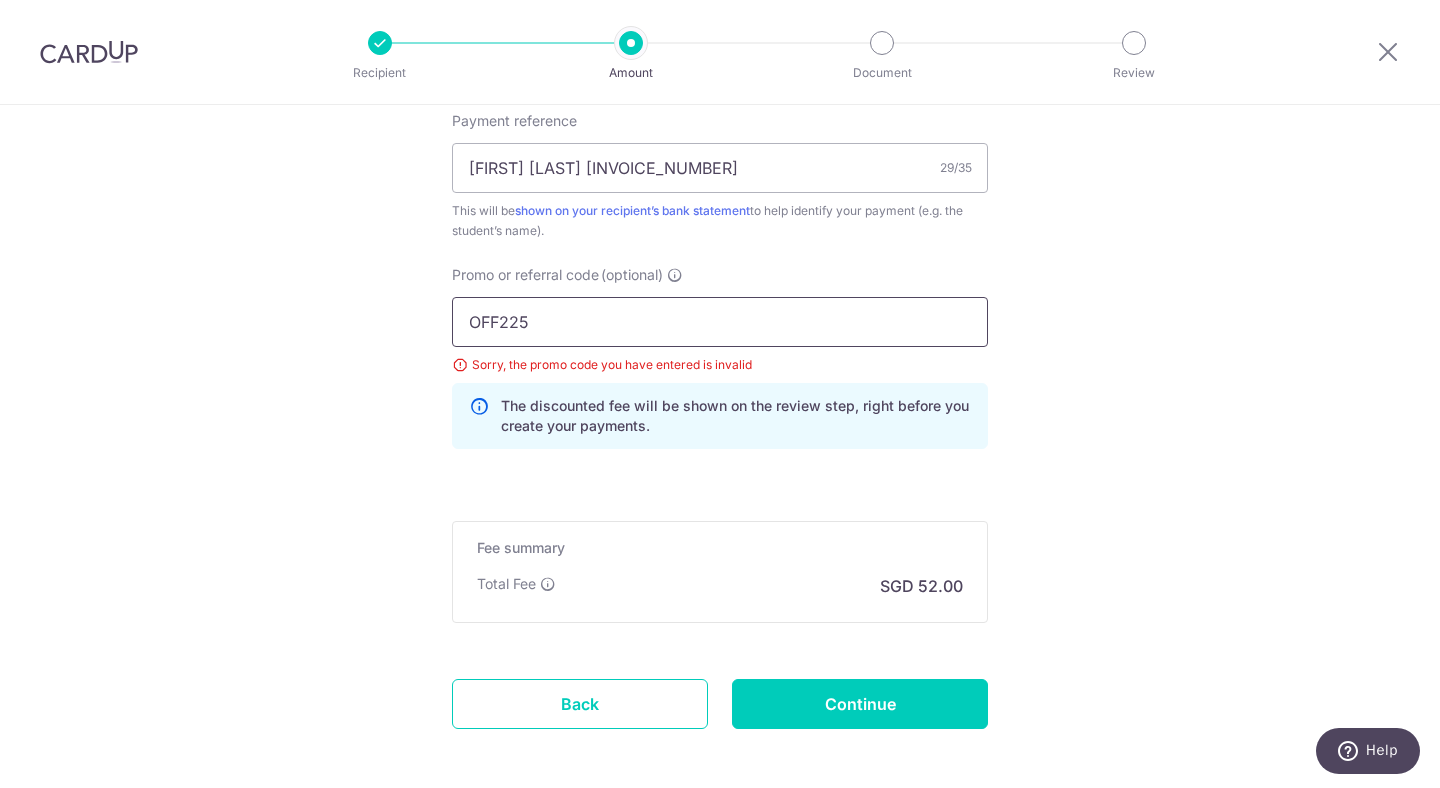 type on "OFF225" 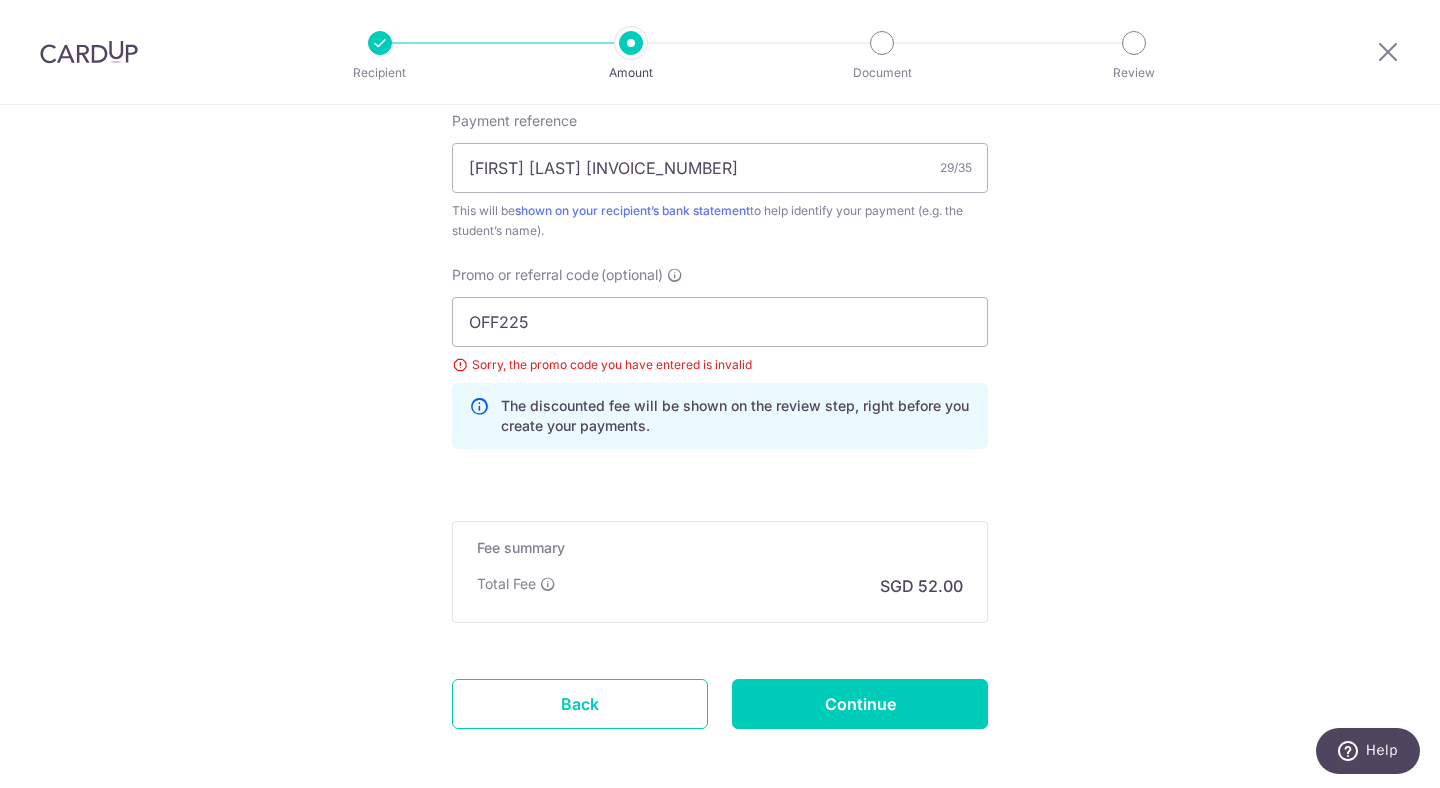 click on "Tell us more about your payment
Enter payment amount
SGD
2,000.00
2000.00
Select Card
**** 4442
Add credit card
Your Cards
**** 5234
**** 1003
**** 5327
**** 5413
**** 4442
**** 2001
Secure 256-bit SSL
Text" at bounding box center (720, -126) 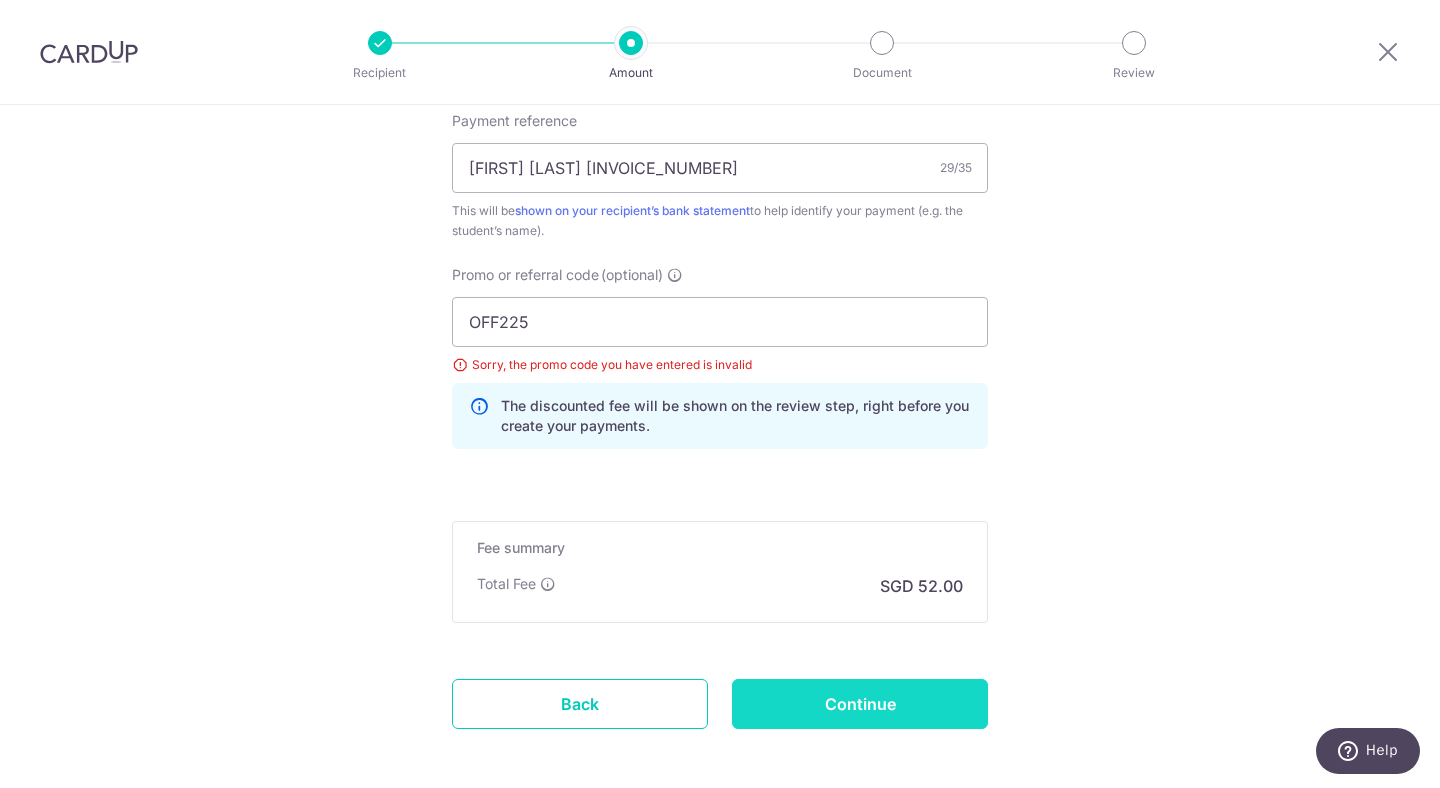 click on "Continue" at bounding box center [860, 704] 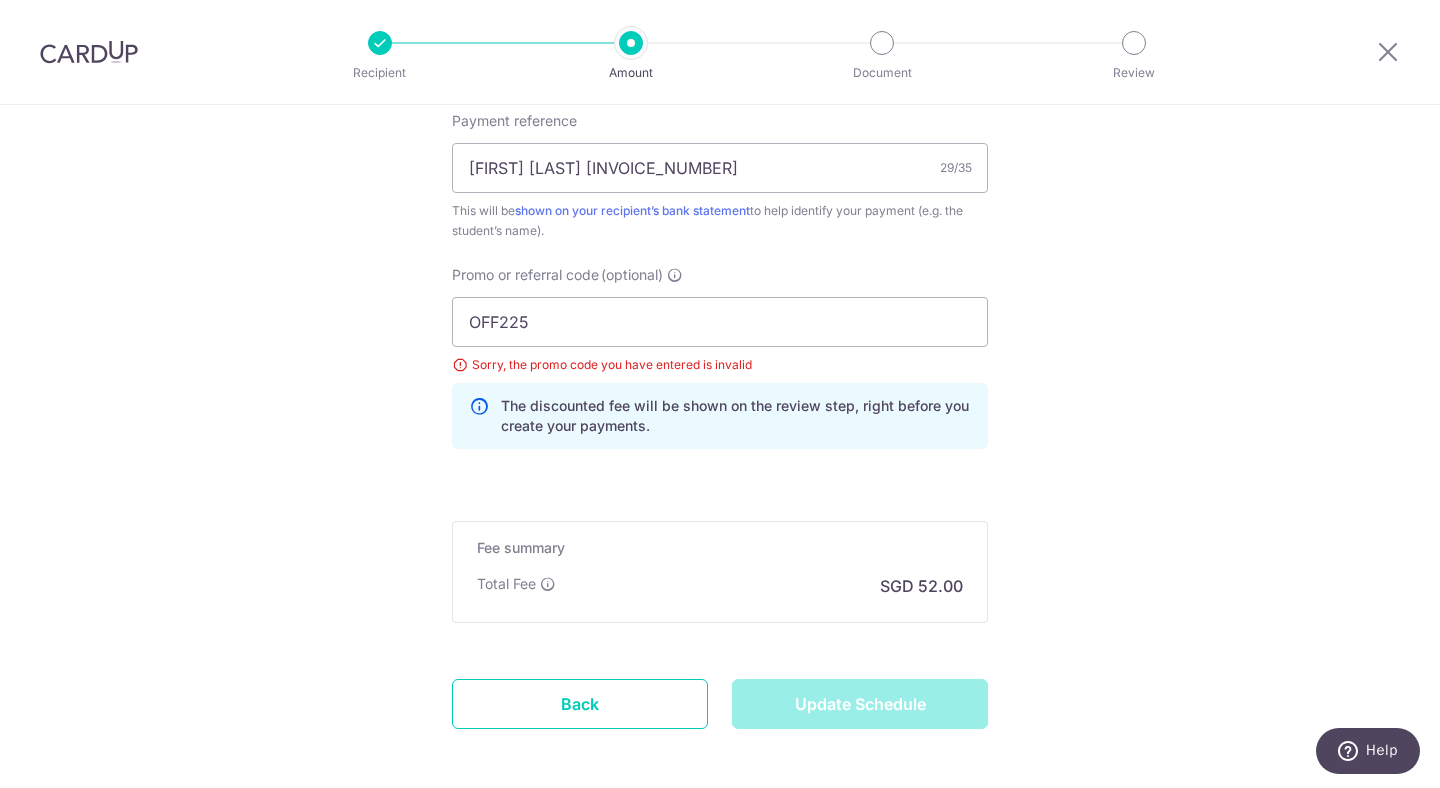 type on "Update Schedule" 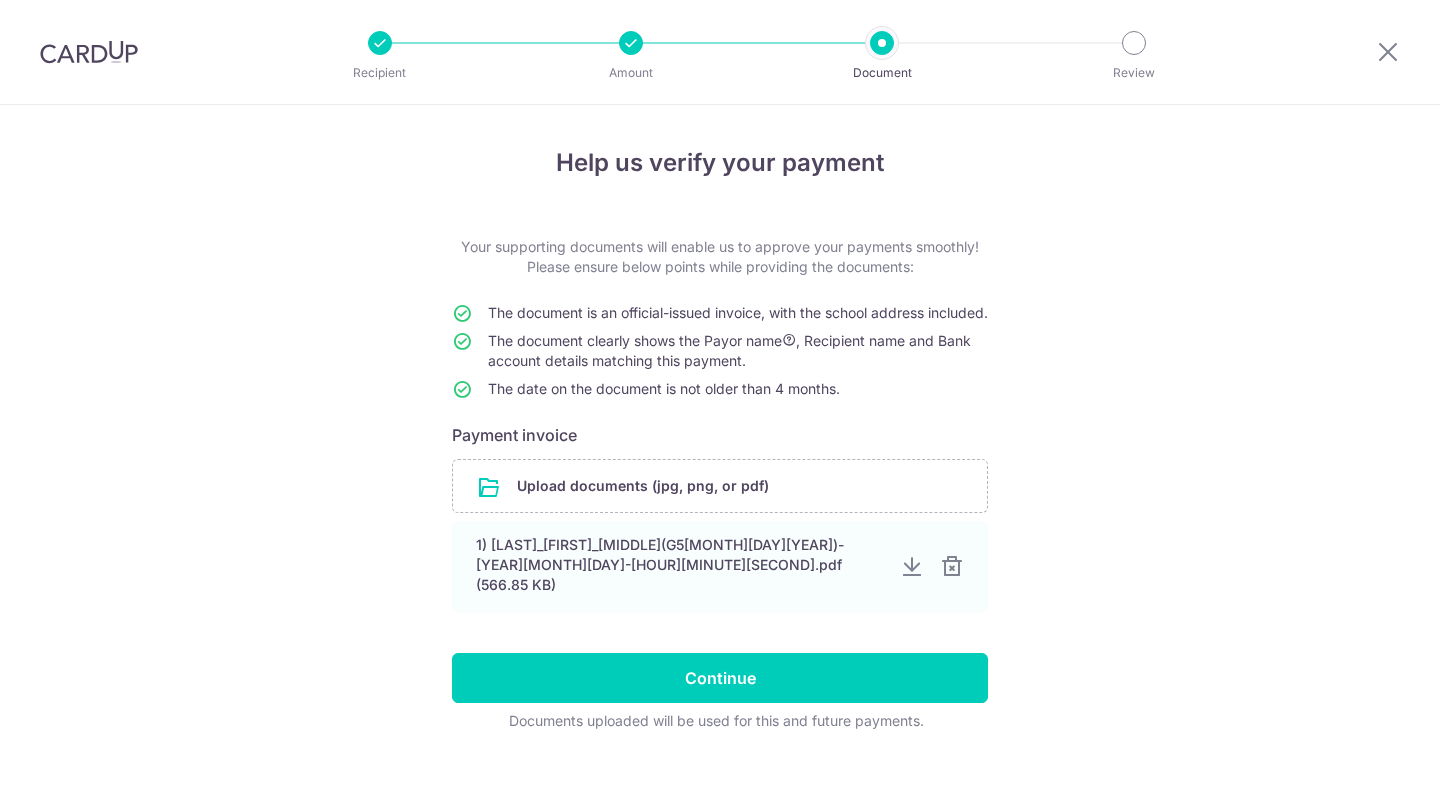 scroll, scrollTop: 0, scrollLeft: 0, axis: both 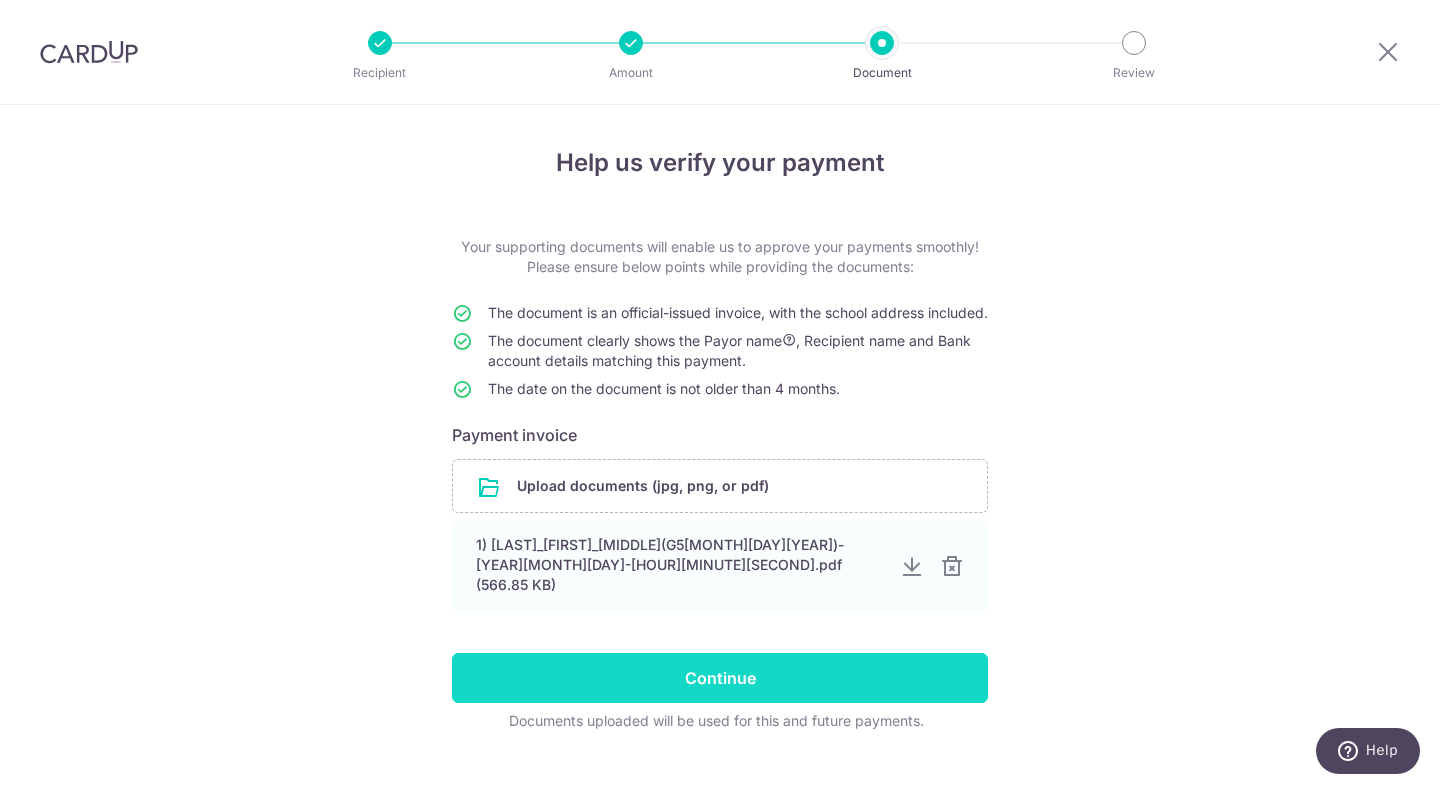 click on "Continue" at bounding box center [720, 678] 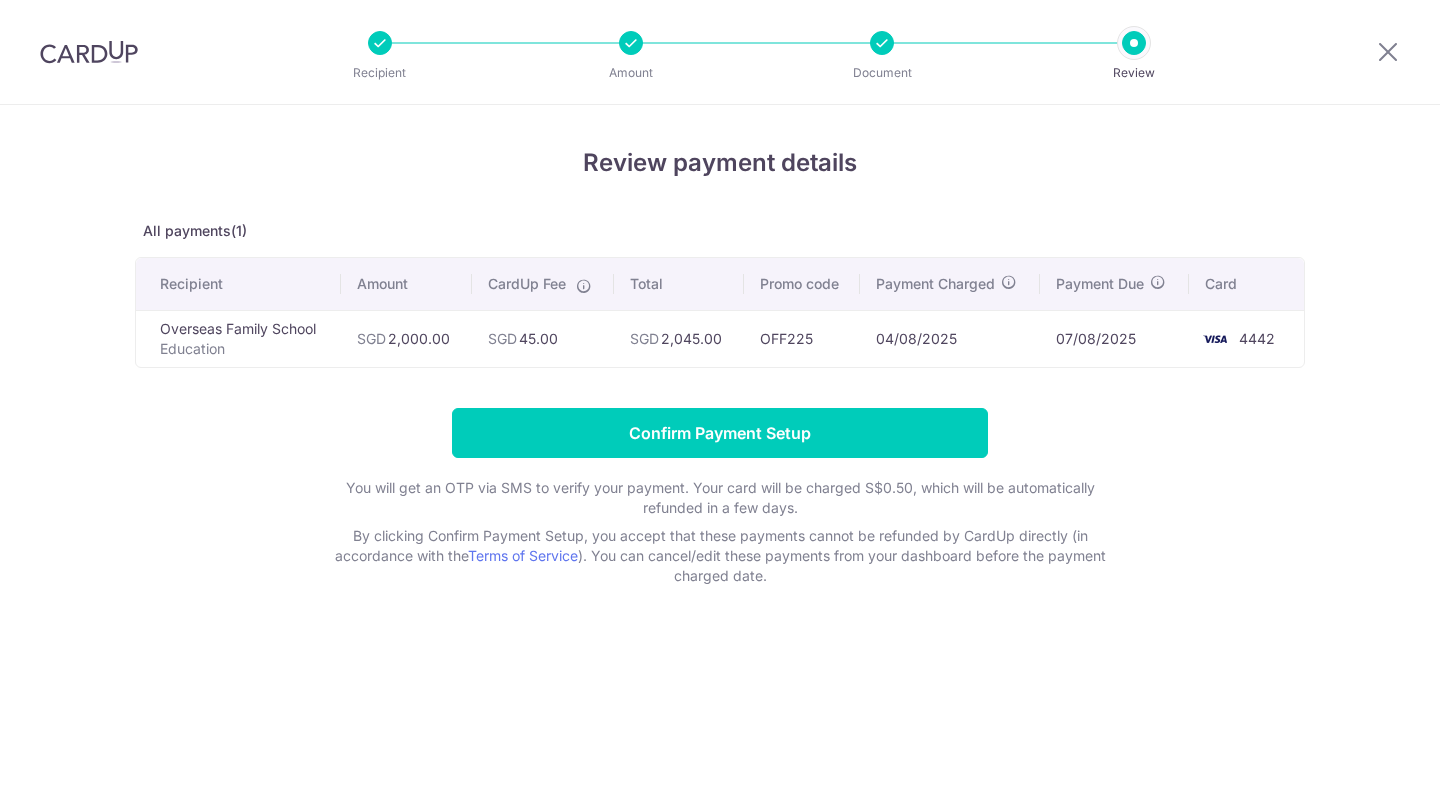 scroll, scrollTop: 0, scrollLeft: 0, axis: both 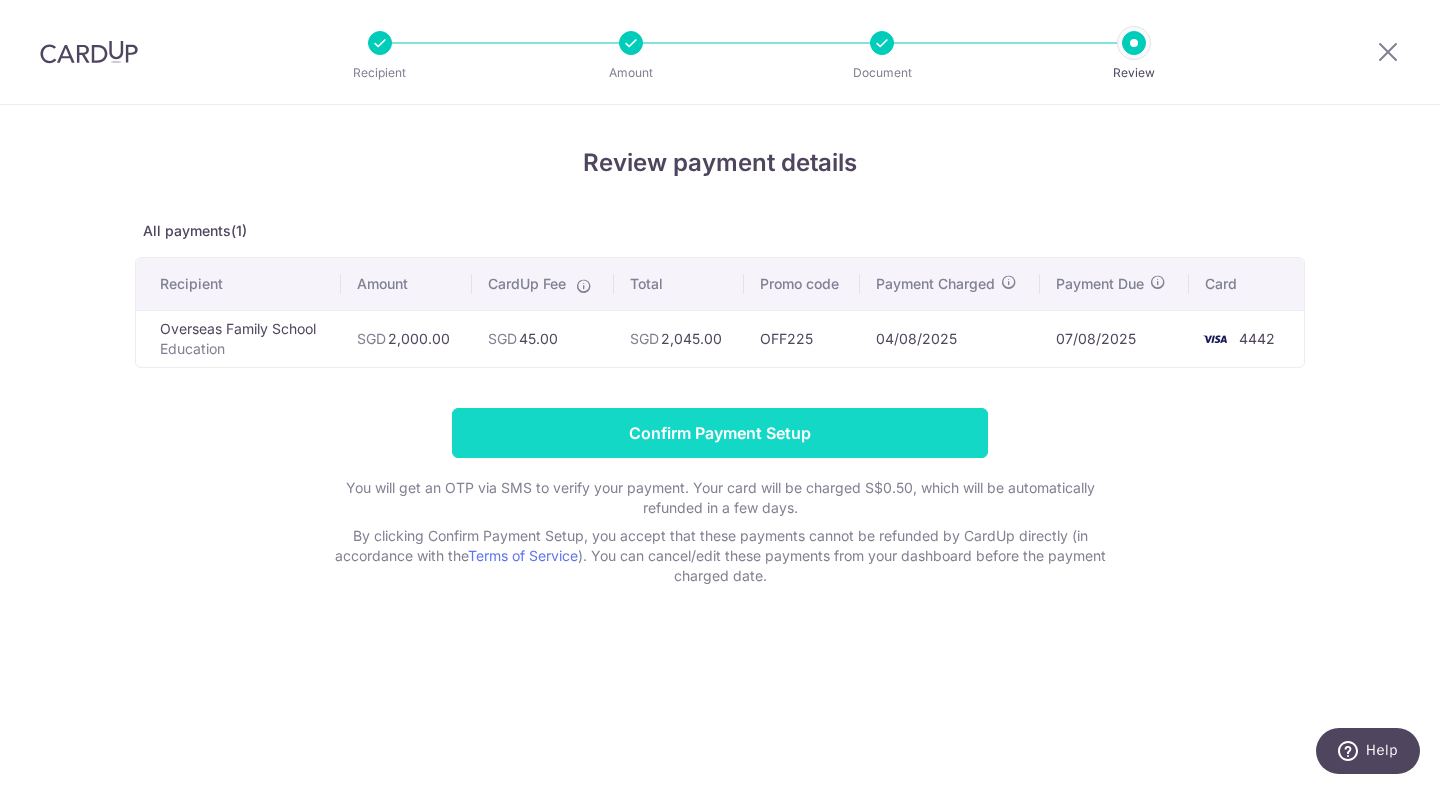 click on "Confirm Payment Setup" at bounding box center (720, 433) 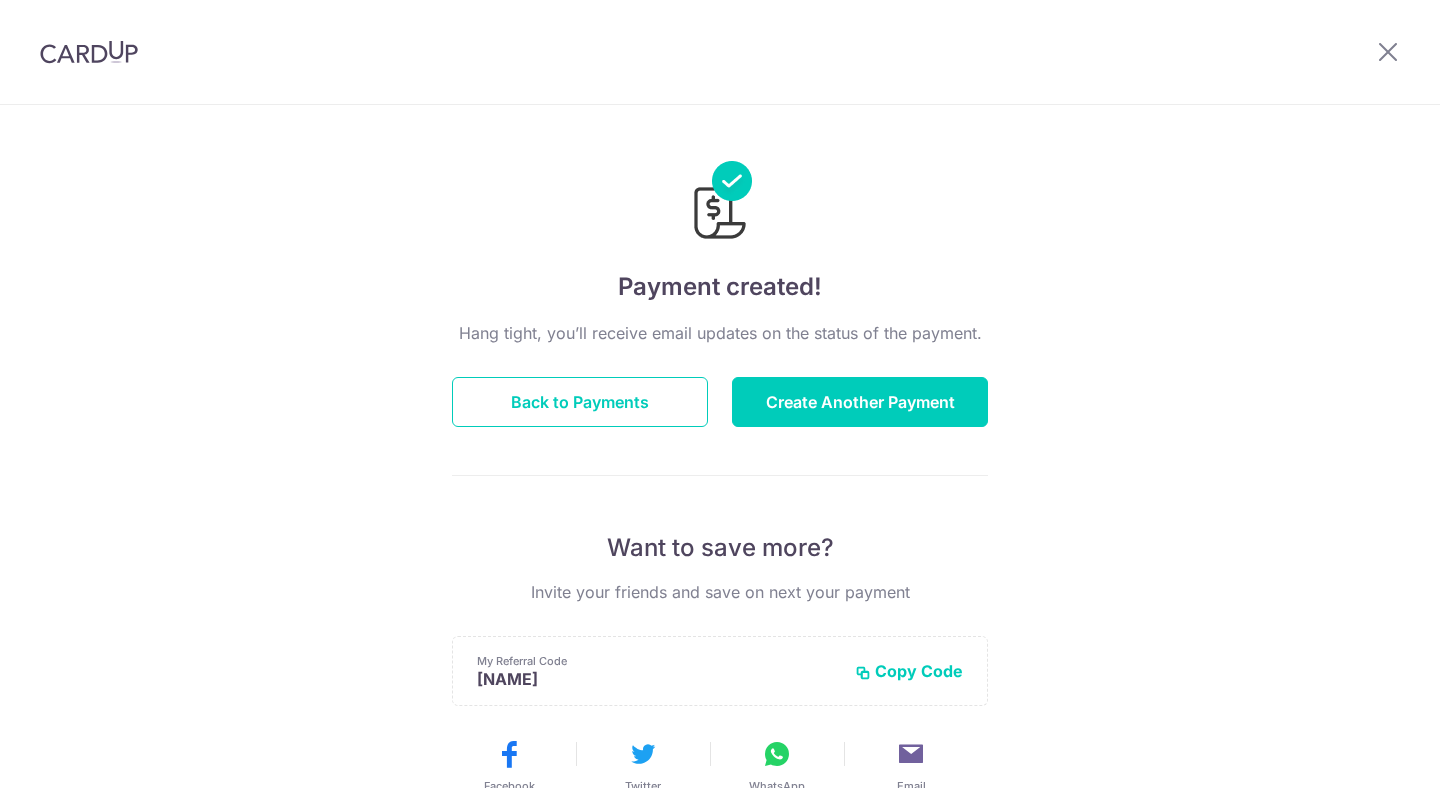 scroll, scrollTop: 0, scrollLeft: 0, axis: both 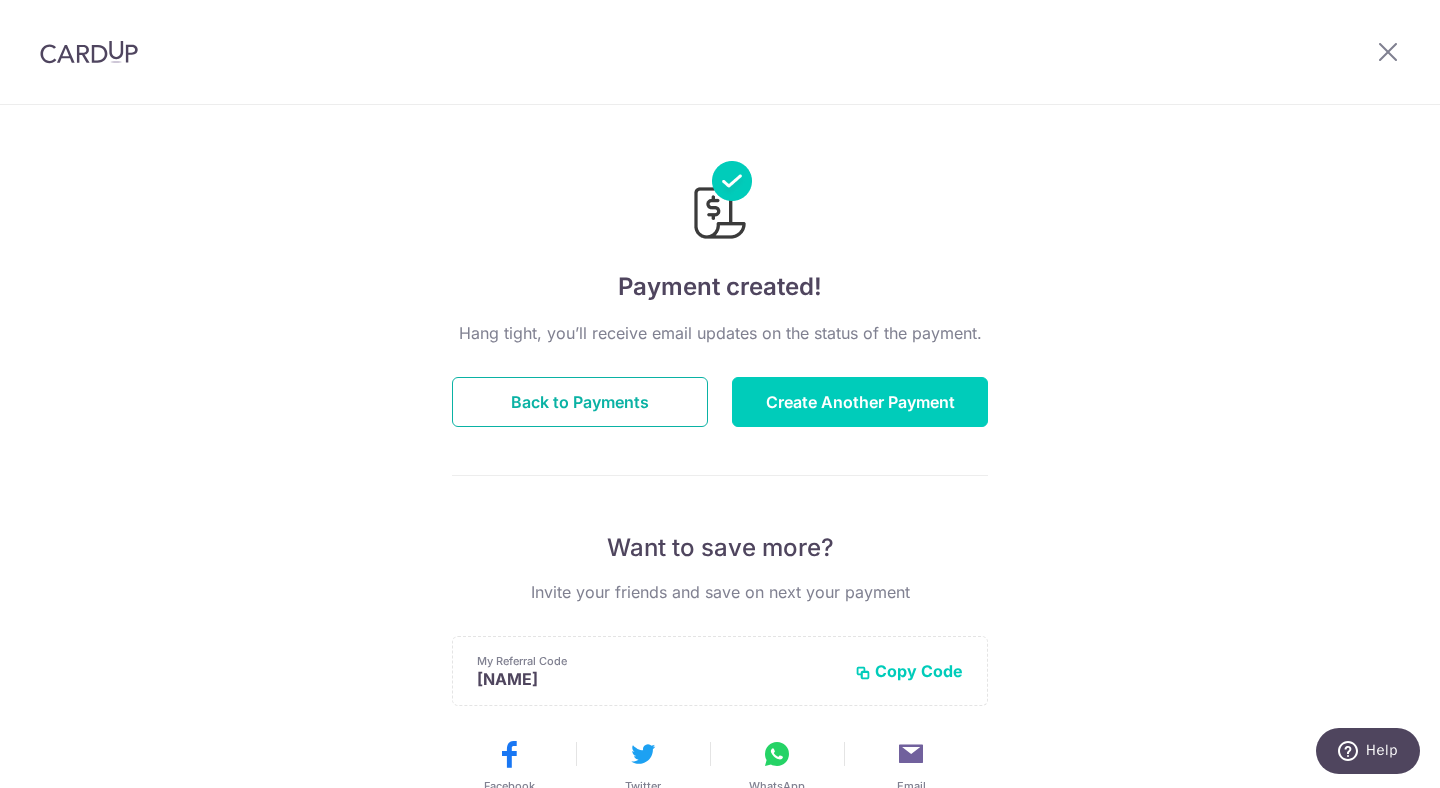 drag, startPoint x: 663, startPoint y: 410, endPoint x: 790, endPoint y: 464, distance: 138.00362 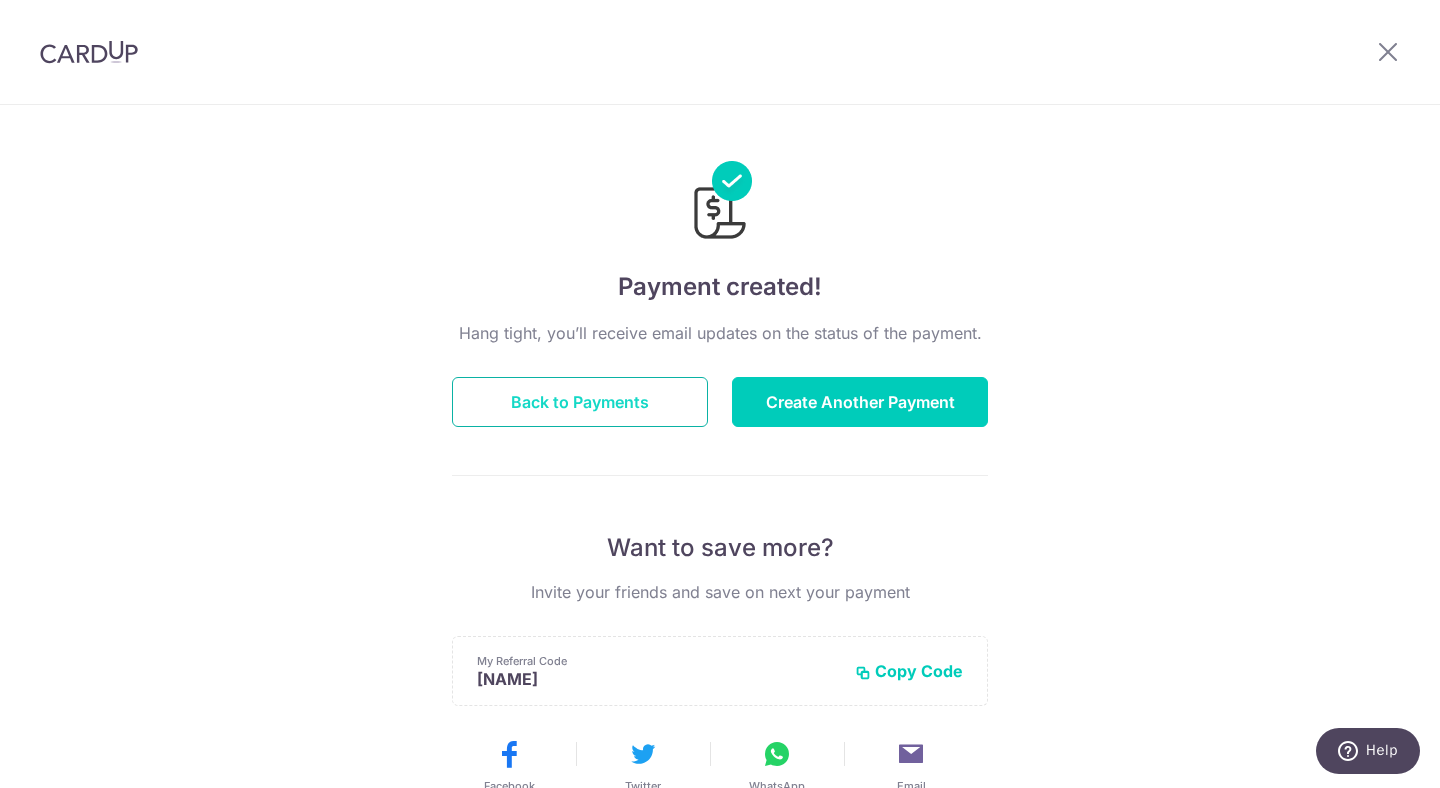 click on "Back to Payments" at bounding box center (580, 402) 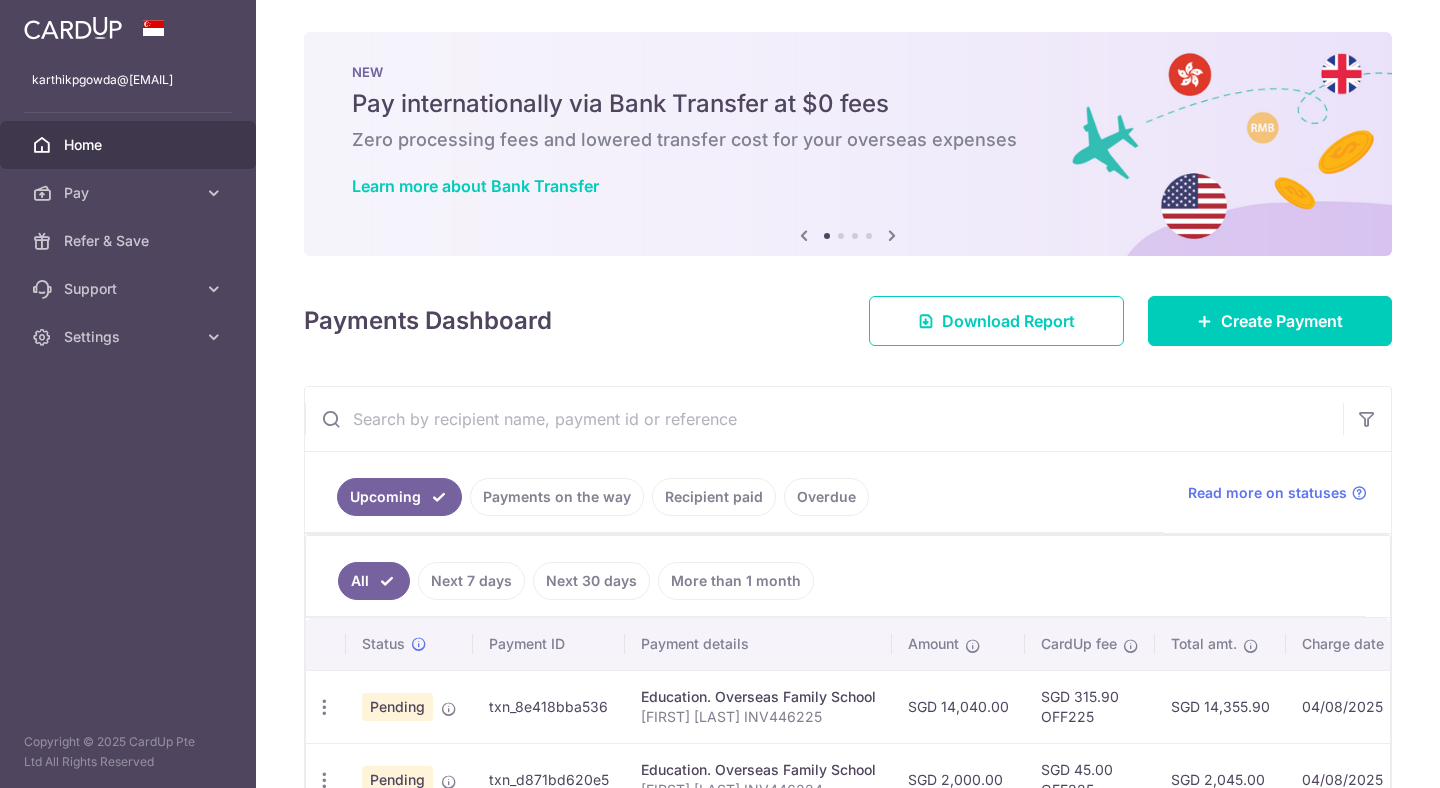 scroll, scrollTop: 0, scrollLeft: 0, axis: both 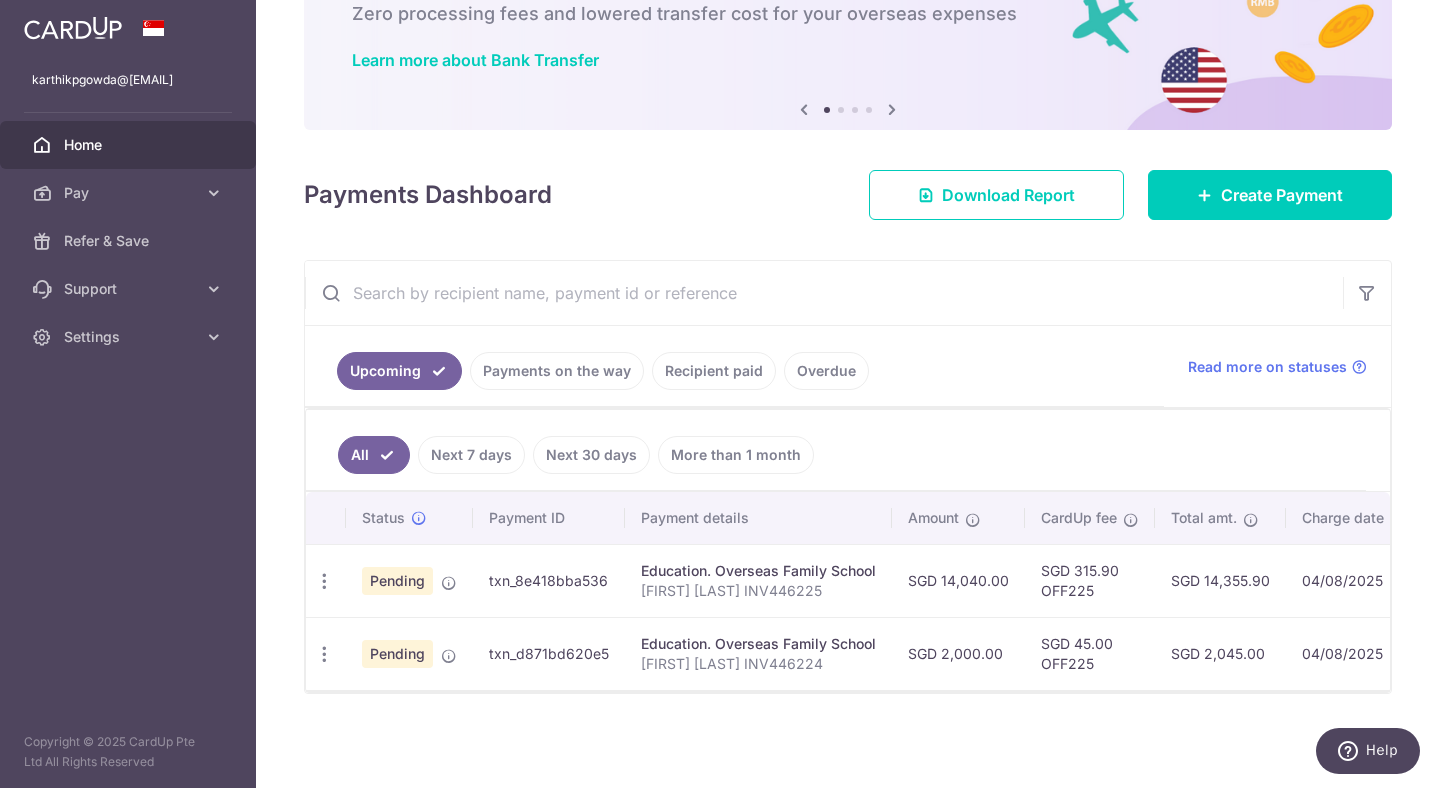 drag, startPoint x: 604, startPoint y: 584, endPoint x: 482, endPoint y: 576, distance: 122.26202 